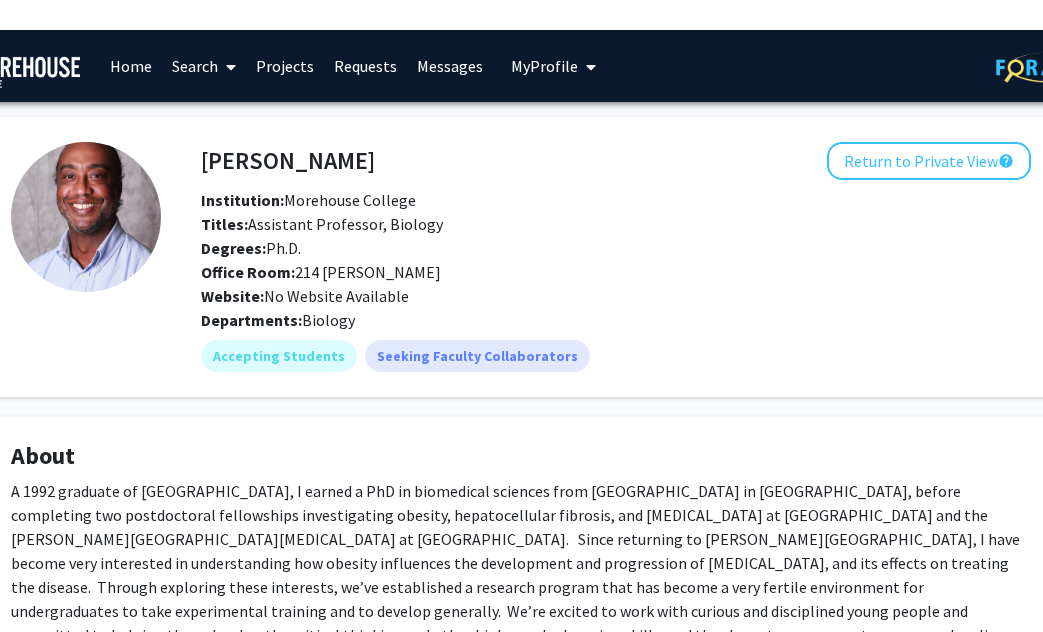 scroll, scrollTop: 0, scrollLeft: 79, axis: horizontal 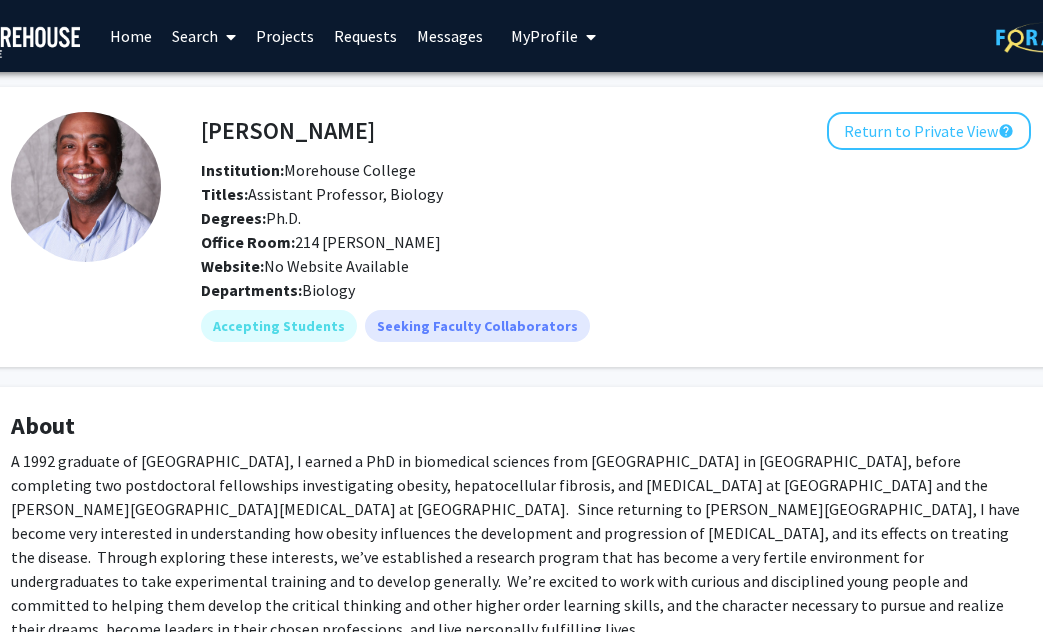 click on "Return to Private View  help" 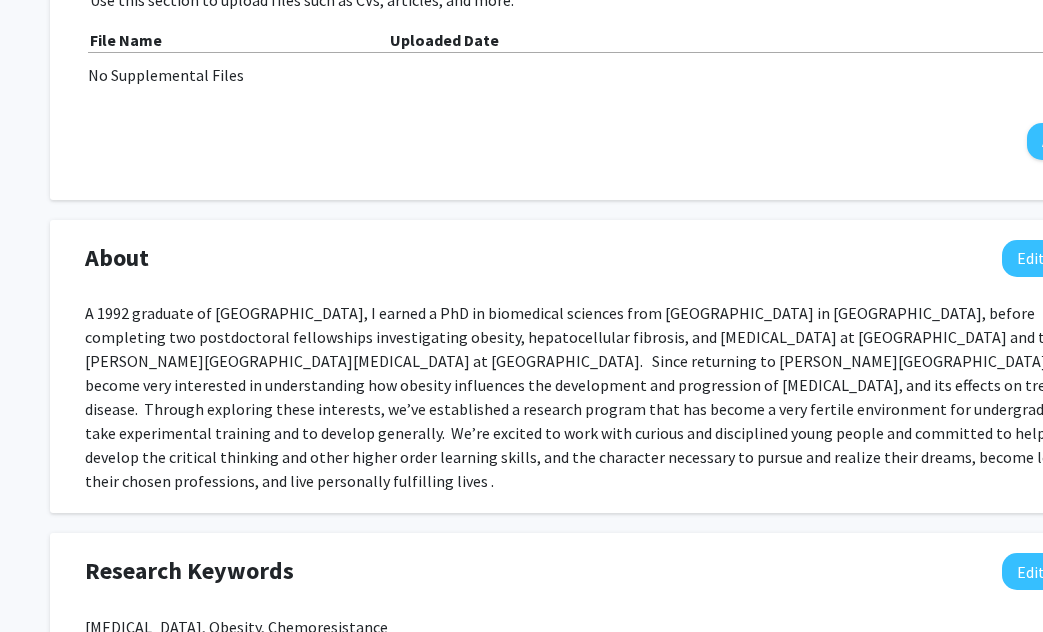 scroll, scrollTop: 668, scrollLeft: 0, axis: vertical 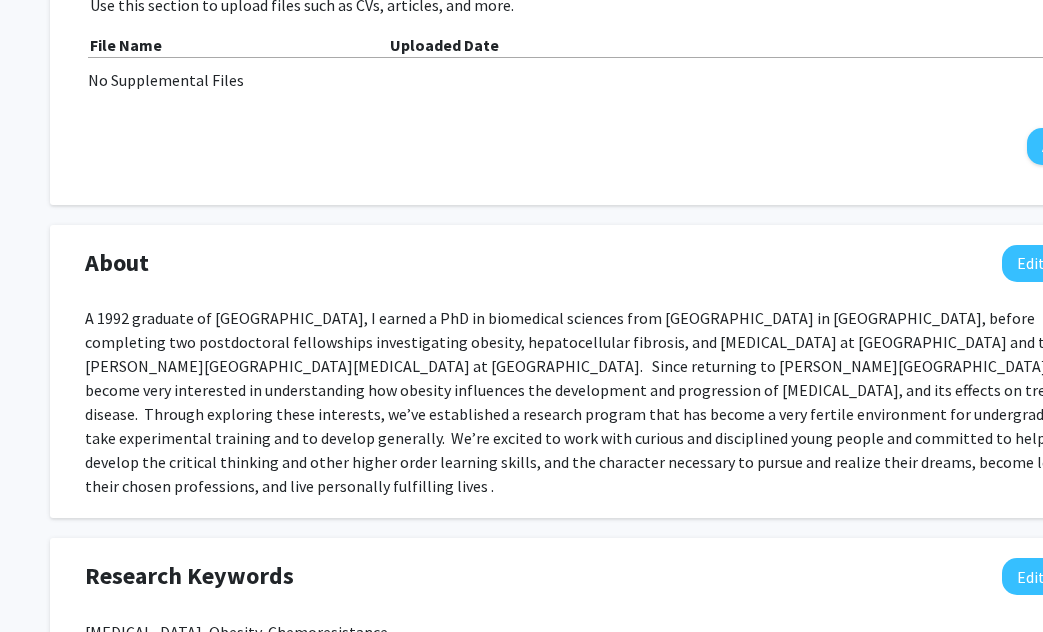 click on "Edit Section" 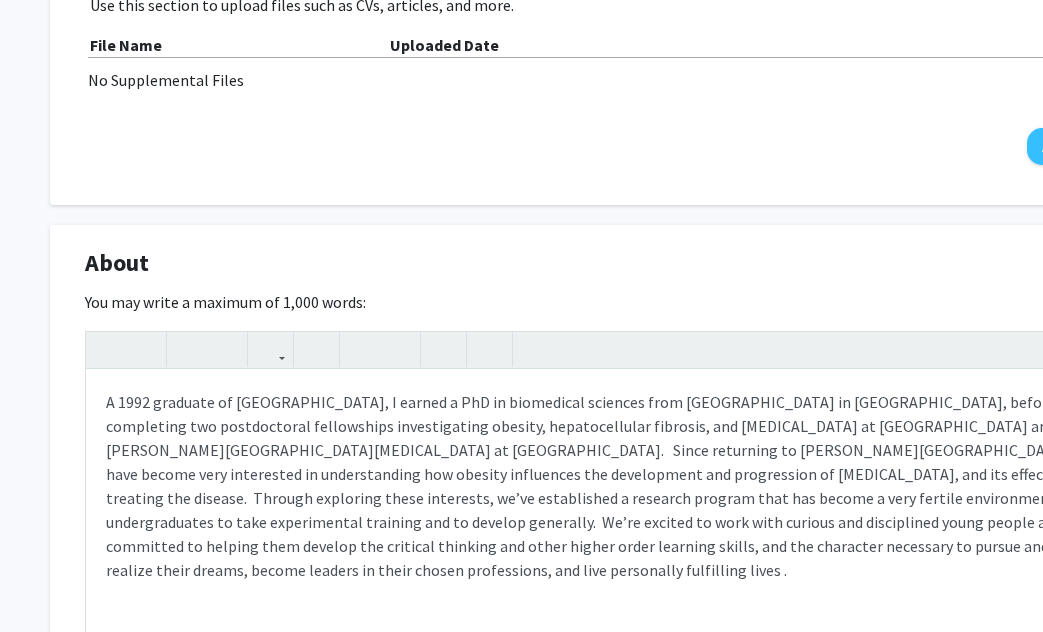 scroll, scrollTop: 669, scrollLeft: 0, axis: vertical 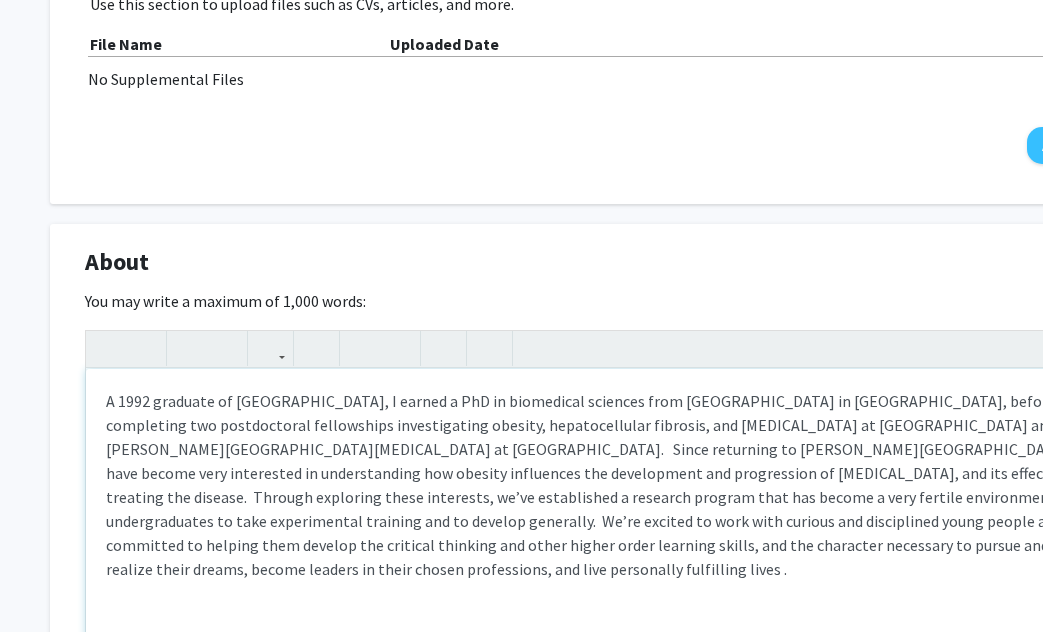 click on "A 1992 graduate of Morehouse, I earned a PhD in biomedical sciences from Meharry Medical College in Nashville, before completing two postdoctoral fellowships investigating obesity, hepatocellular fibrosis, and cancer at Emory University School of Medicine and the Winship Cancer Institute at Emory.   Since returning to Morehouse College, I have become very interested in understanding how obesity influences the development and progression of cancer, and its effects on treating the disease.  Through exploring these interests, we’ve established a research program that has become a very fertile environment for undergraduates to take experimental training and to develop generally.  We’re excited to work with curious and disciplined young people and committed to helping them develop the critical thinking and other higher order learning skills, and the character necessary to pursue and realize their dreams, become leaders in their chosen professions, and live personally fulfilling lives ." at bounding box center (600, 519) 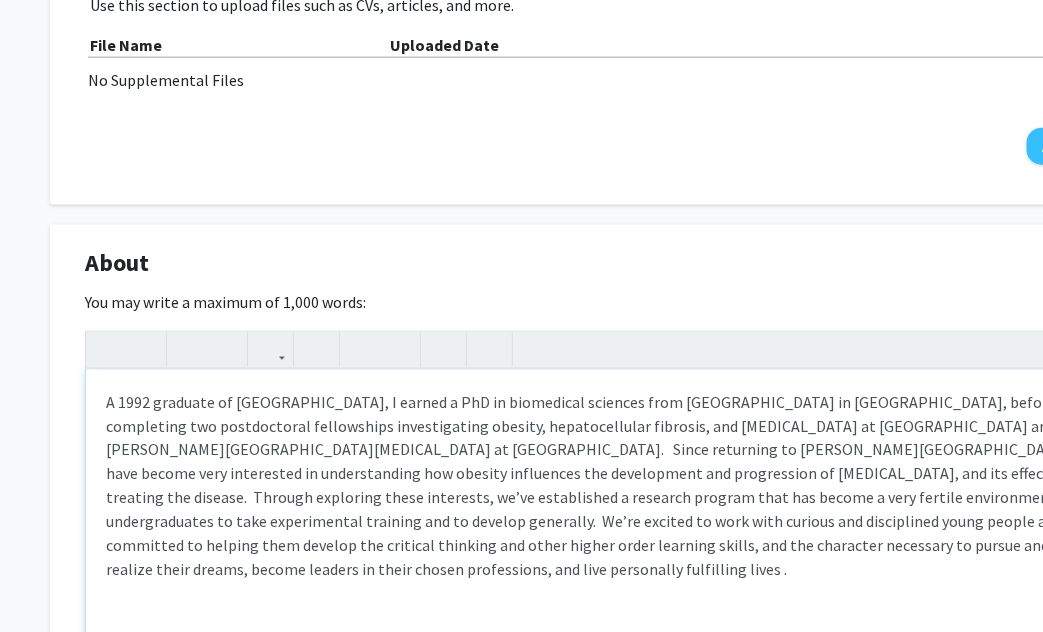 click on "A 1992 graduate of Morehouse, I earned a PhD in biomedical sciences from Meharry Medical College in Nashville, before completing two postdoctoral fellowships investigating obesity, hepatocellular fibrosis, and cancer at Emory University School of Medicine and the Winship Cancer Institute at Emory.   Since returning to Morehouse College, I have become very interested in understanding how obesity influences the development and progression of cancer, and its effects on treating the disease.  Through exploring these interests, we’ve established a research program that has become a very fertile environment for undergraduates to take experimental training and to develop generally.  We’re excited to work with curious and disciplined young people and committed to helping them develop the critical thinking and other higher order learning skills, and the character necessary to pursue and realize their dreams, become leaders in their chosen professions, and live personally fulfilling lives ." at bounding box center (600, 520) 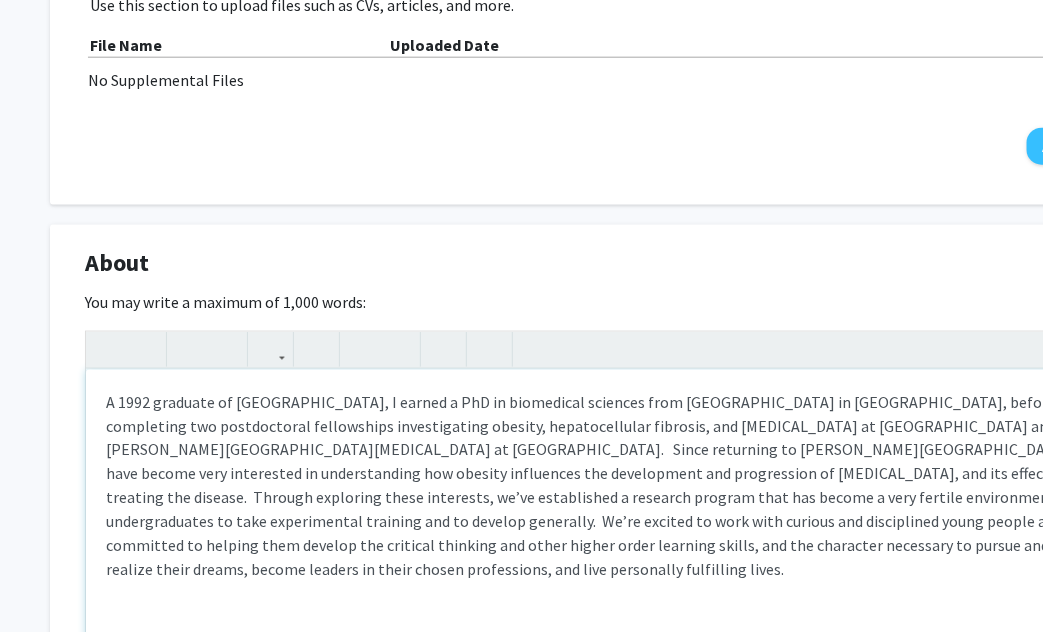click on "A 1992 graduate of Morehouse, I earned a PhD in biomedical sciences from Meharry Medical College in Nashville, before completing two postdoctoral fellowships investigating obesity, hepatocellular fibrosis, and cancer at Emory University School of Medicine and the Winship Cancer Institute at Emory.   Since returning to Morehouse College, I have become very interested in understanding how obesity influences the development and progression of cancer, and its effects on treating the disease.  Through exploring these interests, we’ve established a research program that has become a very fertile environment for undergraduates to take experimental training and to develop generally.  We’re excited to work with curious and disciplined young people and committed to helping them develop the critical thinking and other higher order learning skills, and the character necessary to pursue and realize their dreams, become leaders in their chosen professions, and live personally fulfilling lives." at bounding box center (600, 520) 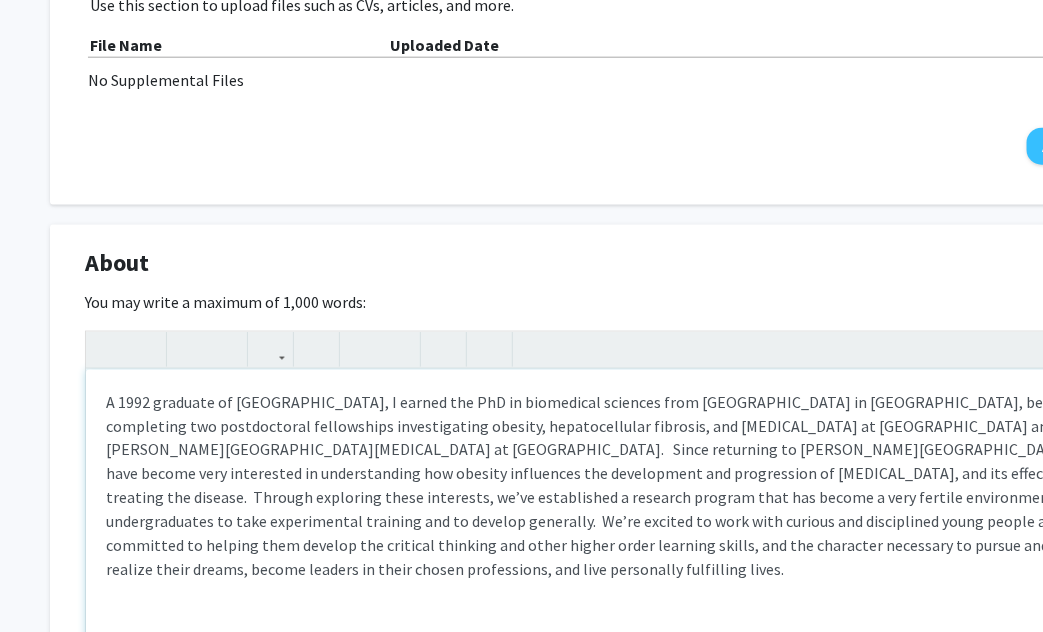 type on "A 1992 graduate of Morehouse, I earned the PhD in biomedical sciences from Meharry Medical College in Nashville, before completing two postdoctoral fellowships investigating obesity, hepatocellular fibrosis, and cancer at Emory University School of Medicine and the Winship Cancer Institute at Emory. &nbsp; Since returning to Morehouse College, I have become very interested in understanding how obesity influences the development and progression of cancer, and its effects on treating the disease. &nbsp;Through exploring these interests, we’ve established a research program that has become a very fertile environment for undergraduates to take experimental training and to develop generally. &nbsp;We’re excited to work with curious and disciplined young people and committed to helping them develop the critical thinking and other higher order learning skills, and the character necessary to pursue and realize their dreams, become leaders in their chosen professions, and live personally fulfilling lives." 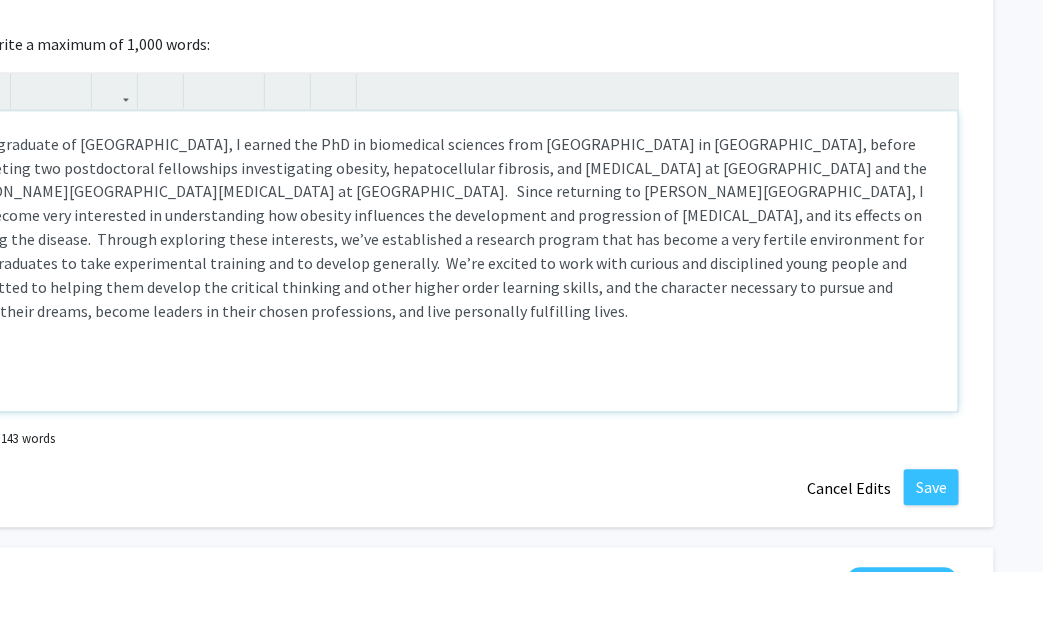 scroll, scrollTop: 1029, scrollLeft: 156, axis: both 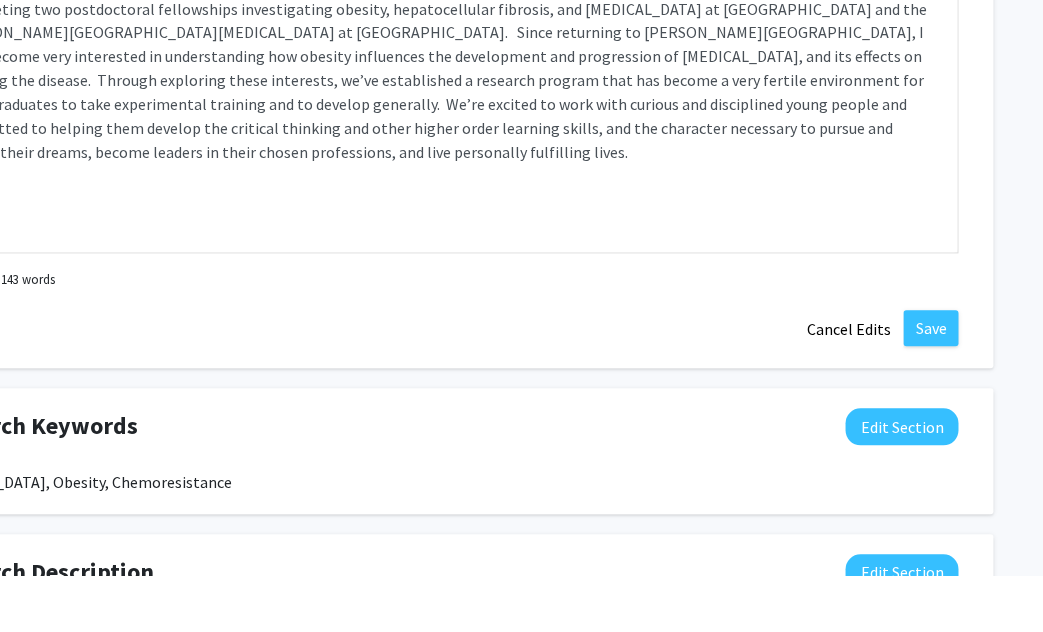 click on "Save" 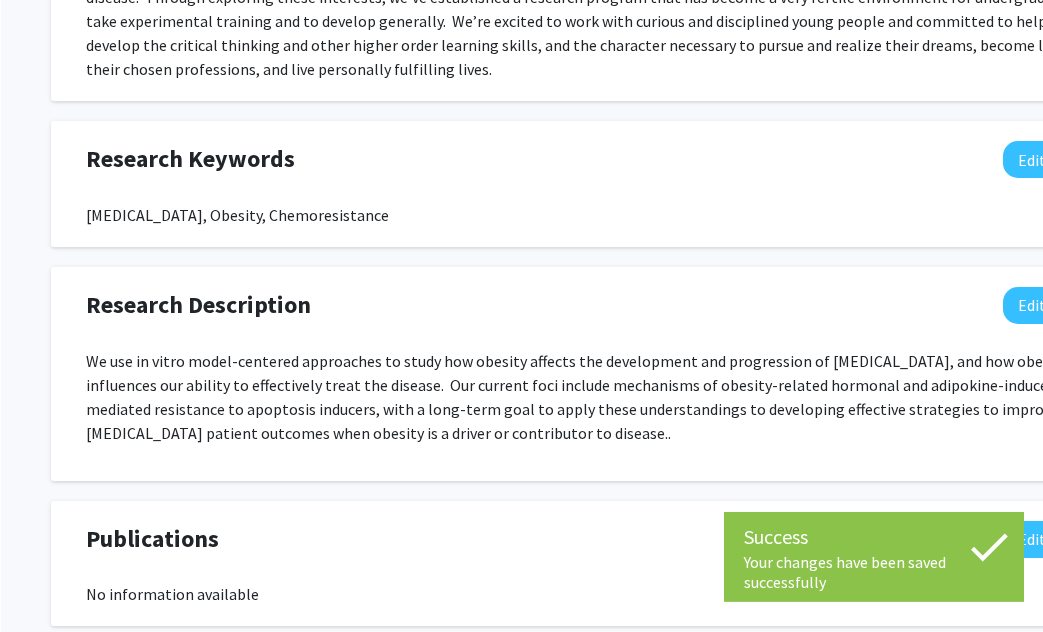 scroll, scrollTop: 1086, scrollLeft: 0, axis: vertical 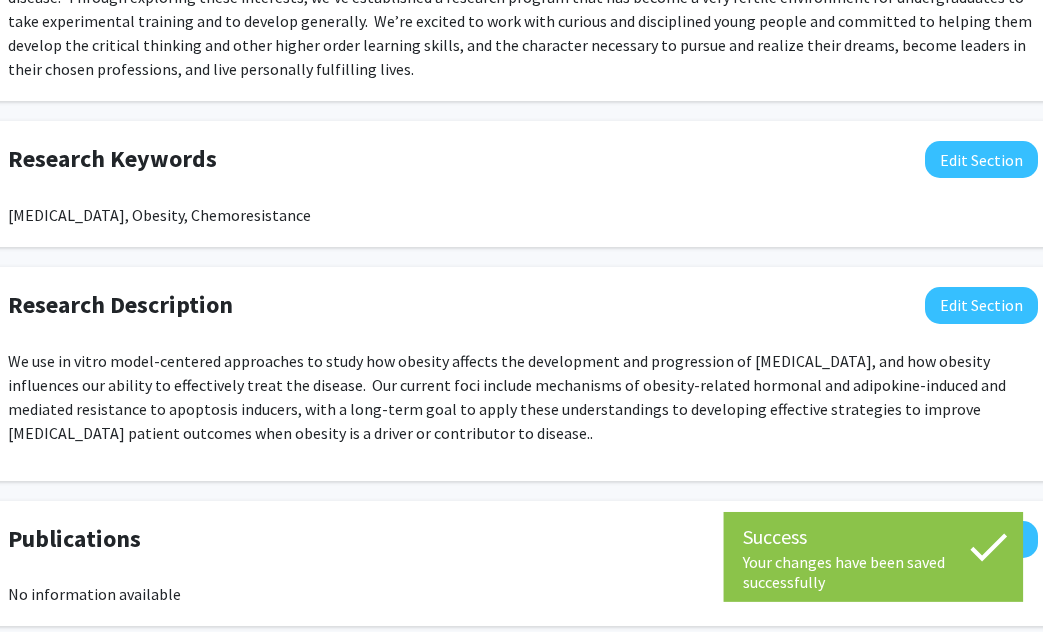 click on "Edit Section" 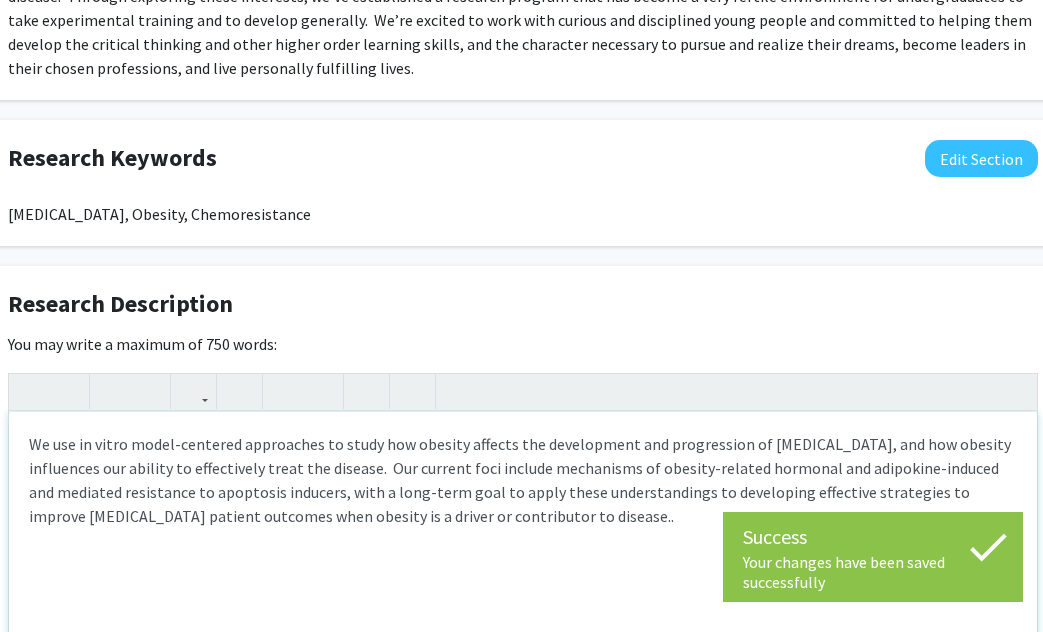 click on "We use in vitro model-centered approaches to study how obesity affects the development and progression of cancer, and how obesity influences our ability to effectively treat the disease.  Our current foci include mechanisms of obesity-related hormonal and adipokine-induced and mediated resistance to apoptosis inducers, with a long-term goal to apply these understandings to developing effective strategies to improve cancer patient outcomes when obesity is a driver or contributor to disease.." at bounding box center (523, 480) 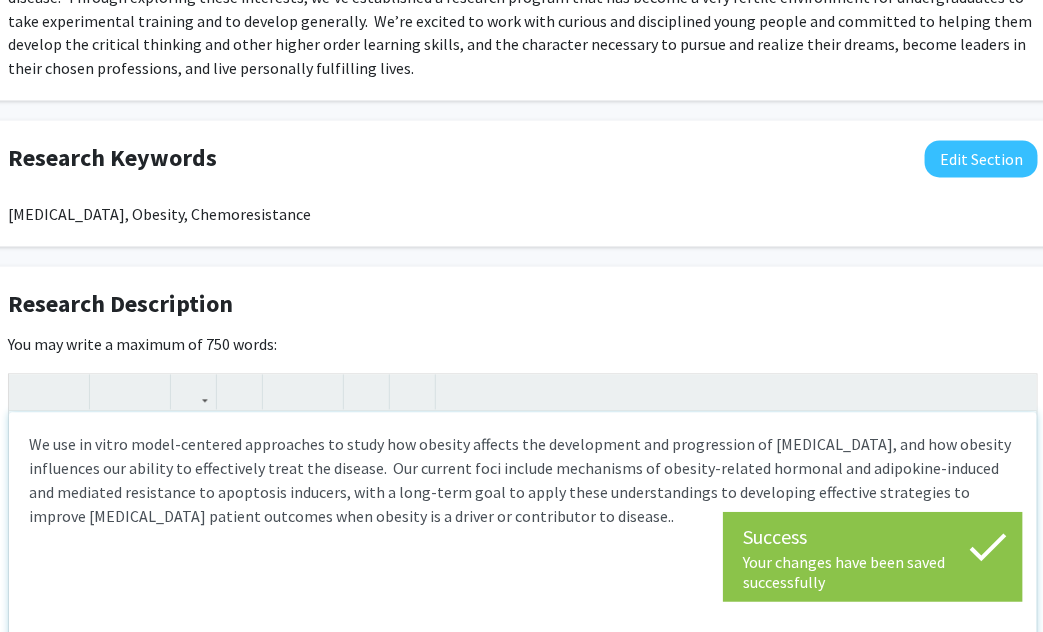 type 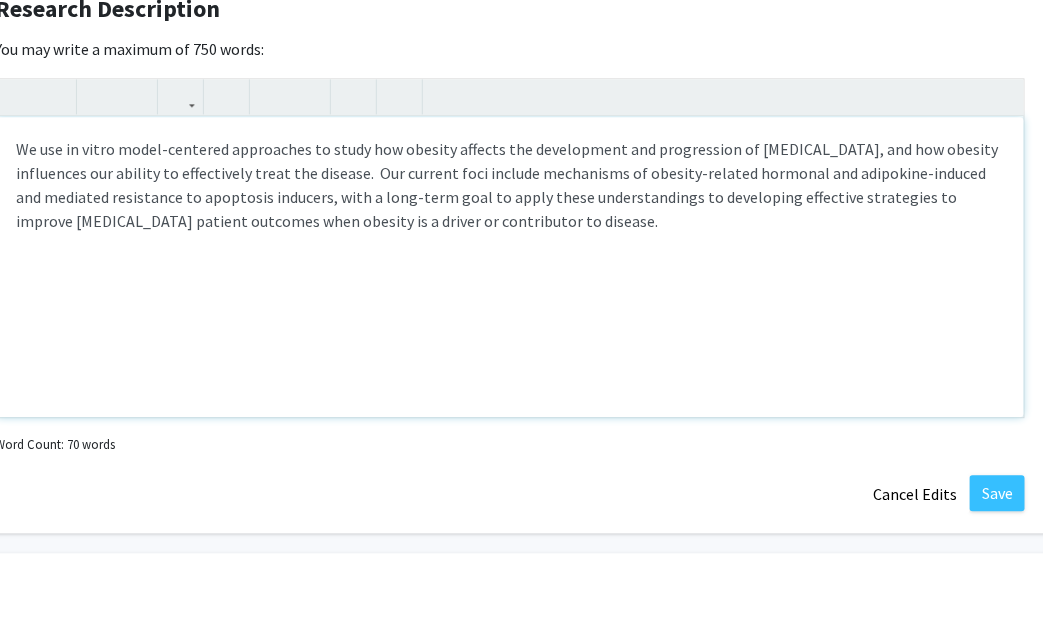 scroll, scrollTop: 1327, scrollLeft: 110, axis: both 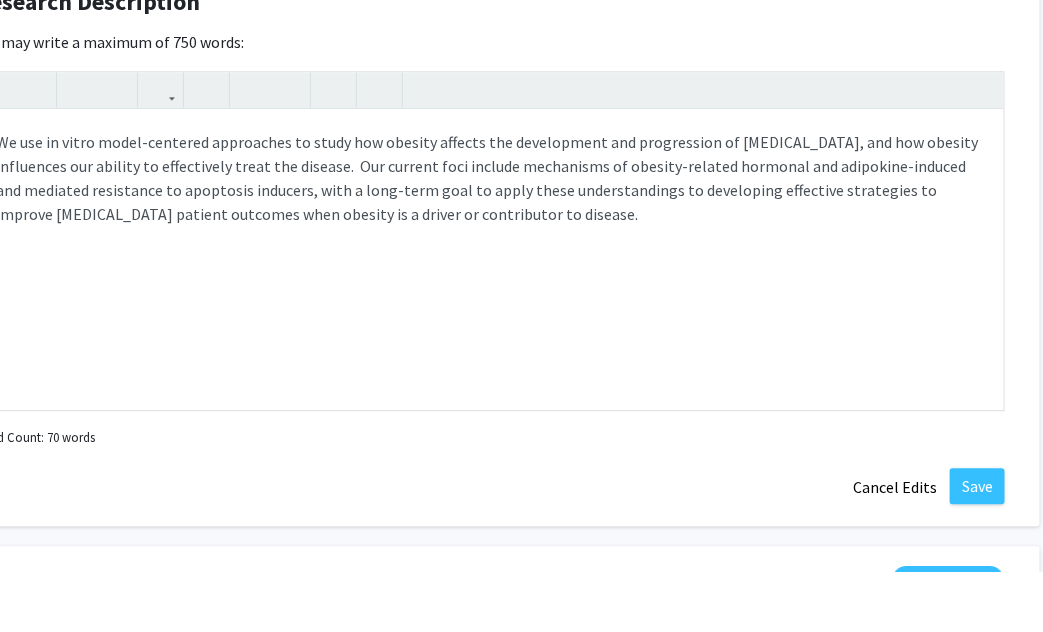 click on "Save" 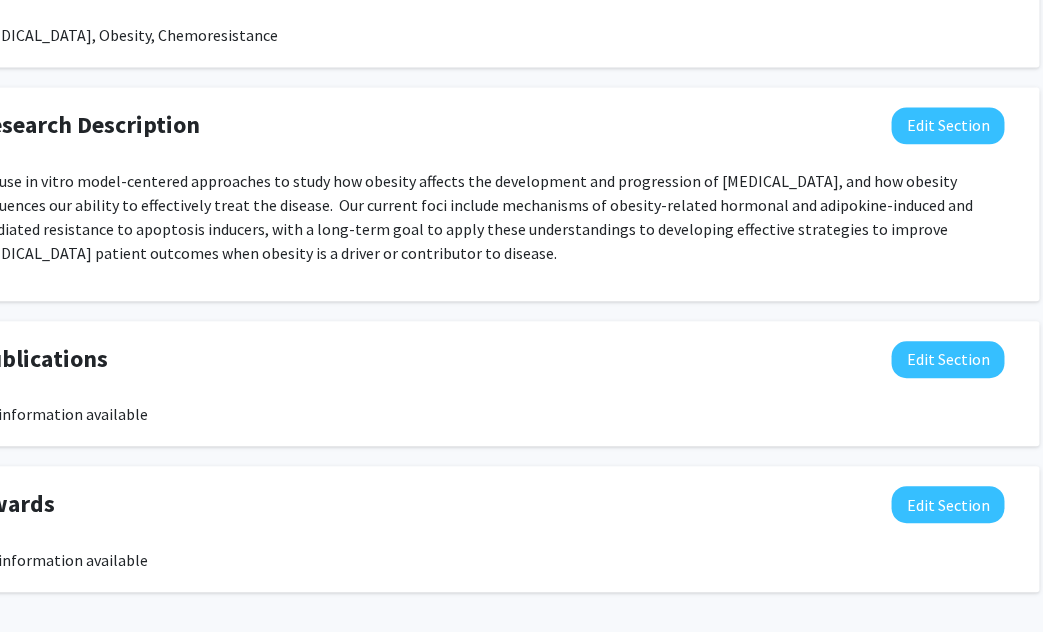 scroll, scrollTop: 1265, scrollLeft: 110, axis: both 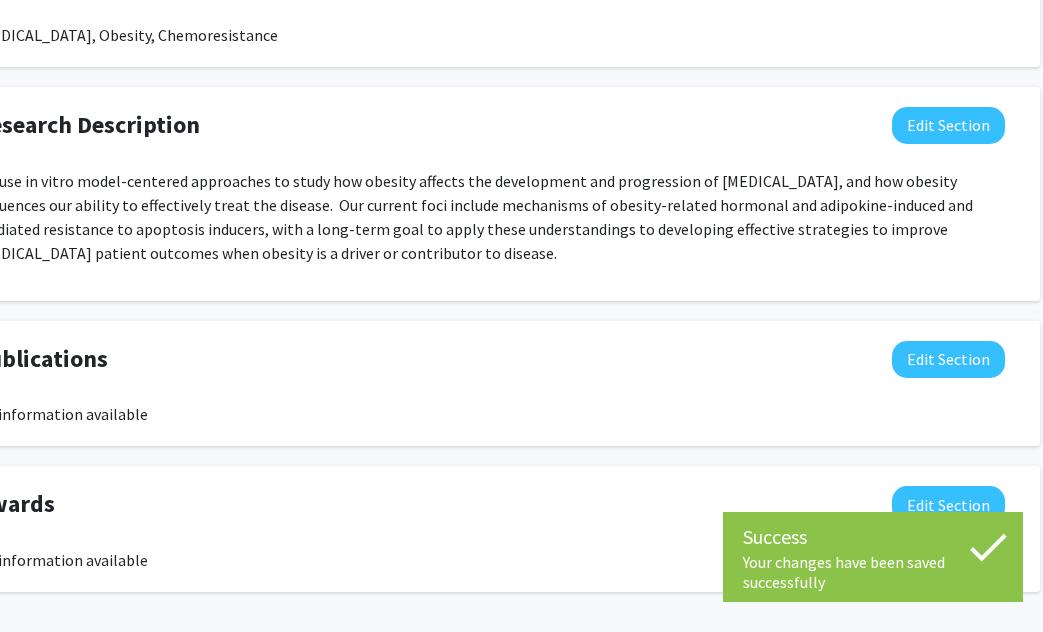 click on "Accepting Students?  Indicate to students whether or not you are willing to engage them in your work.   You may also post specific projects for students on the Projects page.       Seeking Collaborators?  Indicate if you are looking for other faculty/staff to join you on collaborative projects.   You may also post specific projects for other faculty/staff on the Projects page.    Supplemental Files  Use this section to upload files such as CVs, articles, and more.  File Name Uploaded Date No Supplemental Files  Add File  About  Edit Section   You may write a maximum of 1,000 words:  Insert link Remove link Word Count: 143 words Save  Cancel Edits  Research Keywords  Edit Section  Cancer, Obesity, Chemoresistance  You may write a maximum of 200 words:  Cancer, Obesity, Chemoresistance Insert link Remove link Word Count: 3 words Save  Cancel Edits  Research Description  Edit Section   You may write a maximum of 750 words:  Insert link Remove link Word Count: 70 words Save  Cancel Edits  Publications Save Save" 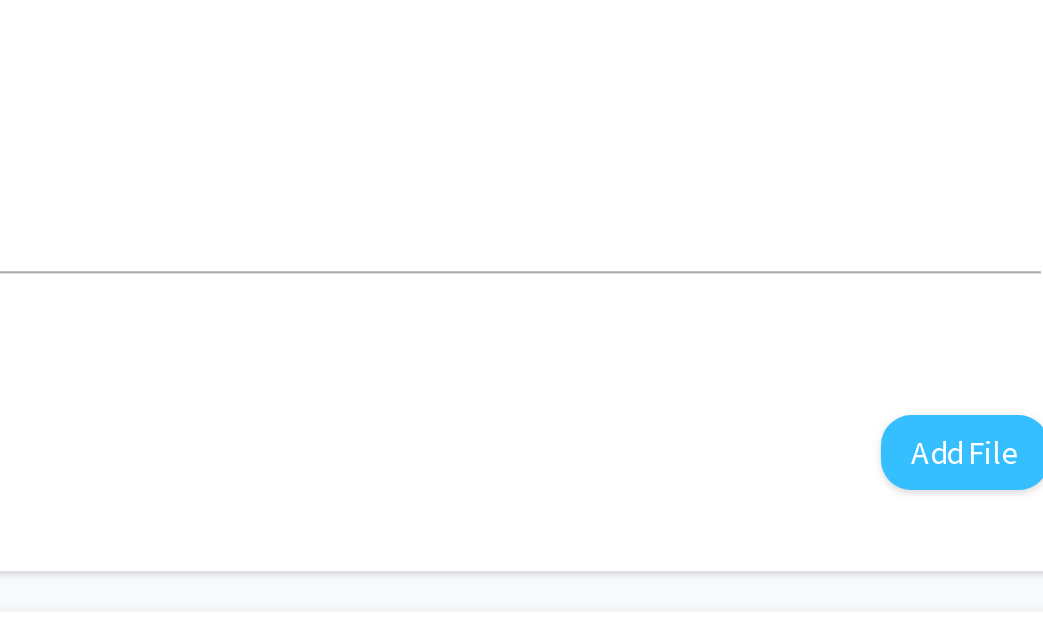 scroll, scrollTop: 443, scrollLeft: 157, axis: both 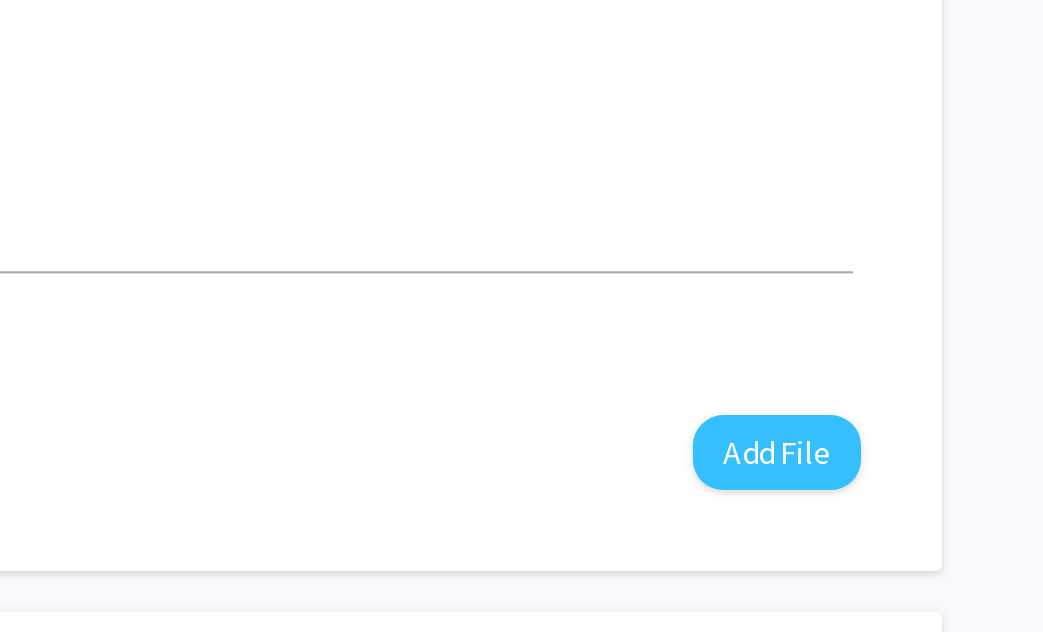 click on "Add File" 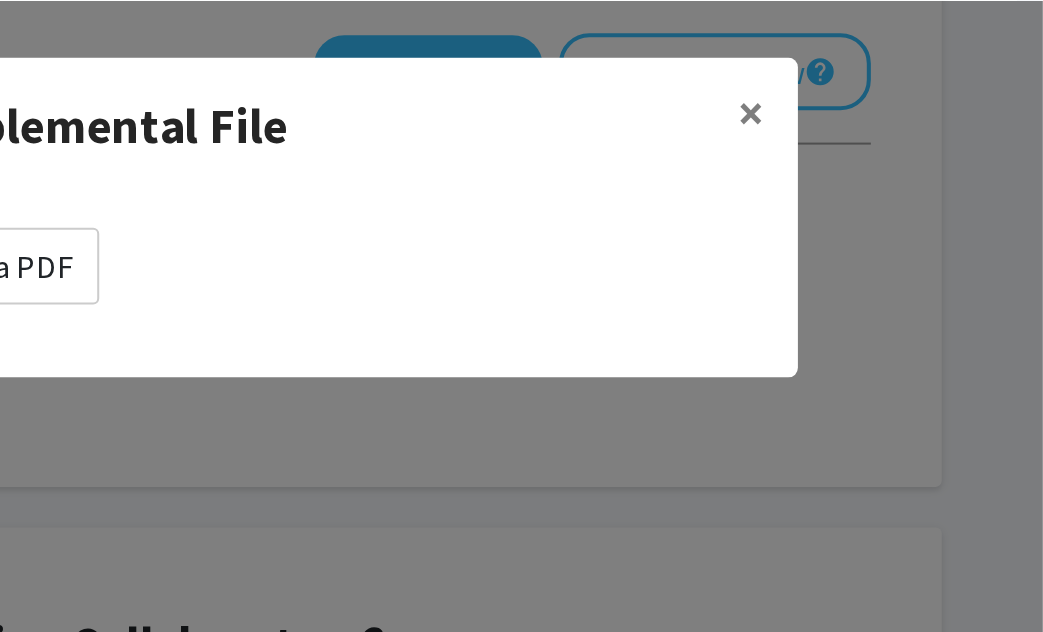 scroll, scrollTop: 115, scrollLeft: 157, axis: both 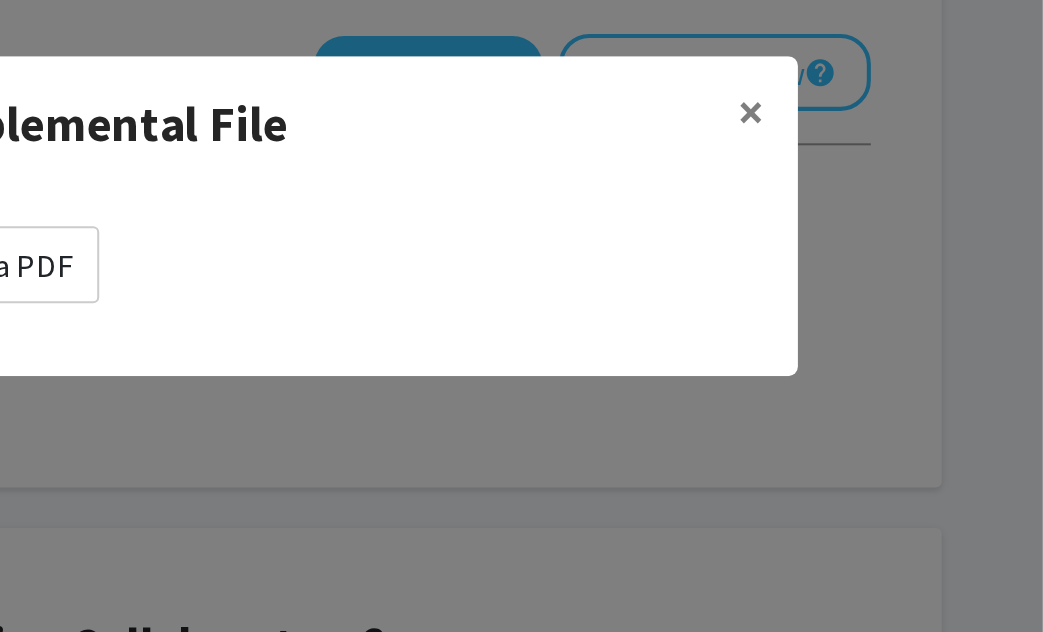 click on "Select a PDF" 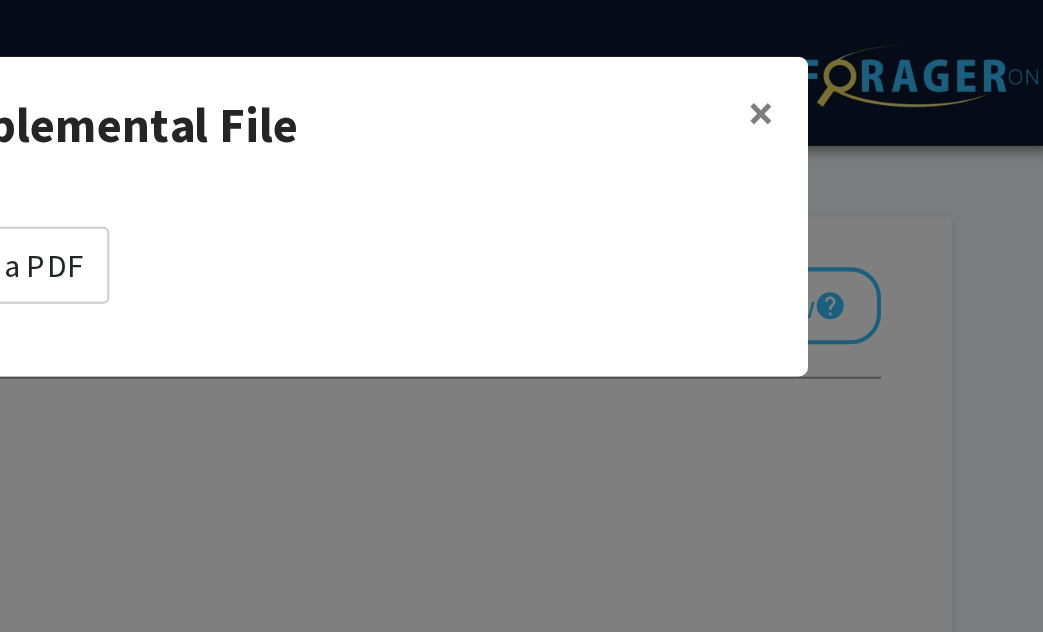 scroll, scrollTop: 0, scrollLeft: 157, axis: horizontal 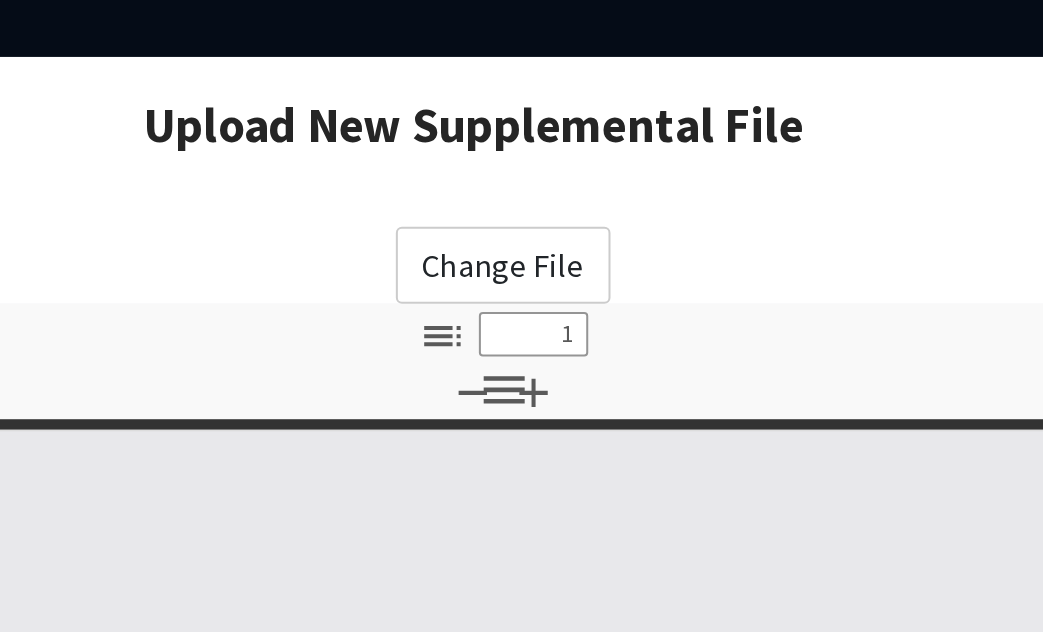 select on "custom" 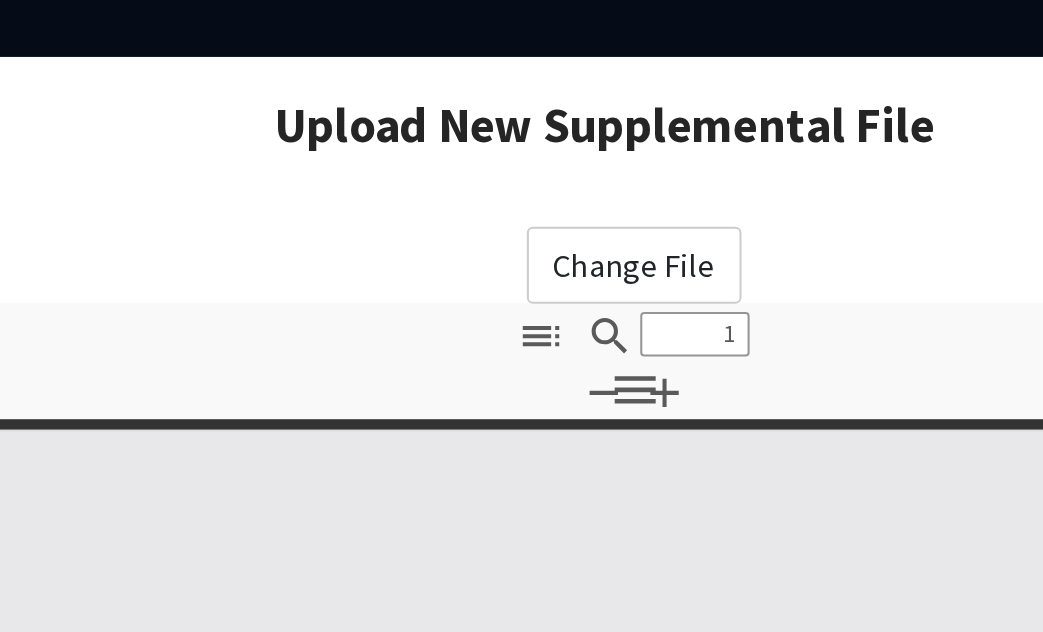 type on "0" 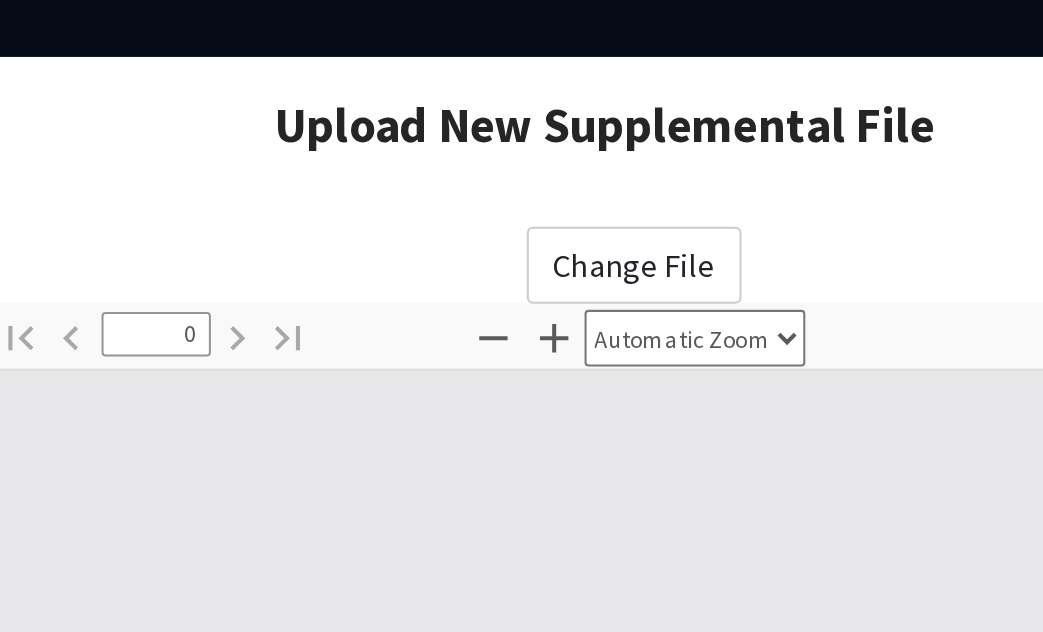 select on "custom" 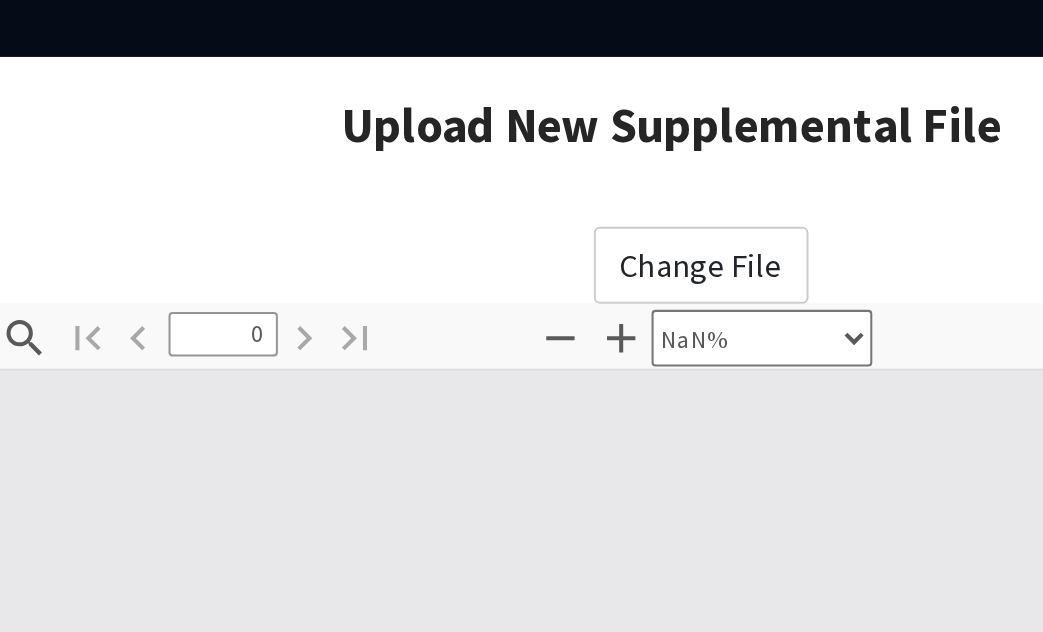 type on "1" 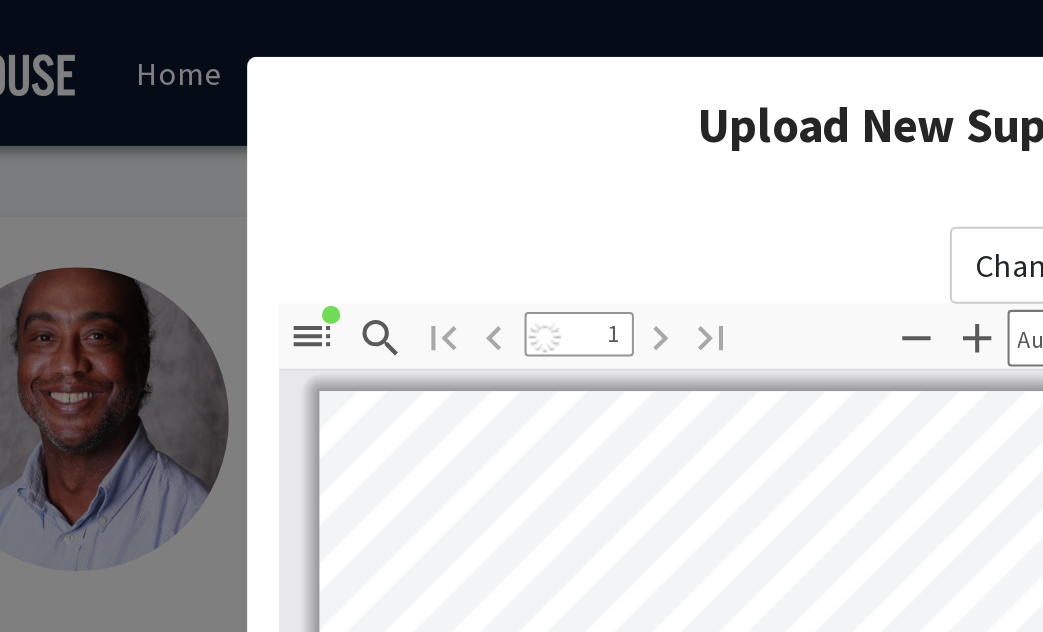 scroll, scrollTop: 0, scrollLeft: 87, axis: horizontal 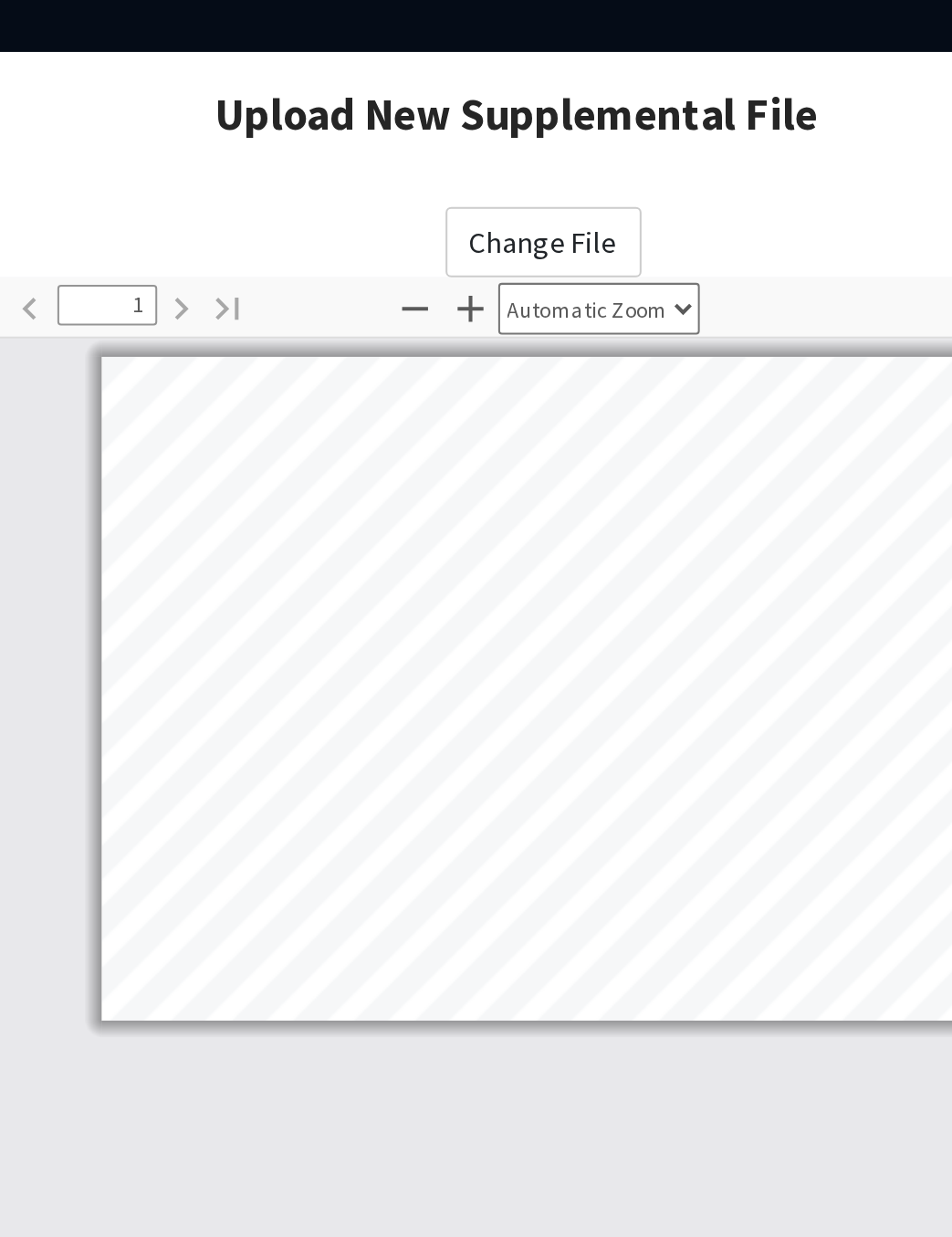 click 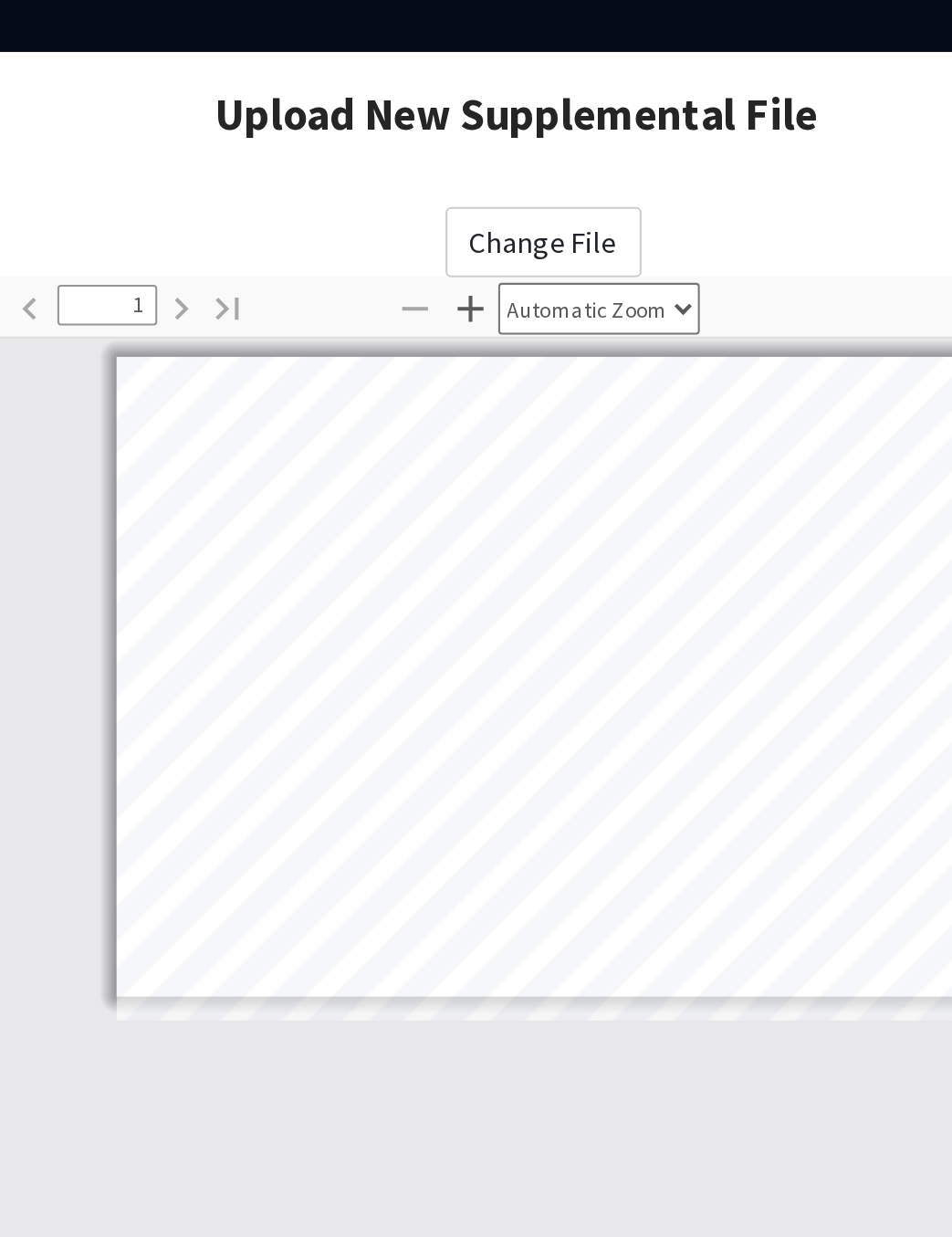 select on "custom" 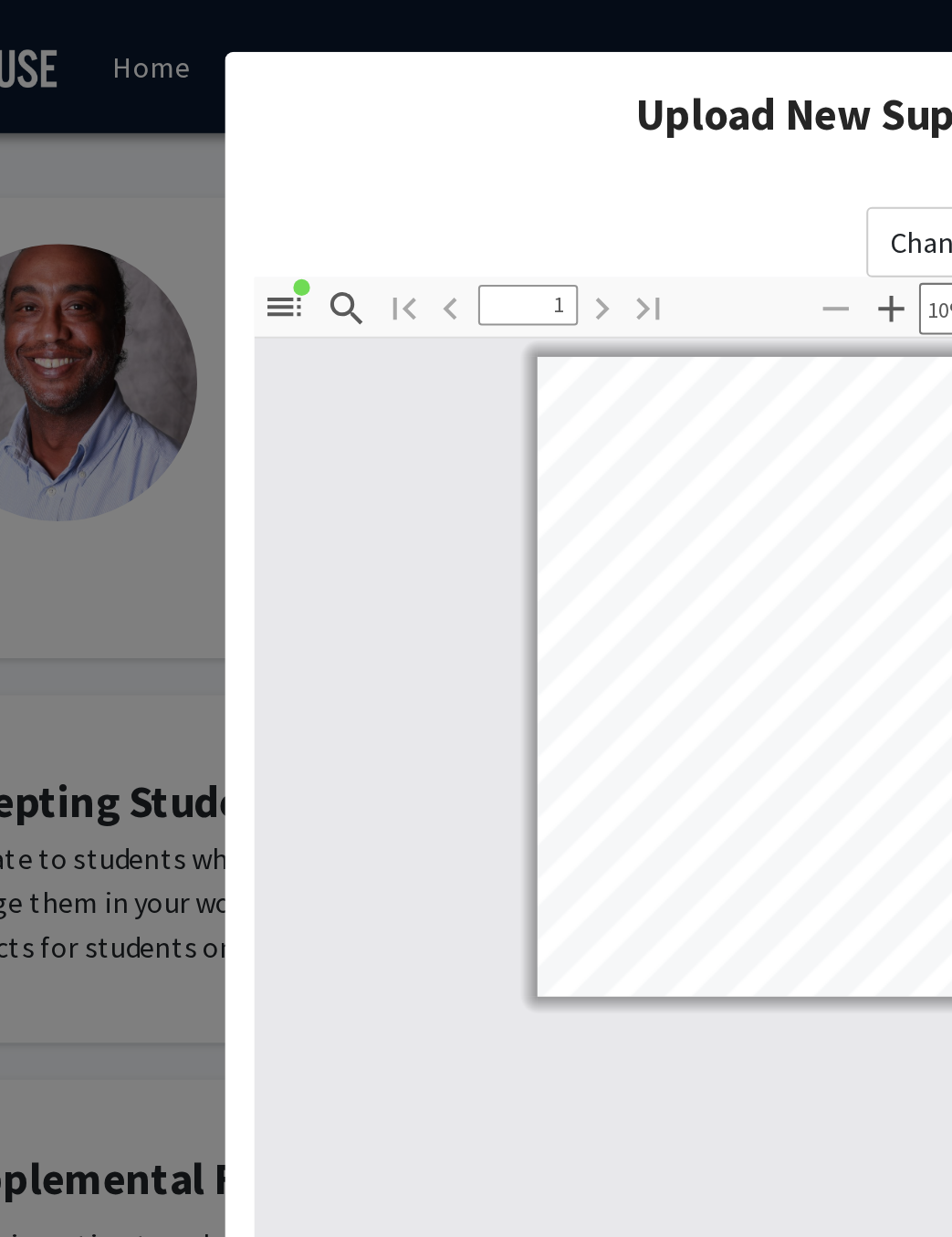 scroll, scrollTop: 0, scrollLeft: 116, axis: horizontal 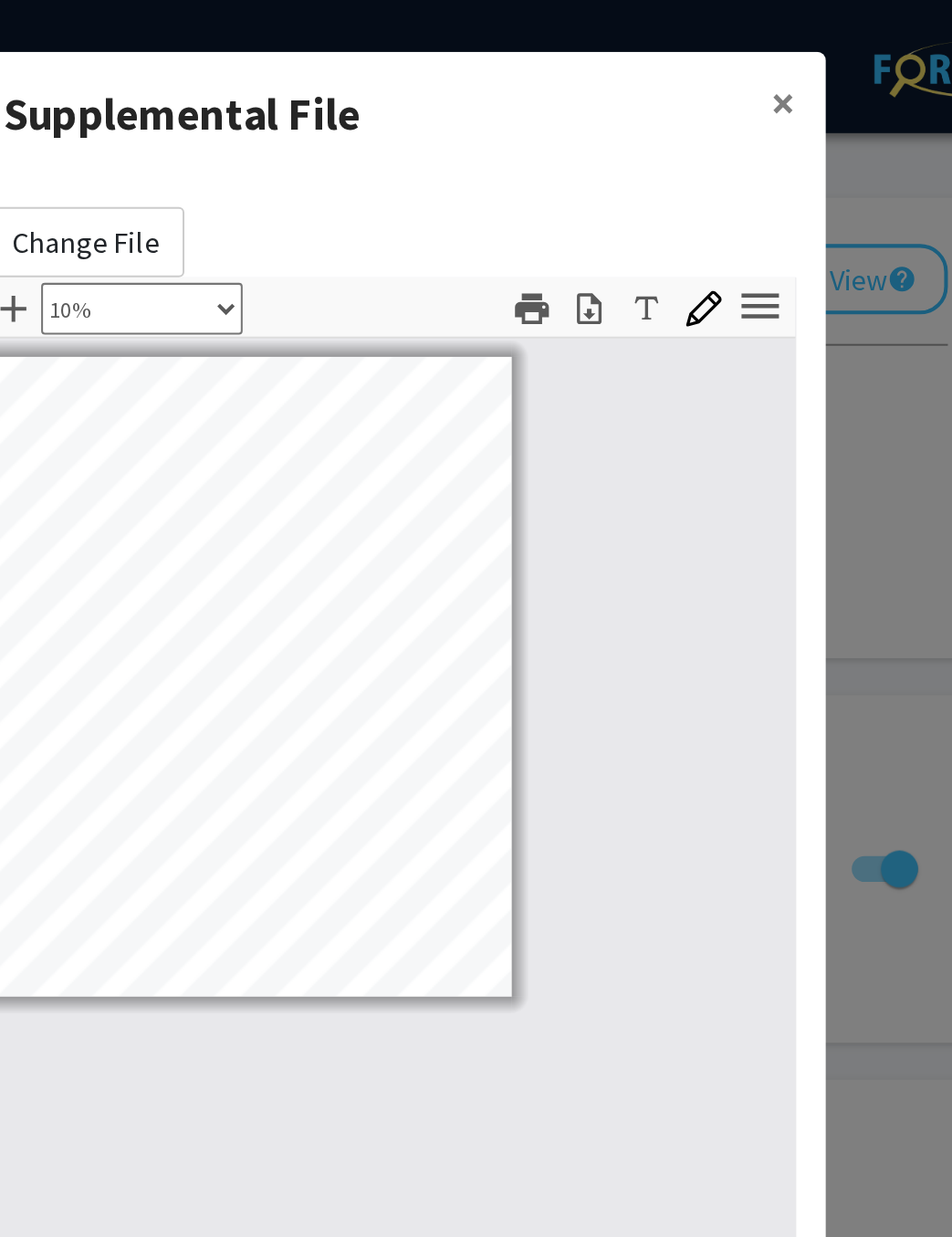 click on "×" 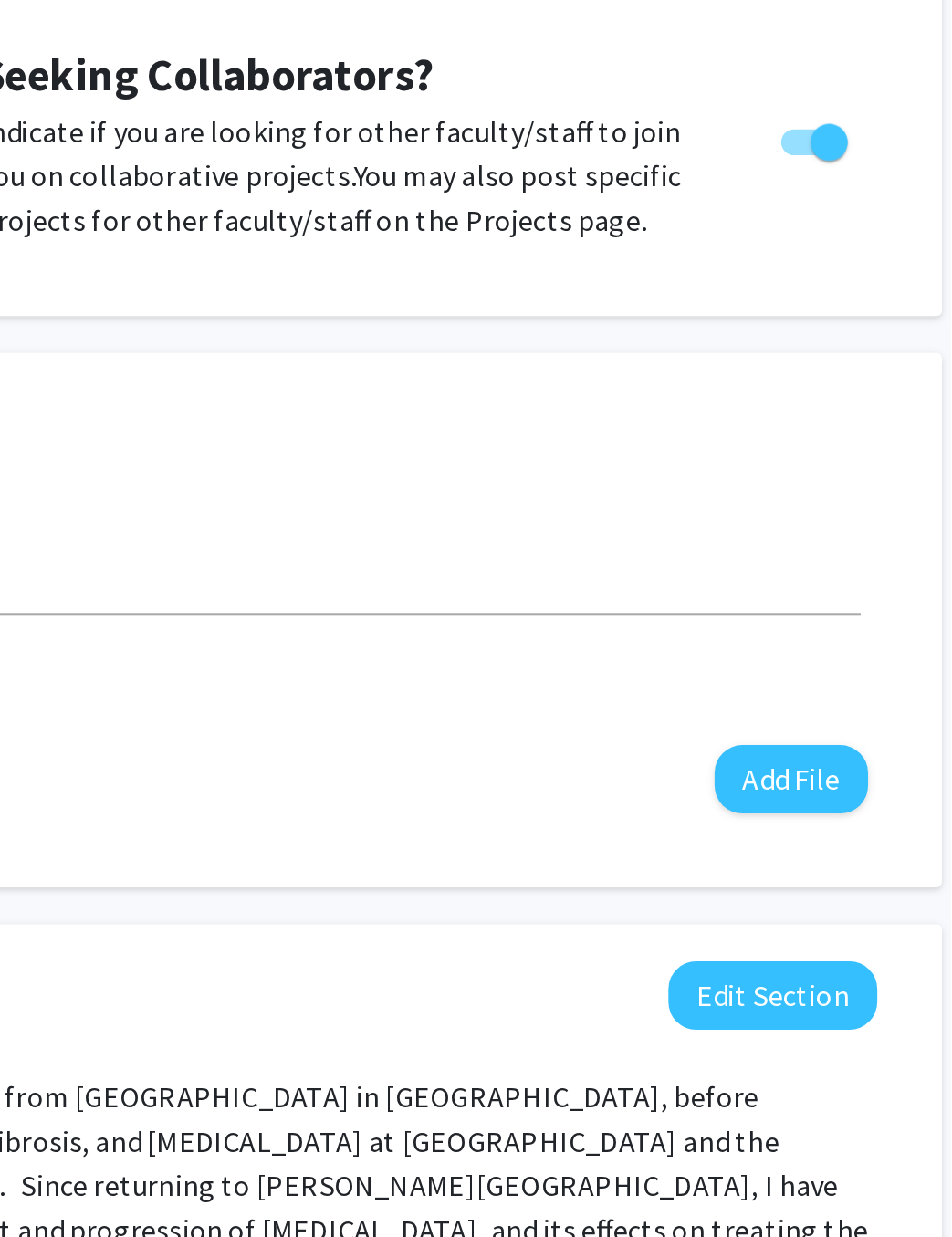 scroll, scrollTop: 0, scrollLeft: 143, axis: horizontal 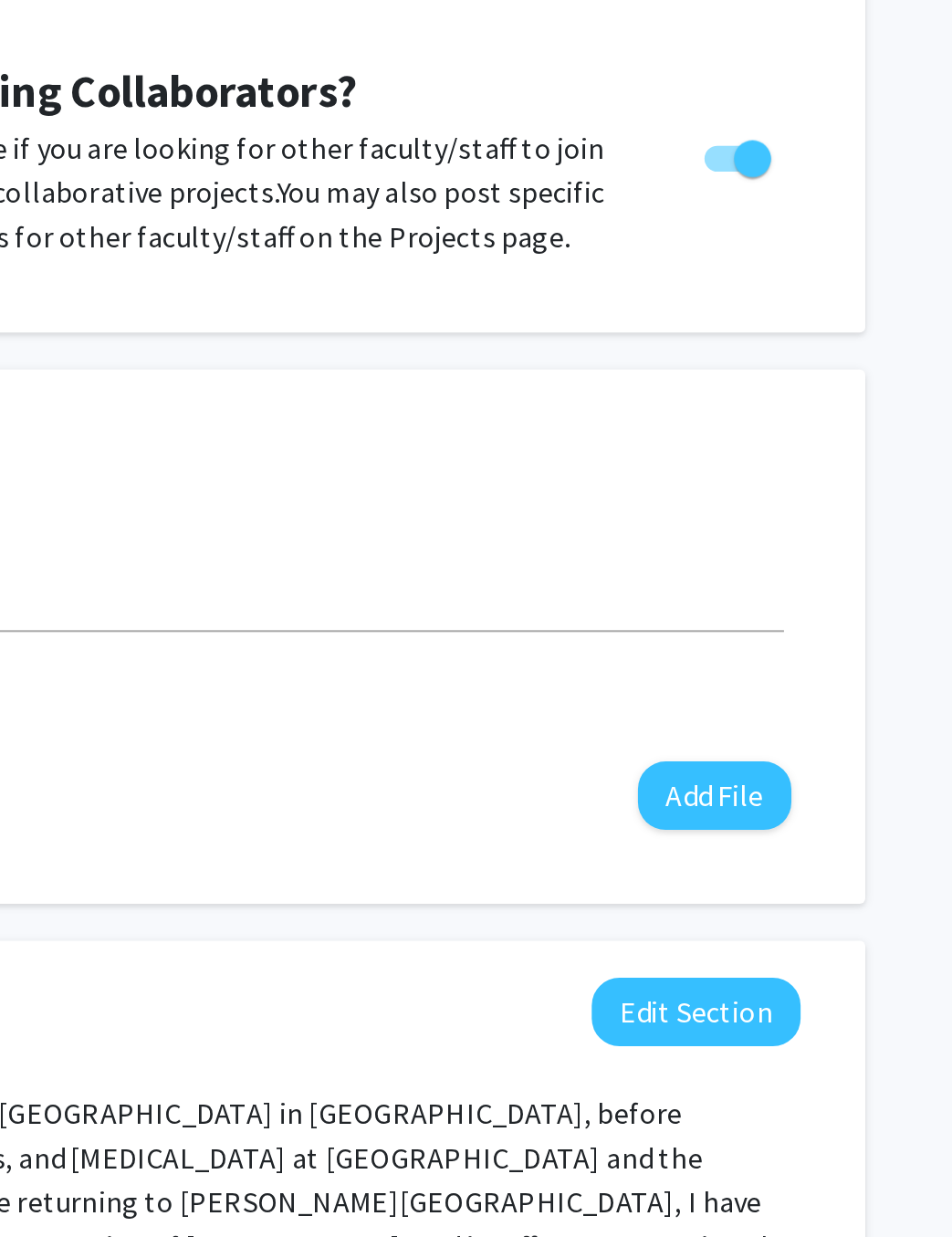 click on "Add File" 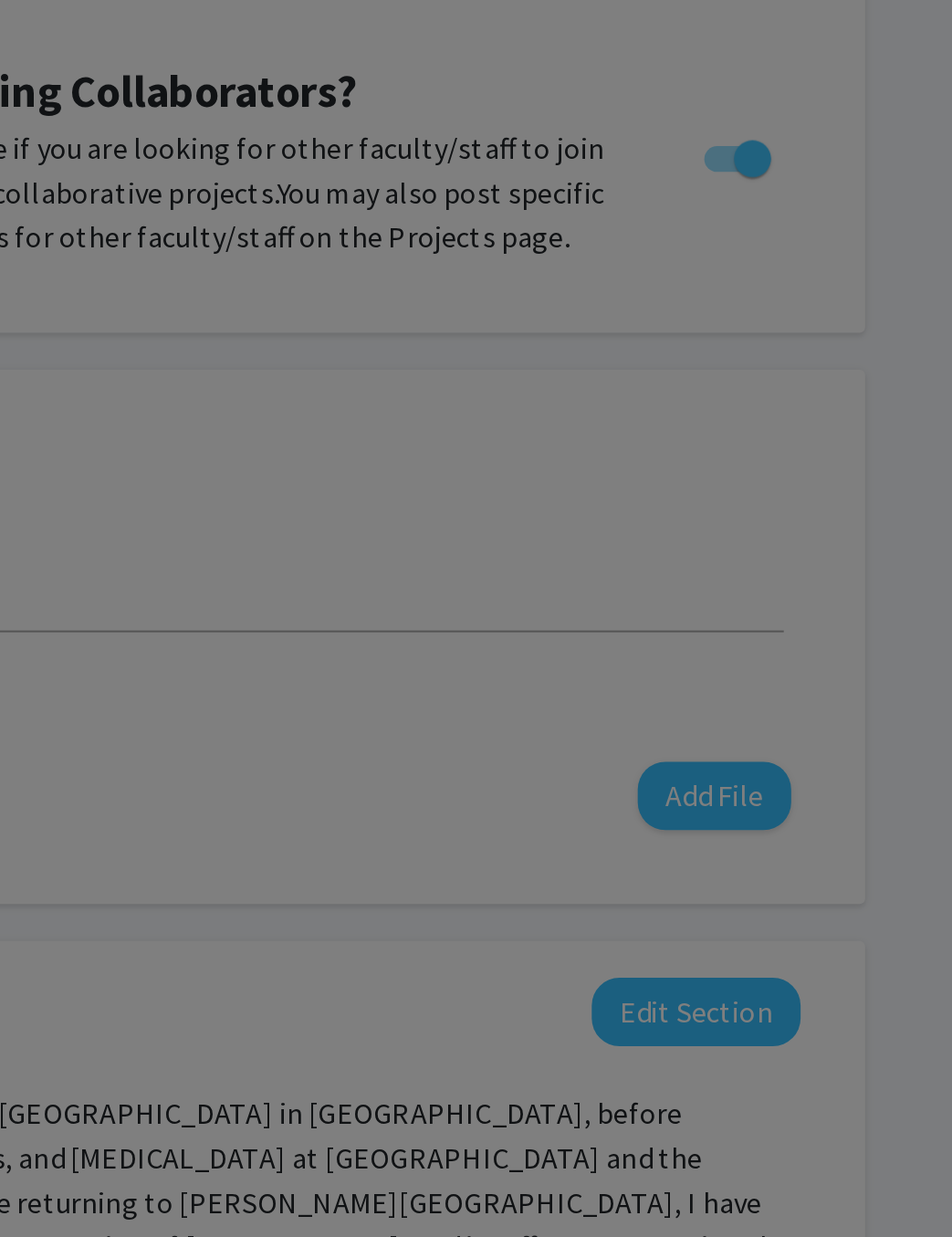 click on "Upload New Supplemental File ×  Select a PDF" 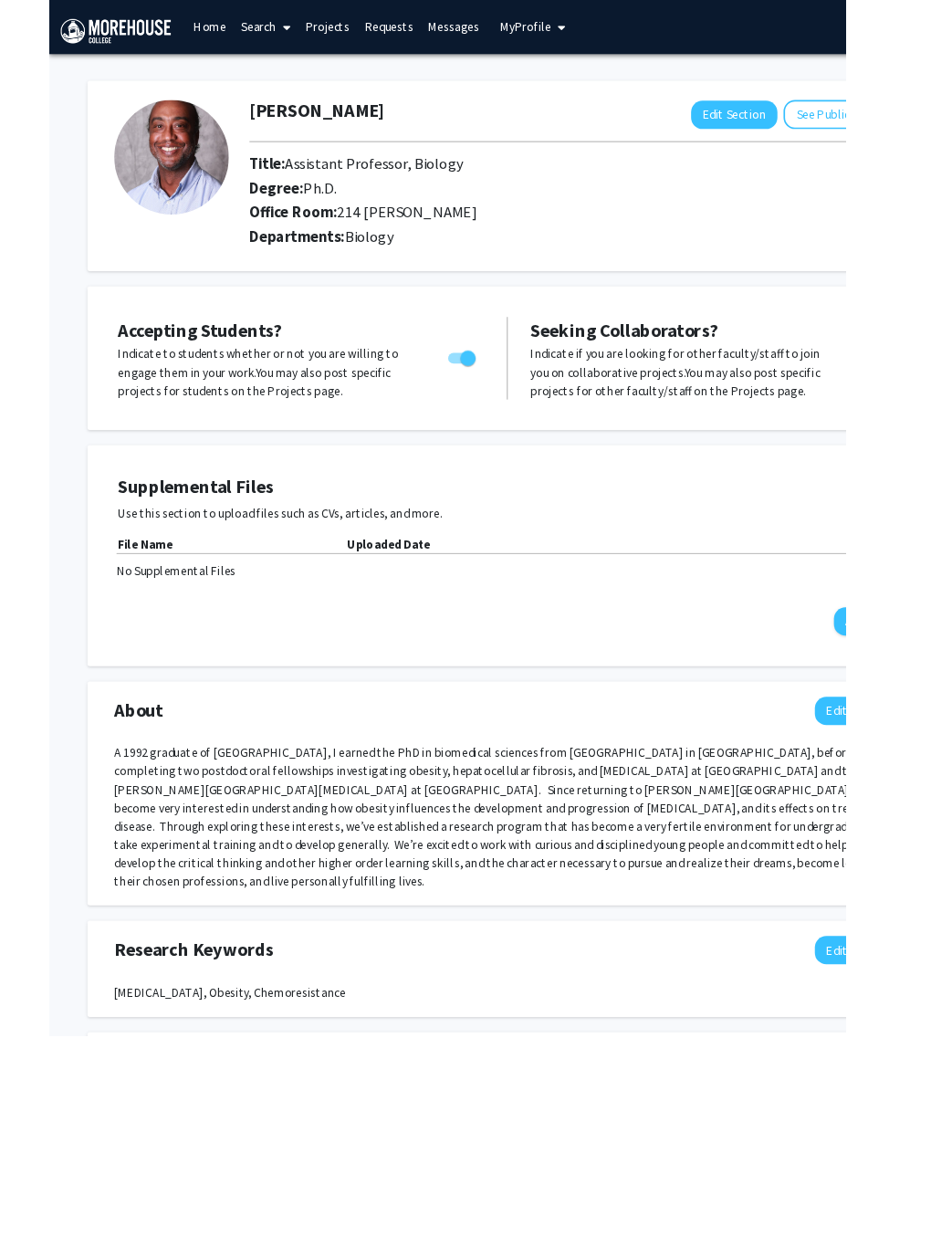 scroll, scrollTop: 2, scrollLeft: 0, axis: vertical 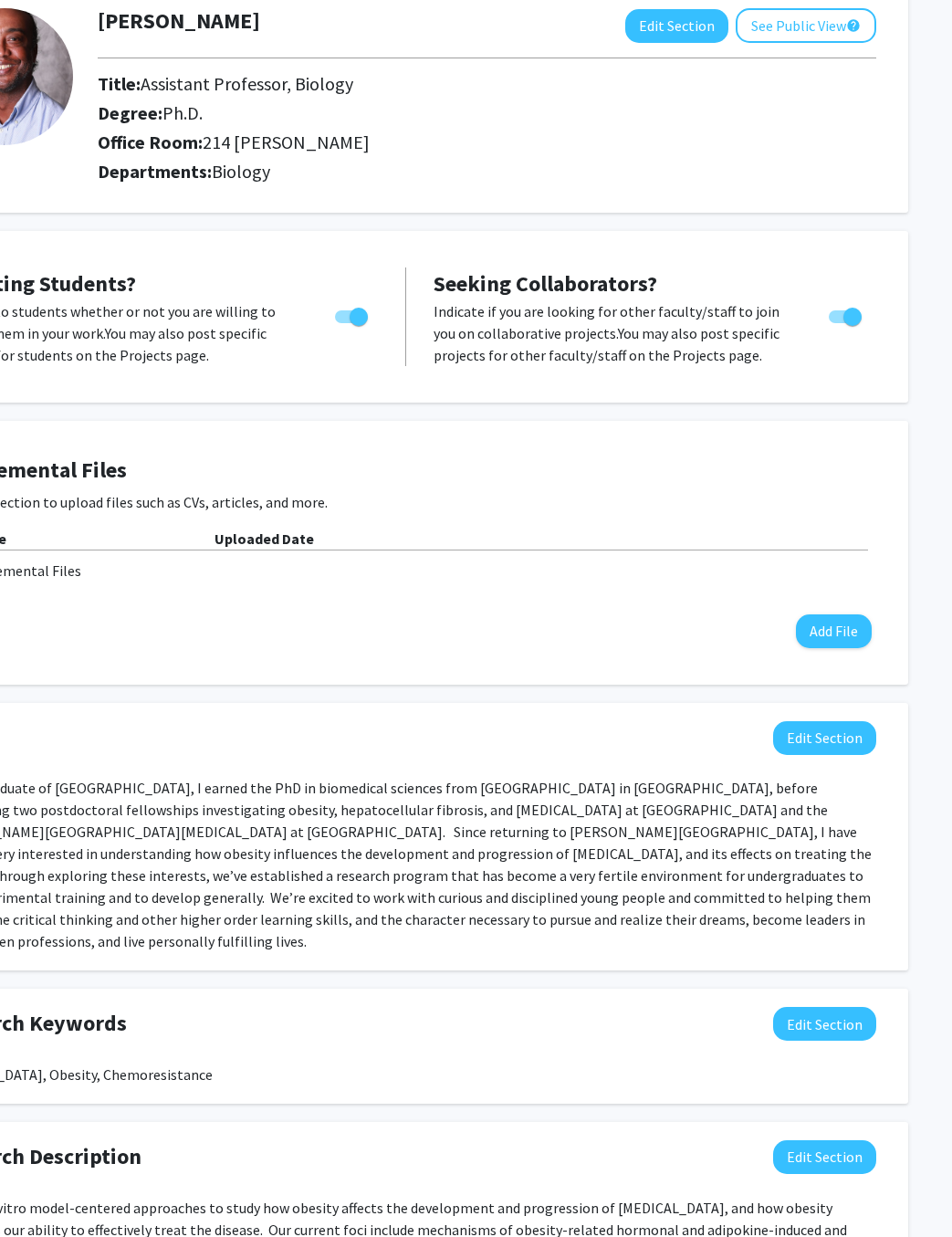 click on "Add File" 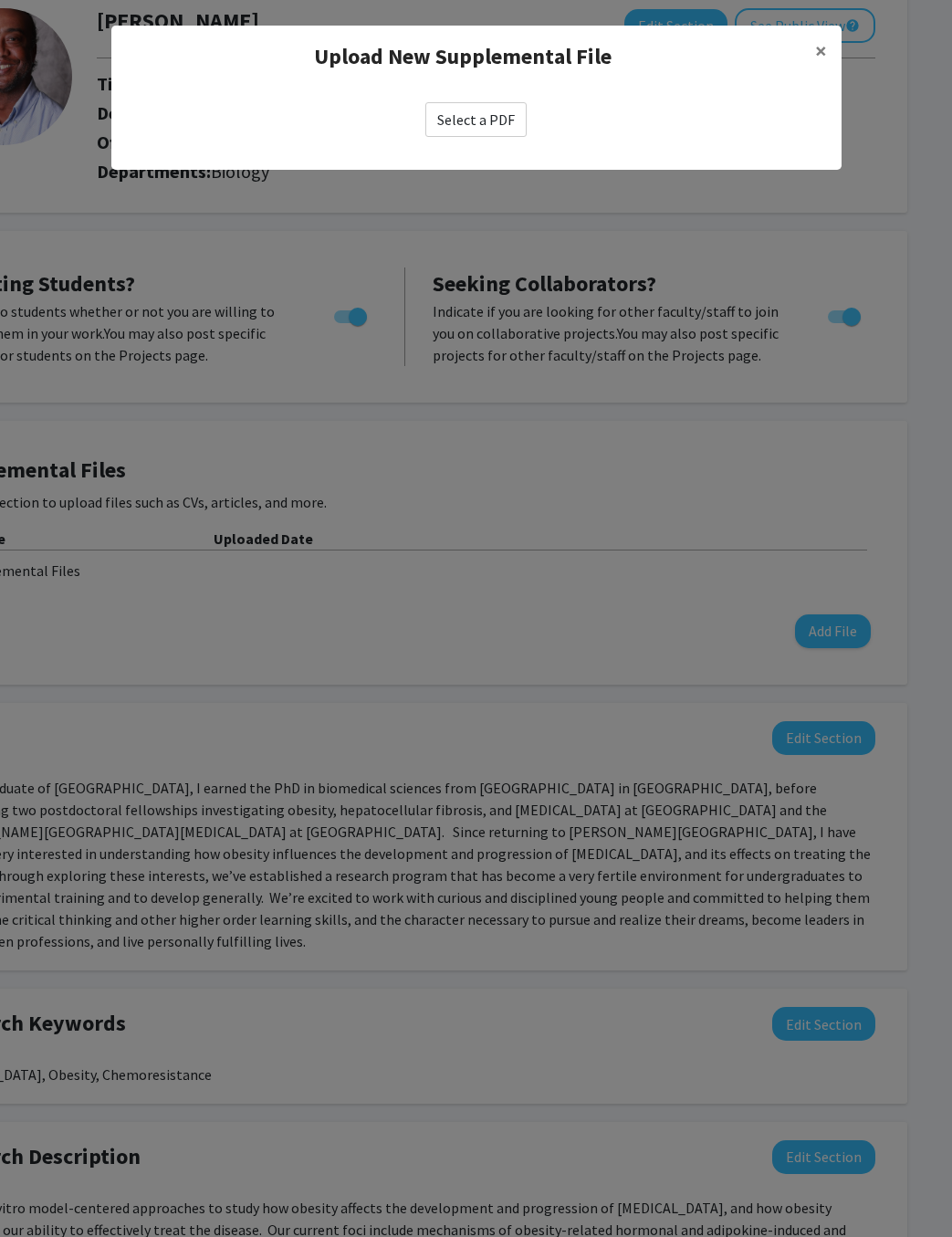 click on "Select a PDF" 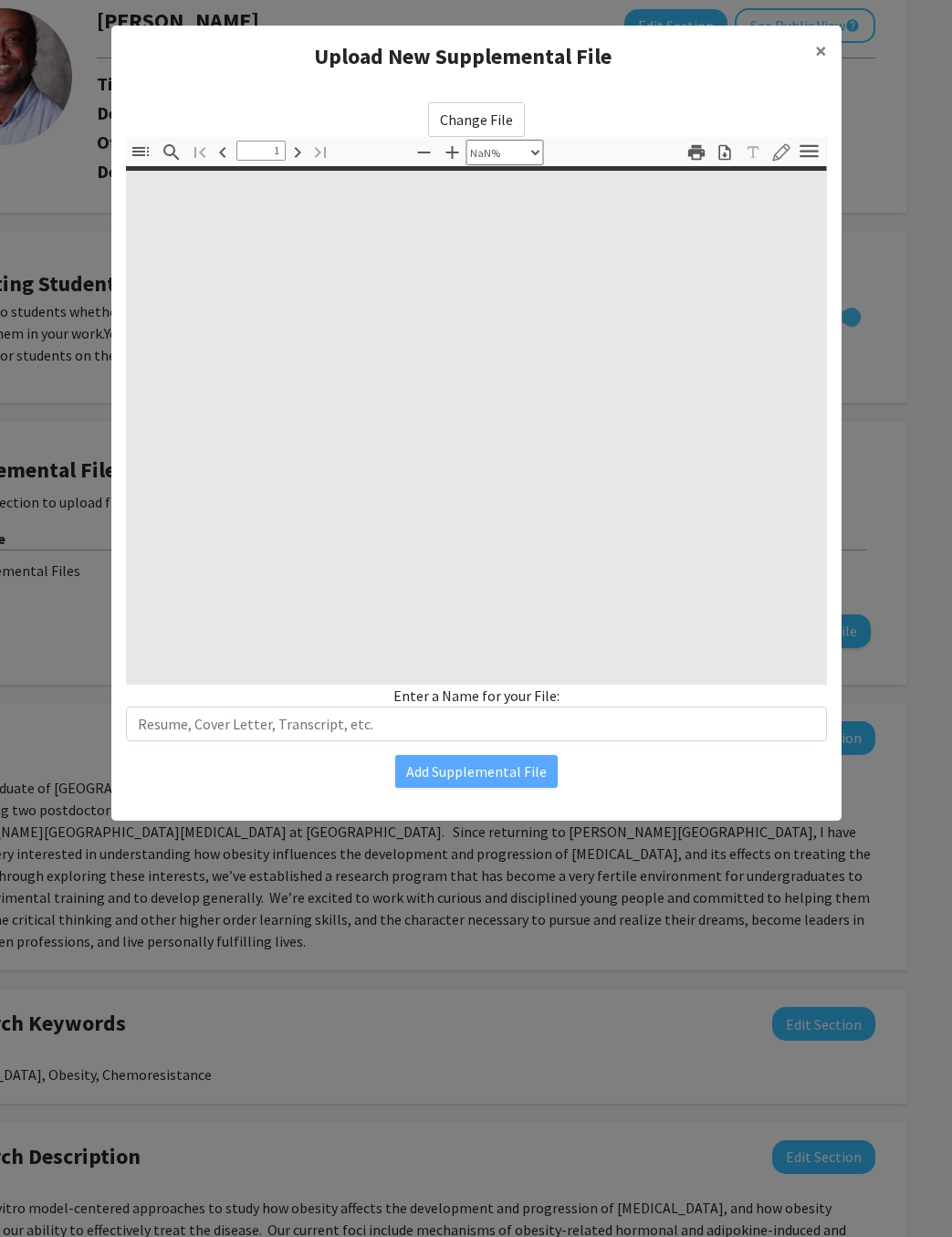type on "0" 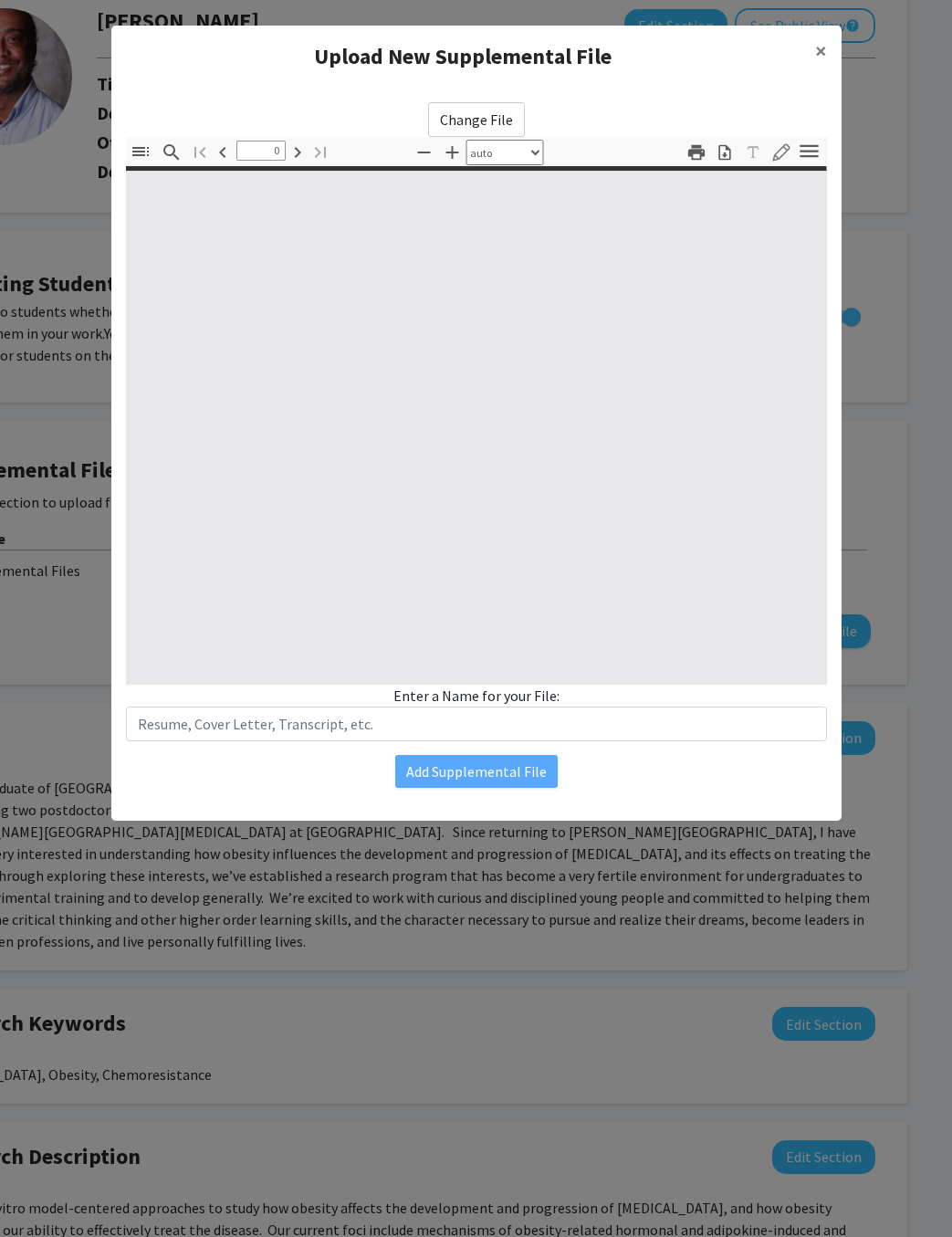 select on "custom" 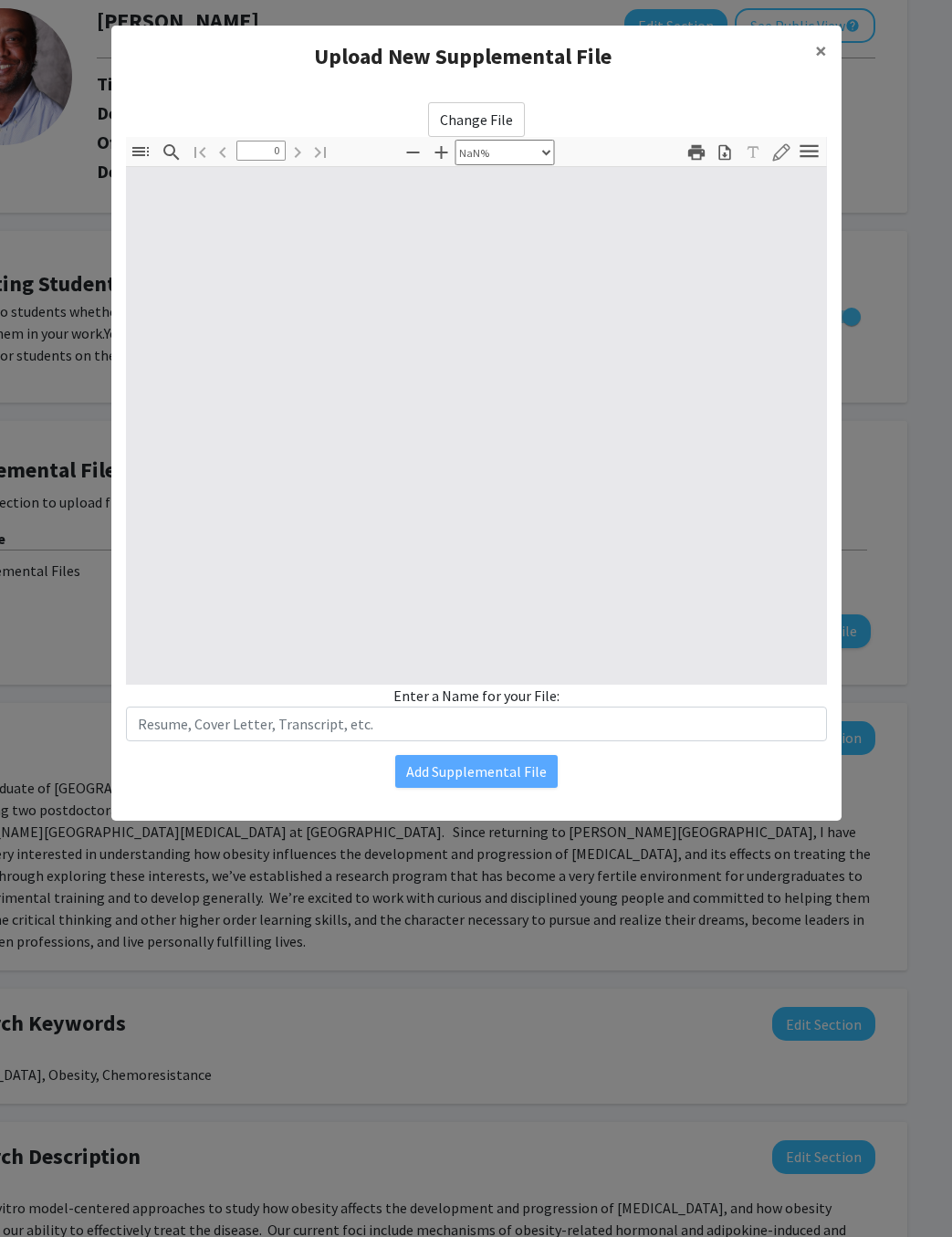 type on "1" 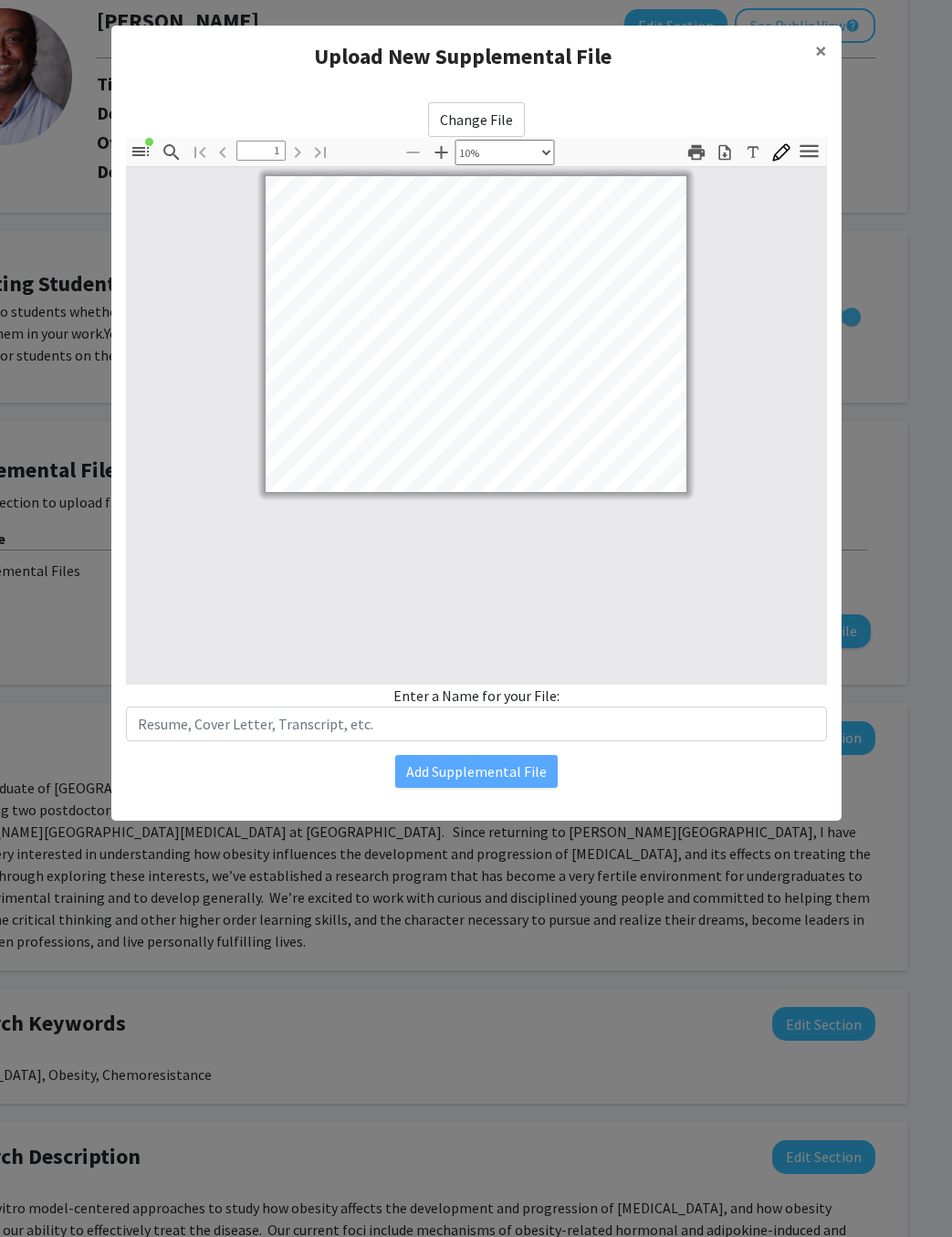 click 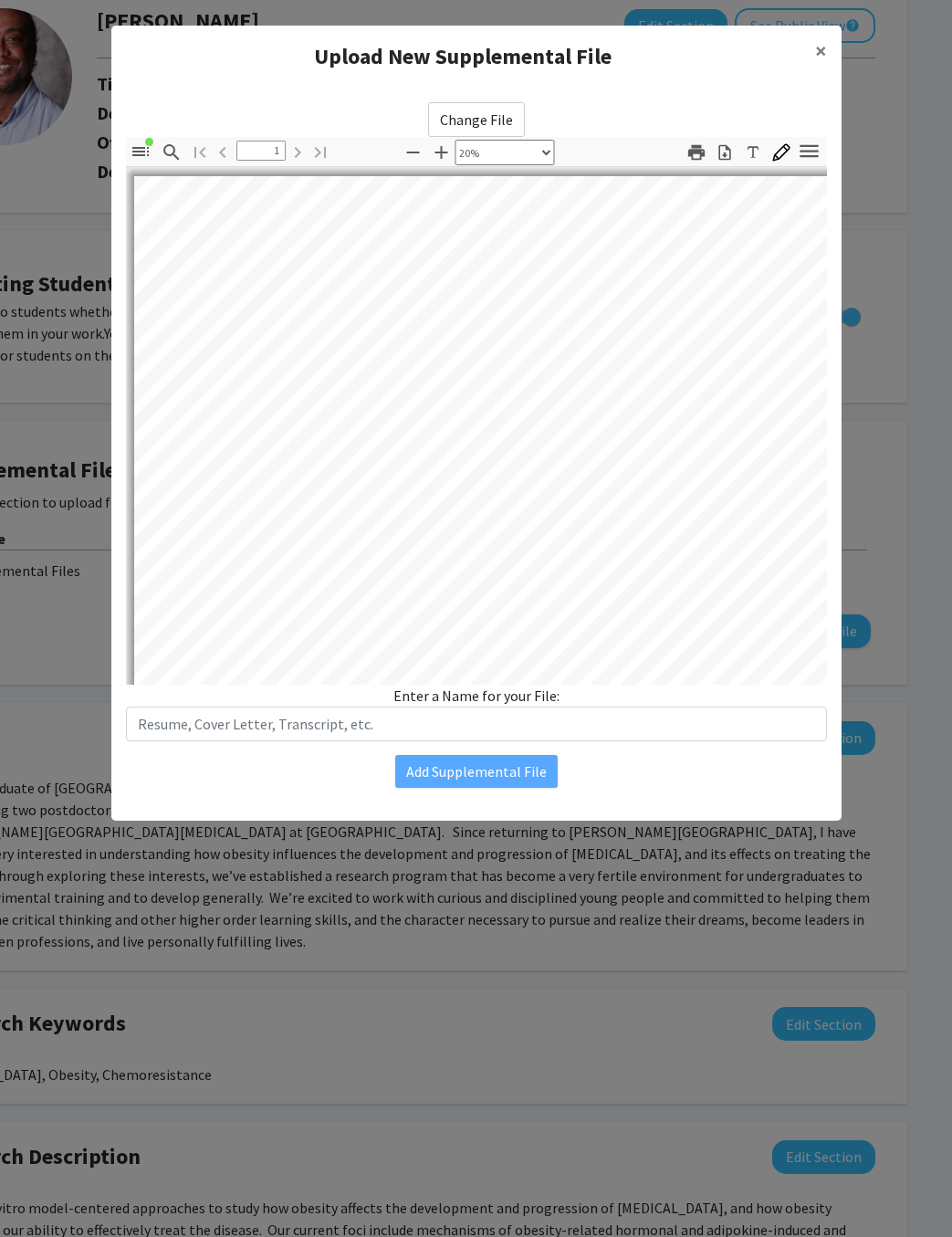 click 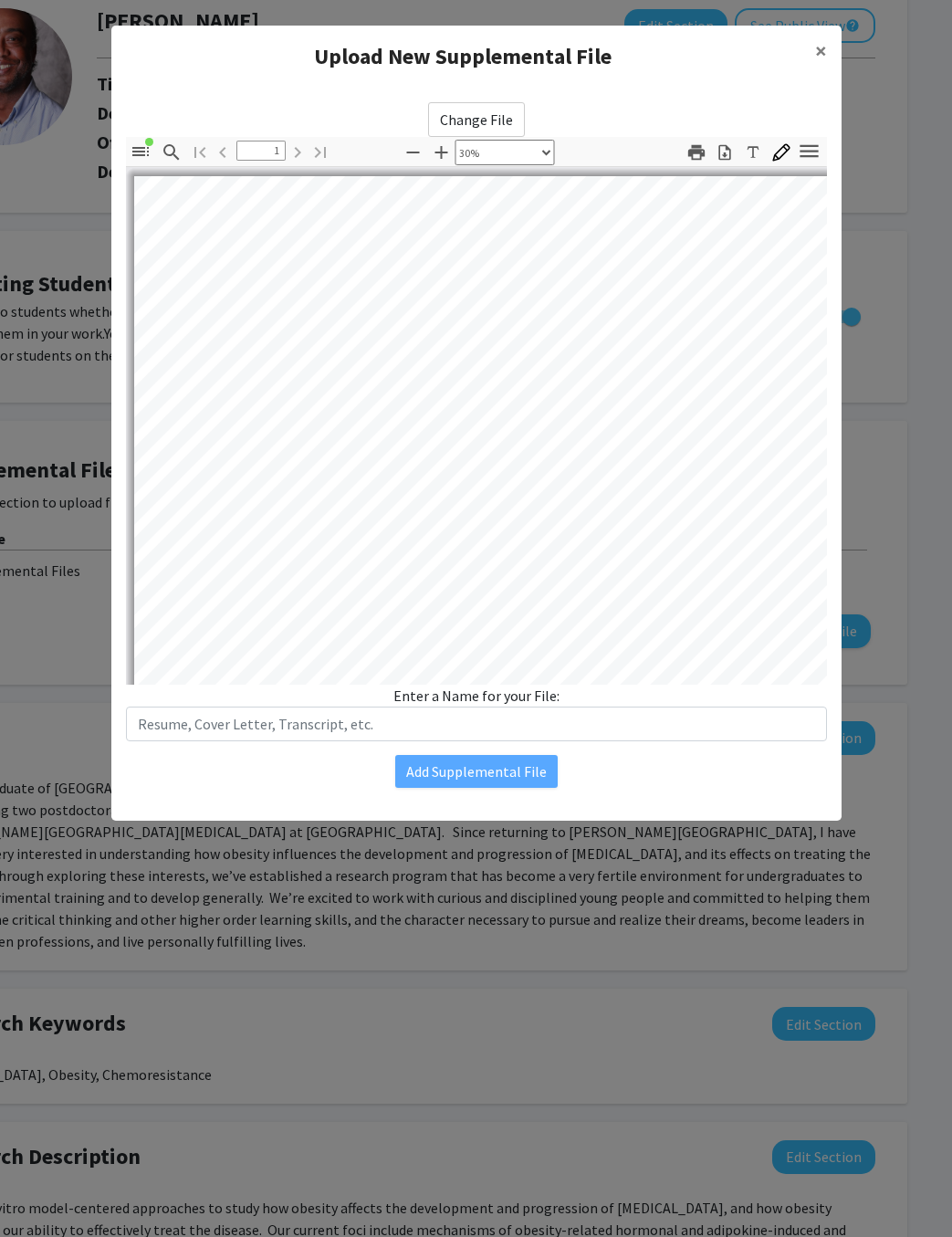 click 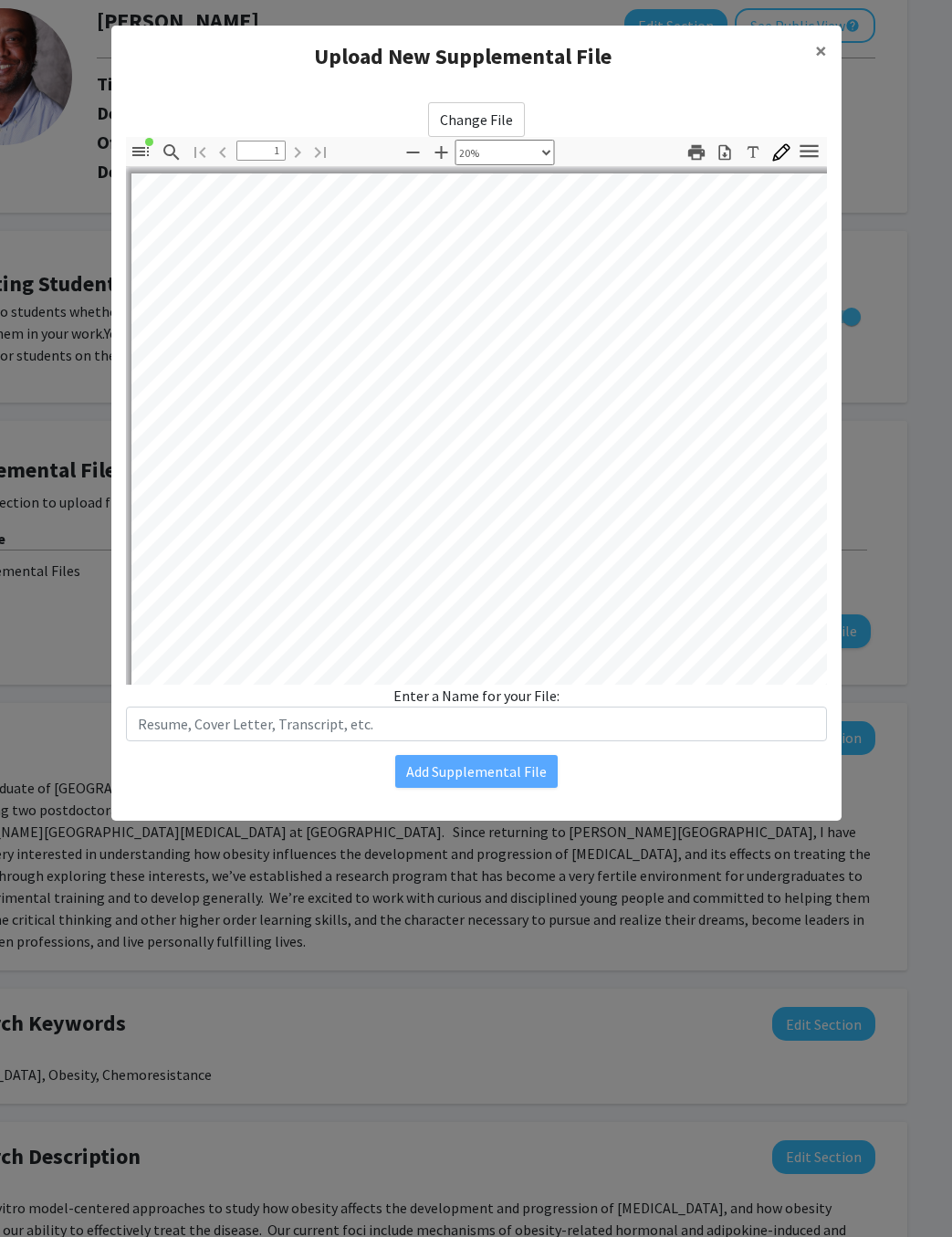 click 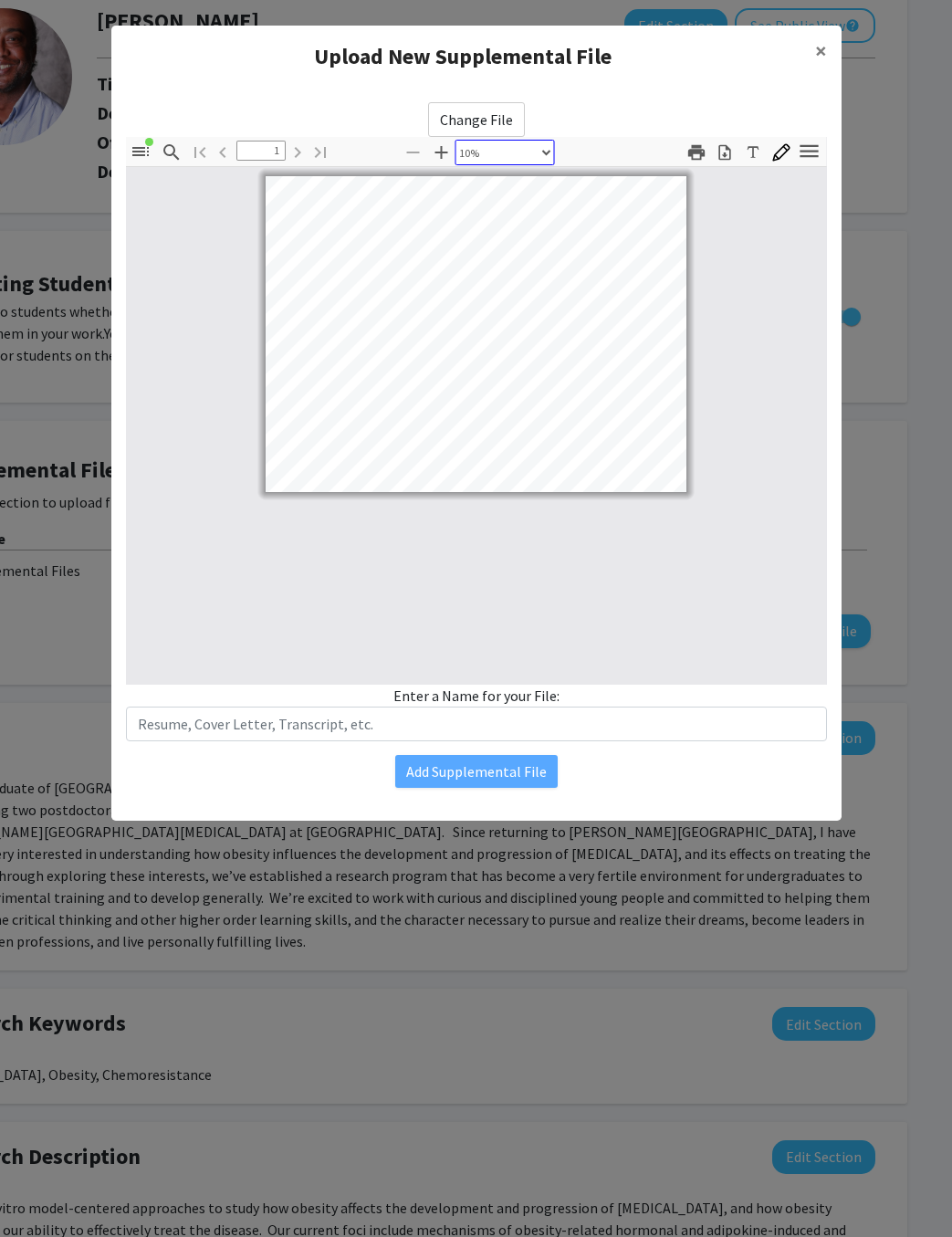 click on "Automatic Zoom Actual Size Page Fit Page Width 50% 100% 125% 150% 200% 300% 400% 10%" at bounding box center [504, 152] 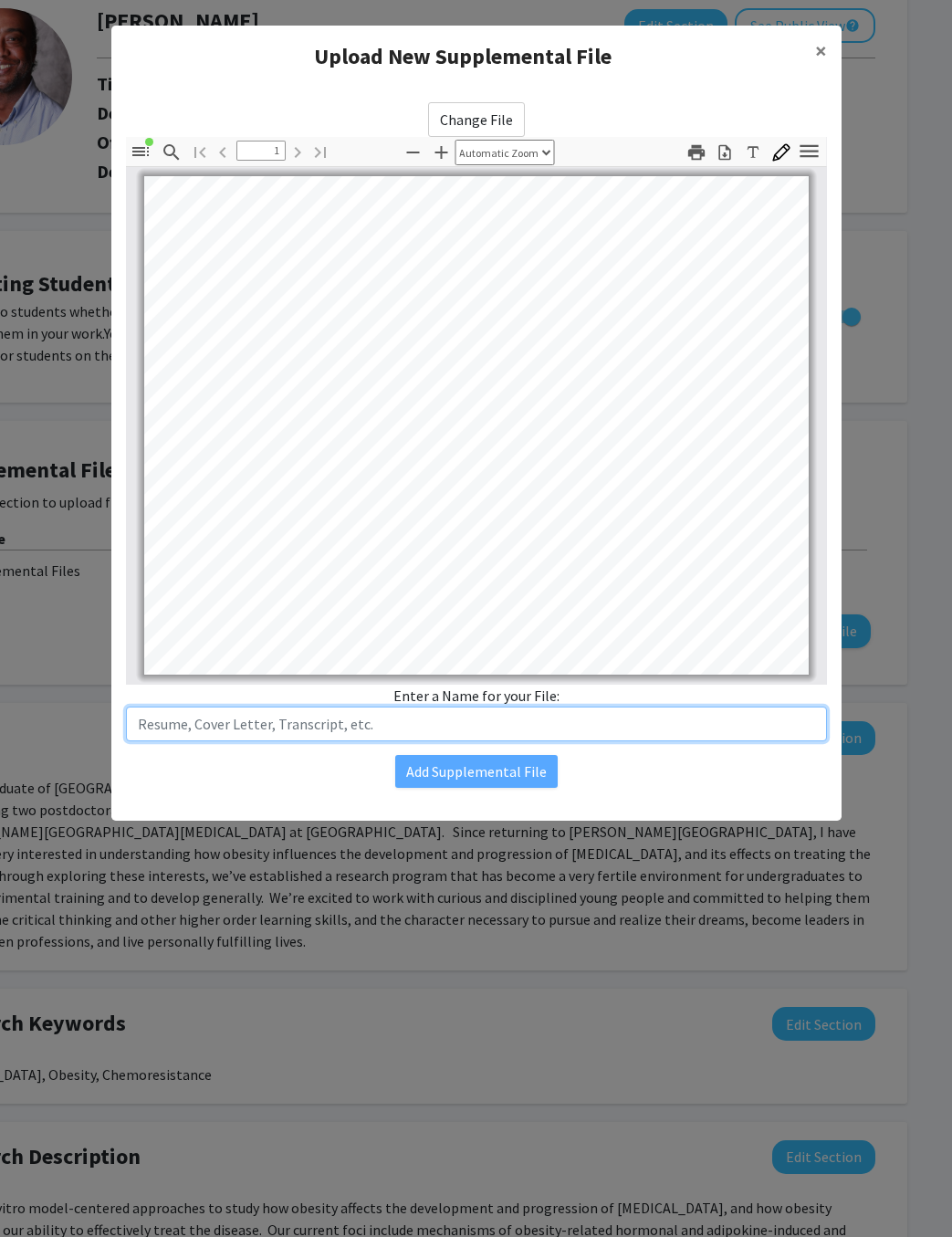 click at bounding box center (476, 724) 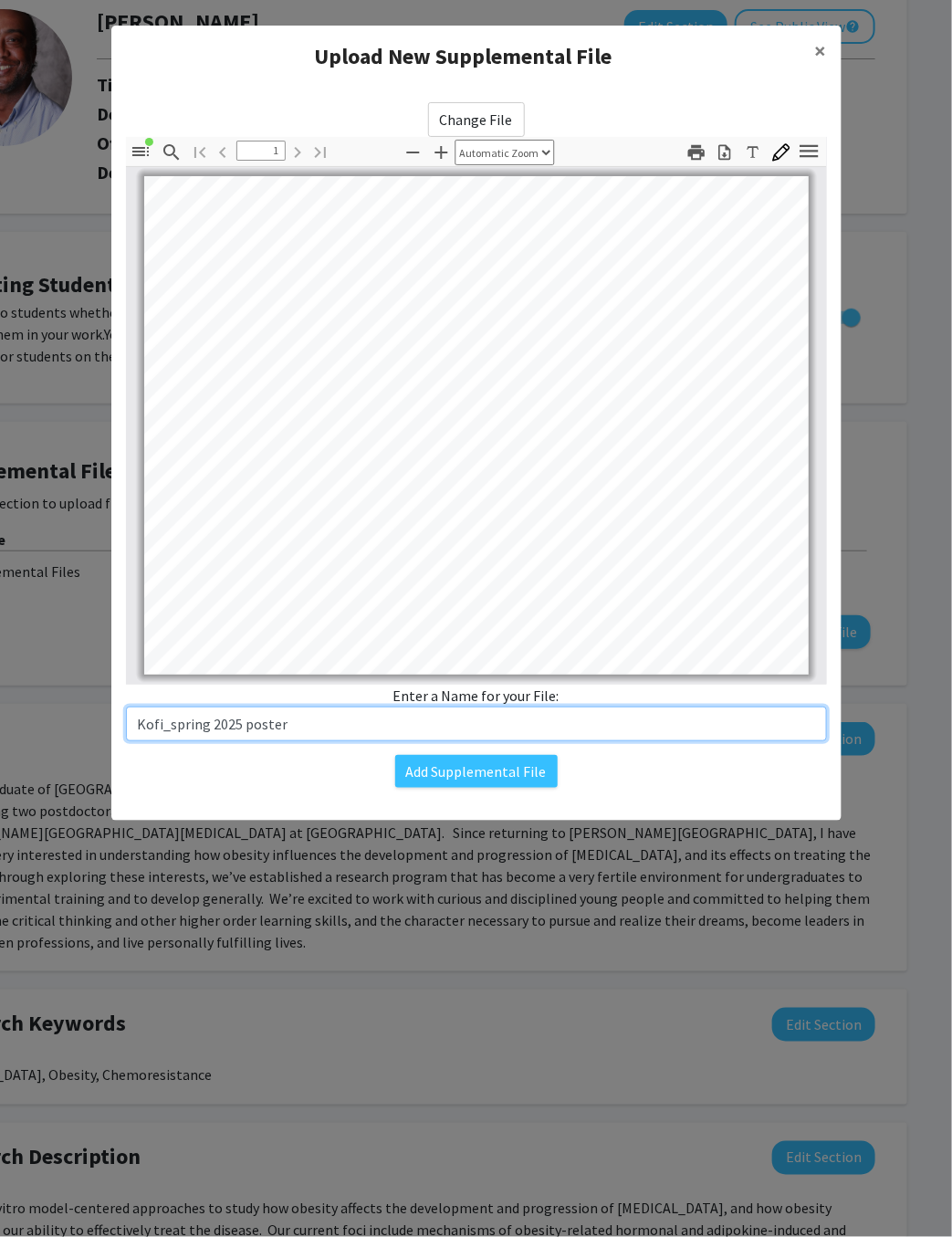 type on "Kofi_spring 2025 poster" 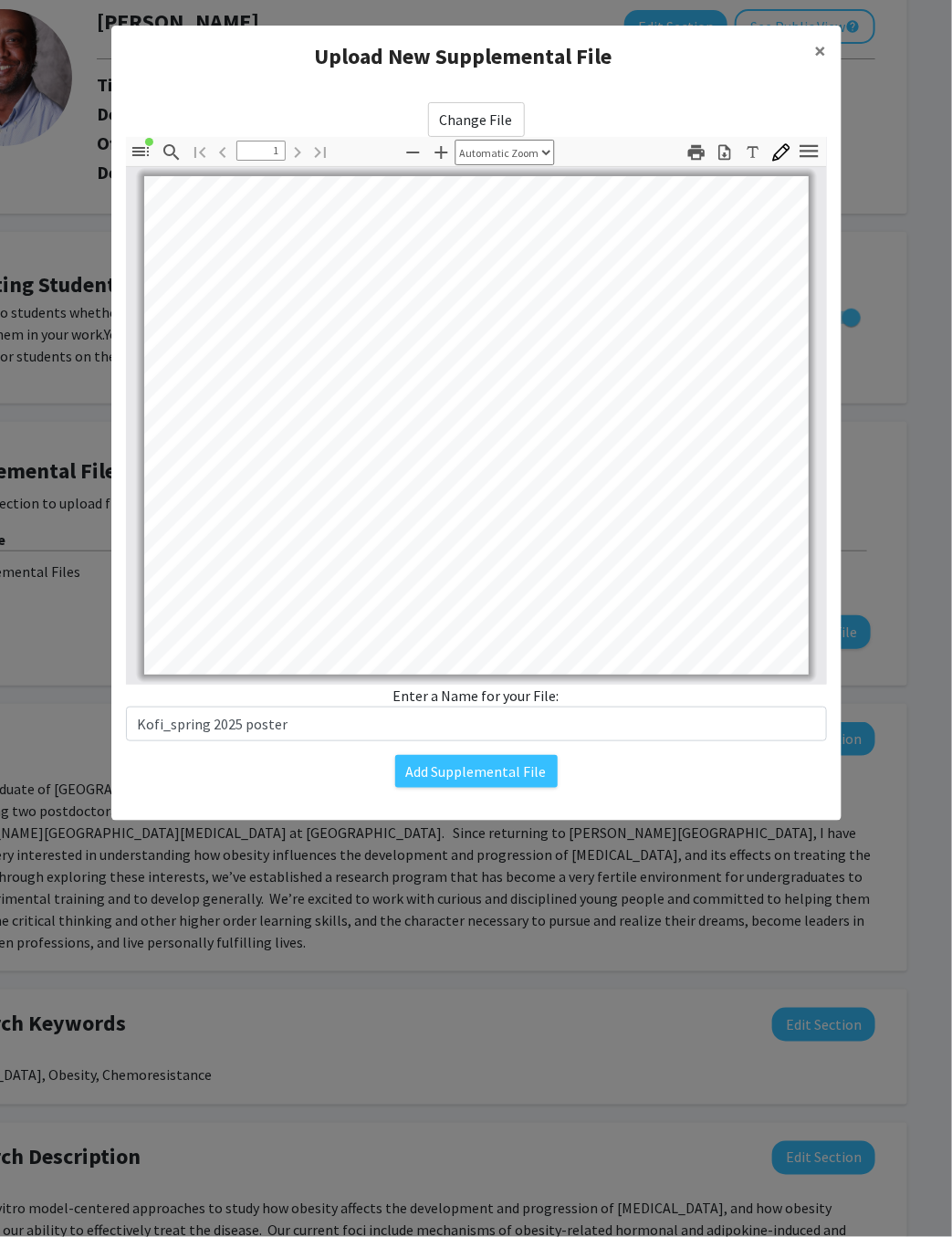 click on "Add Supplemental File" 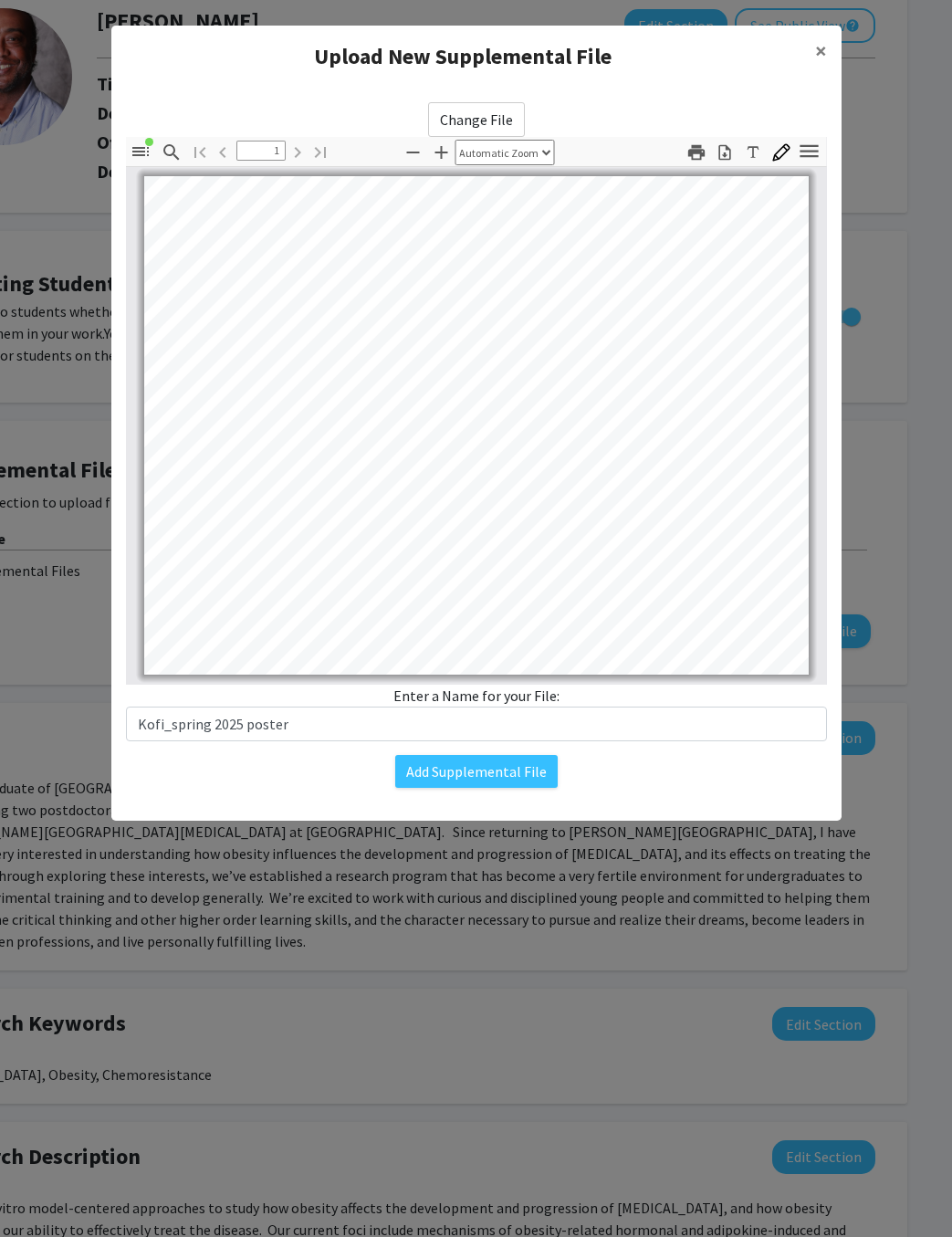 click on "Add Supplemental File" 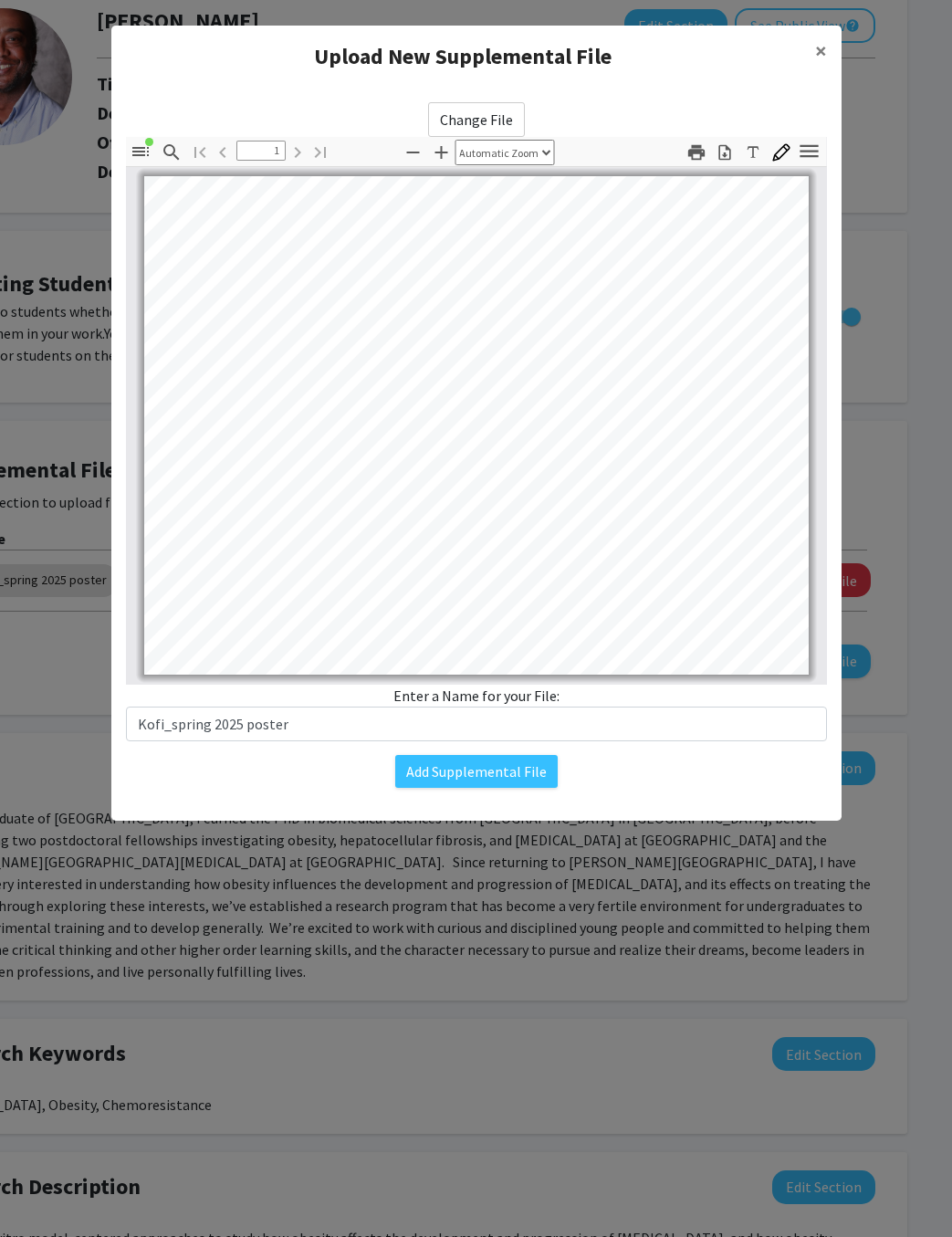 click on "Add Supplemental File" 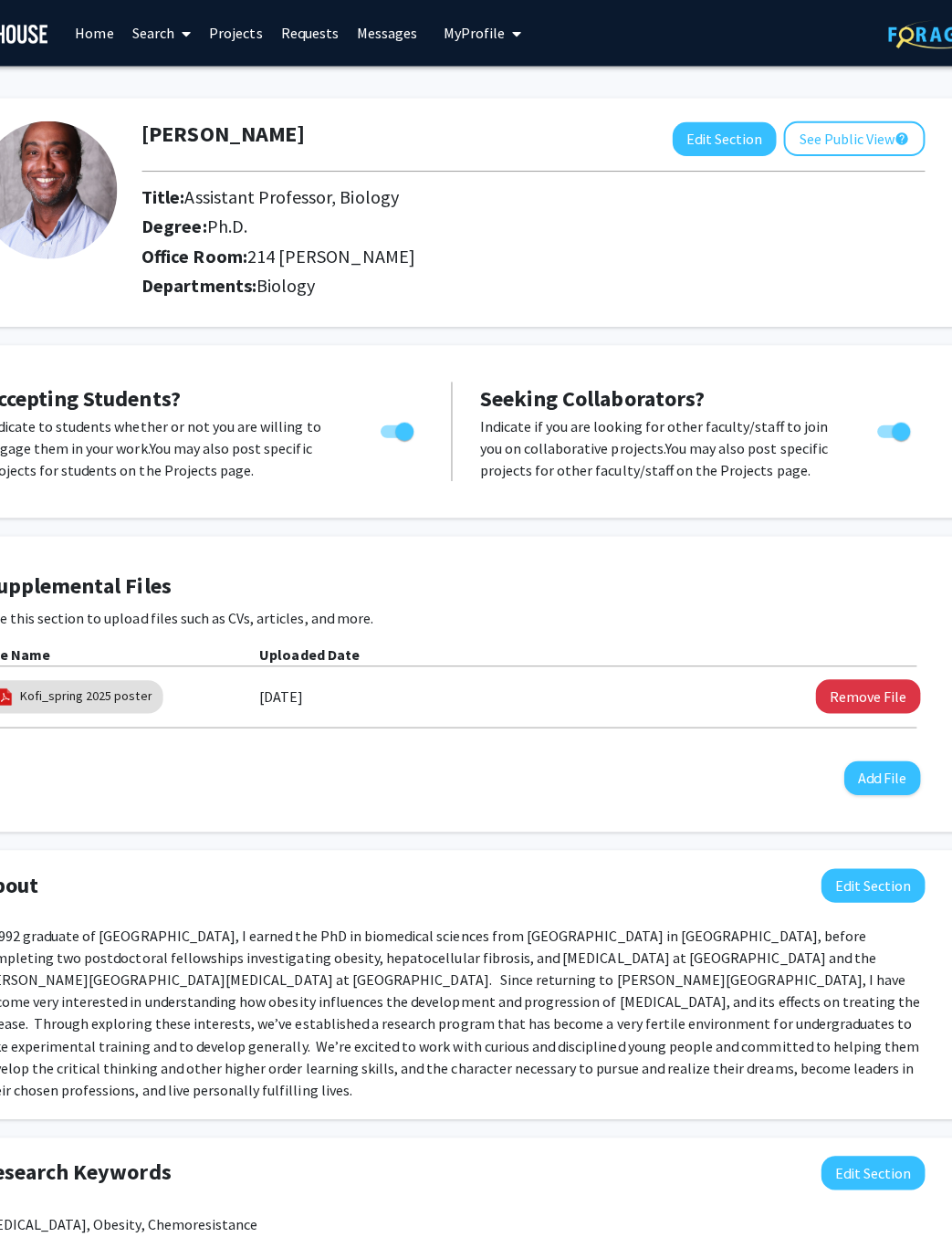 scroll, scrollTop: 0, scrollLeft: 143, axis: horizontal 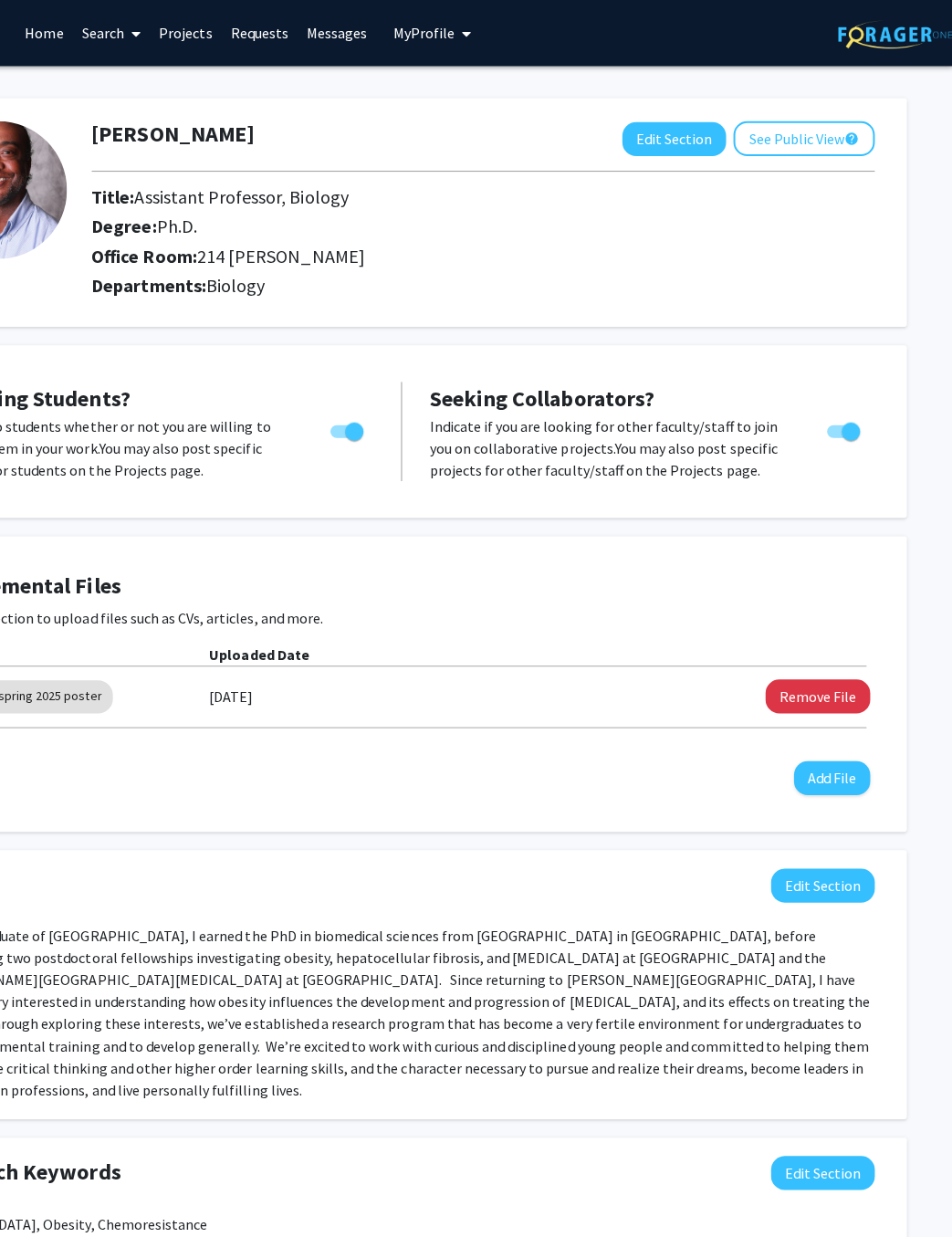 click on "Add File" 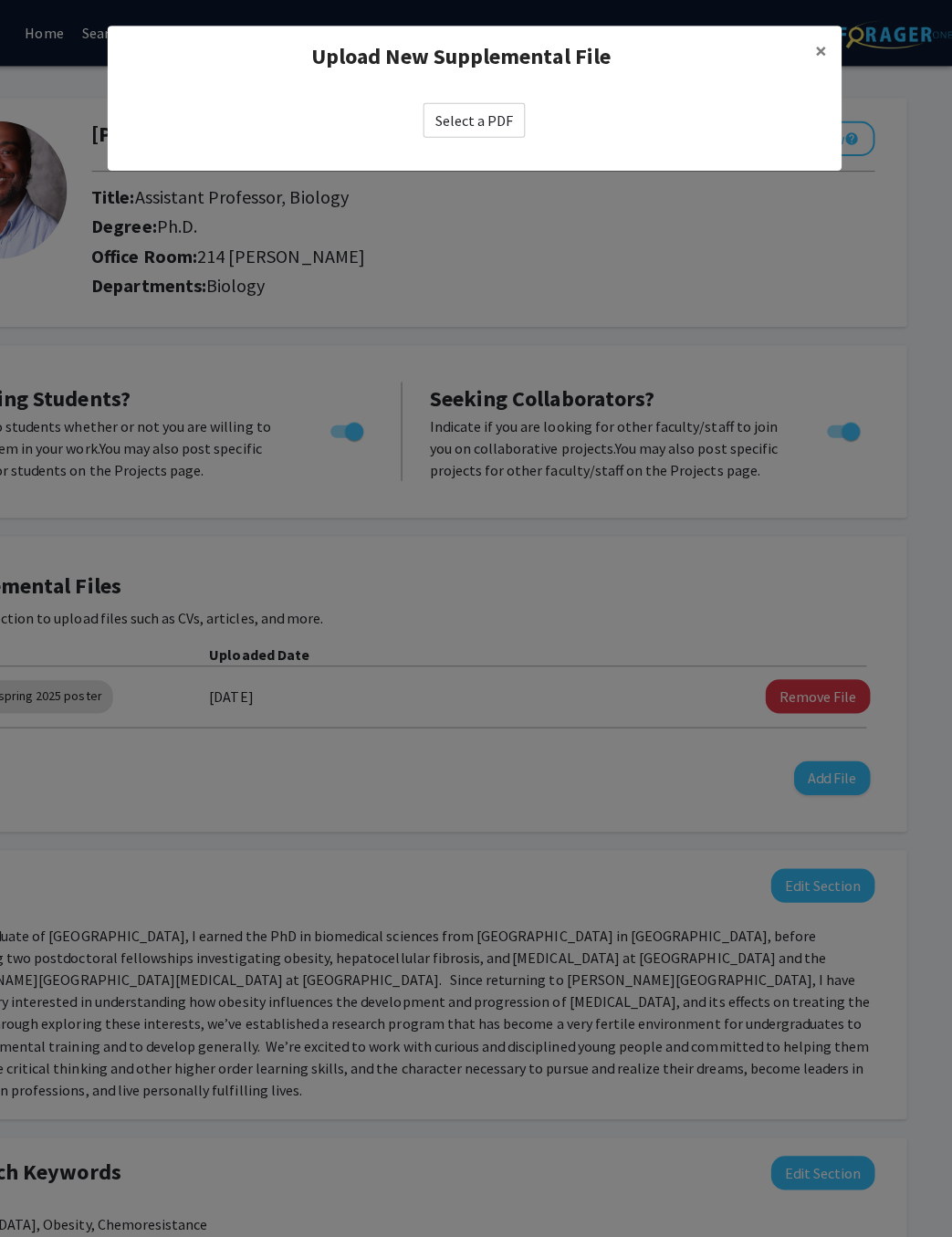 click on "Select a PDF" 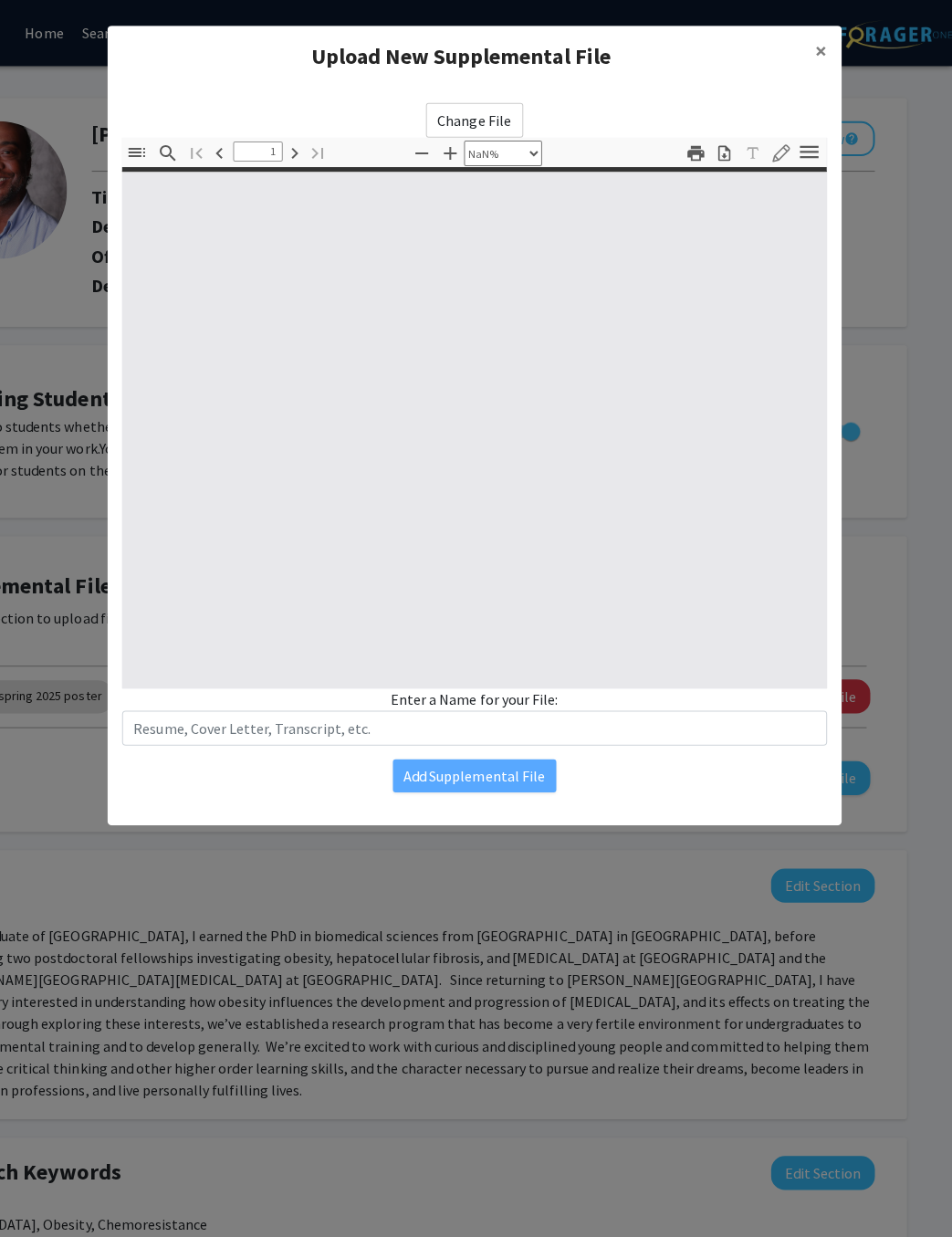 type on "0" 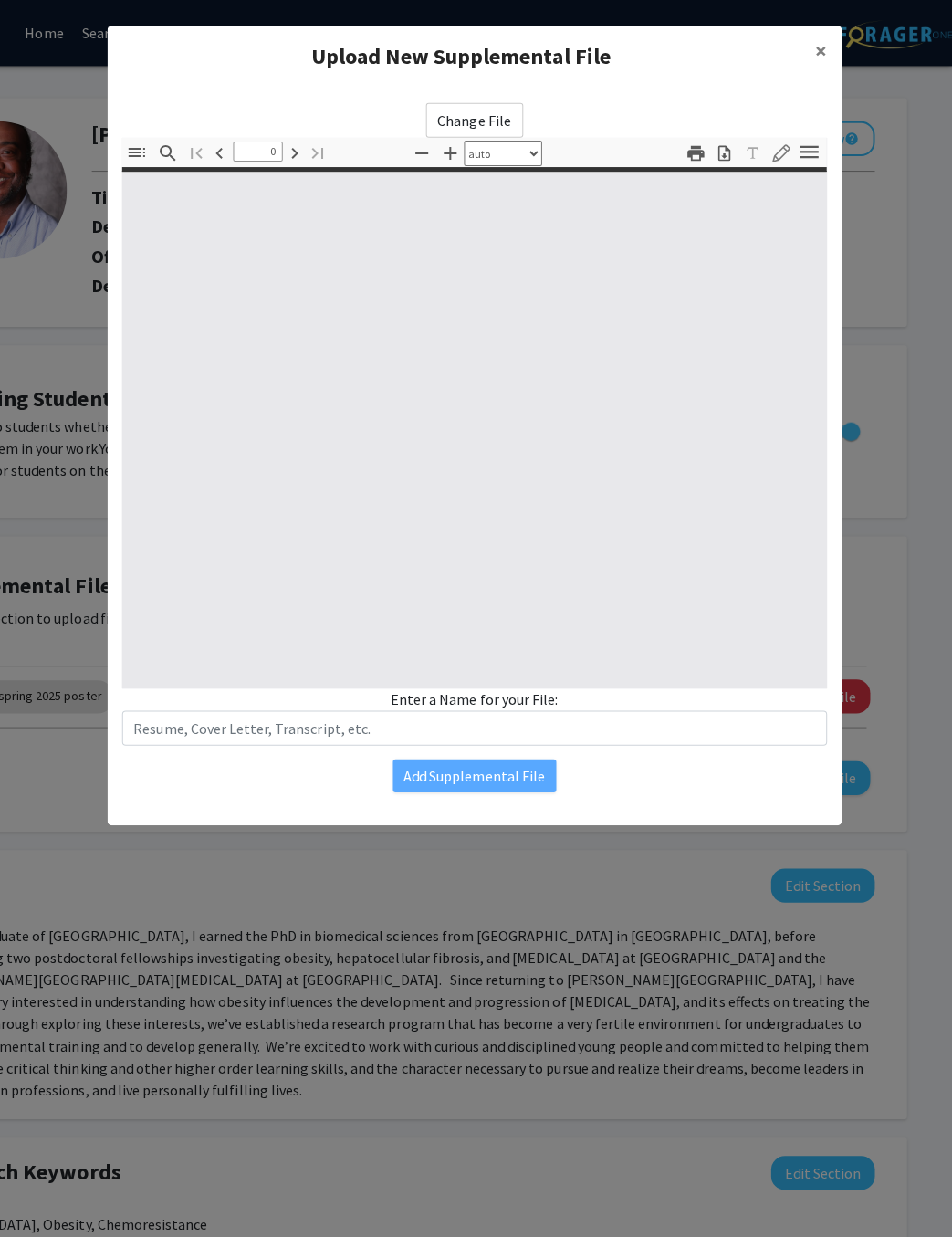select on "custom" 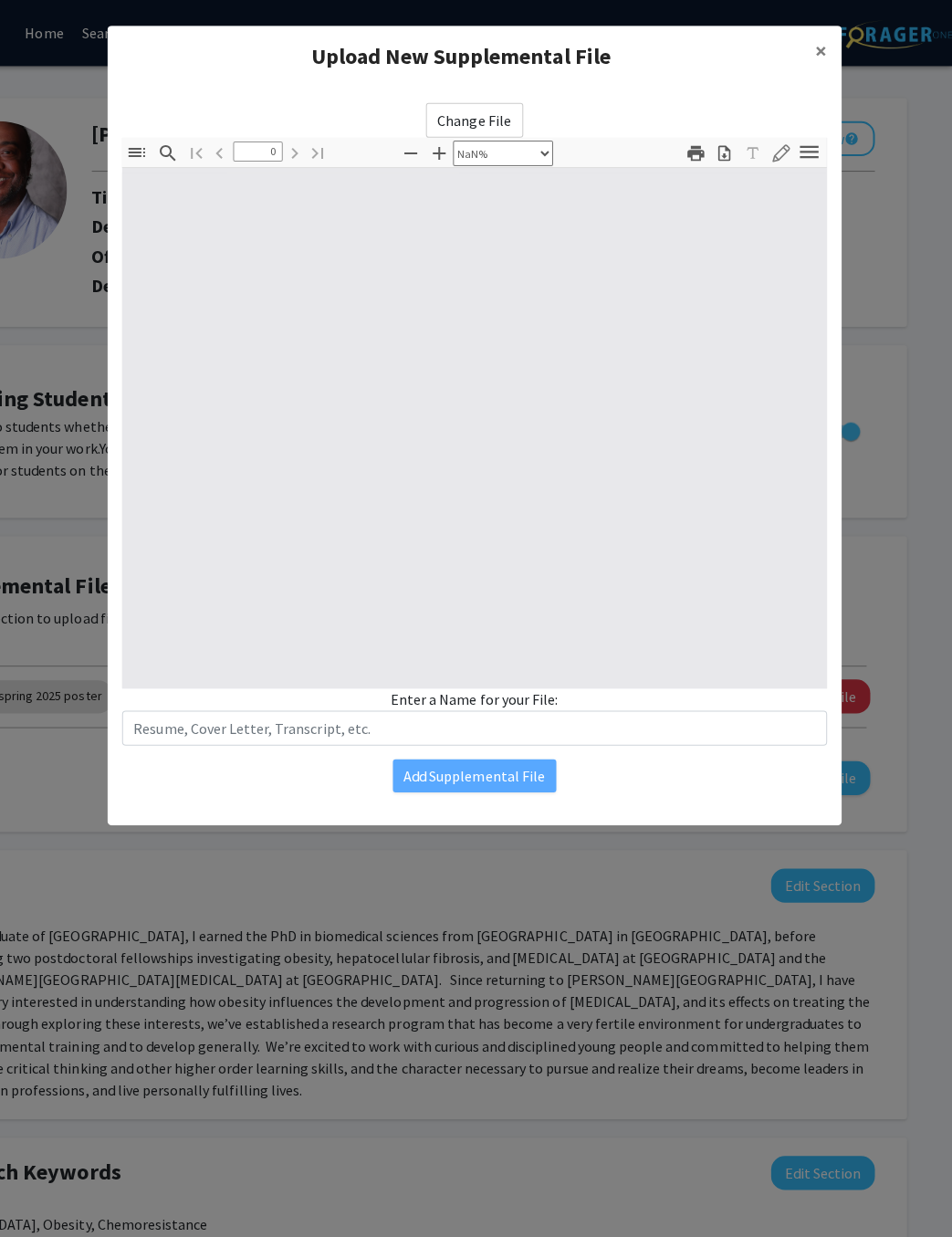type on "1" 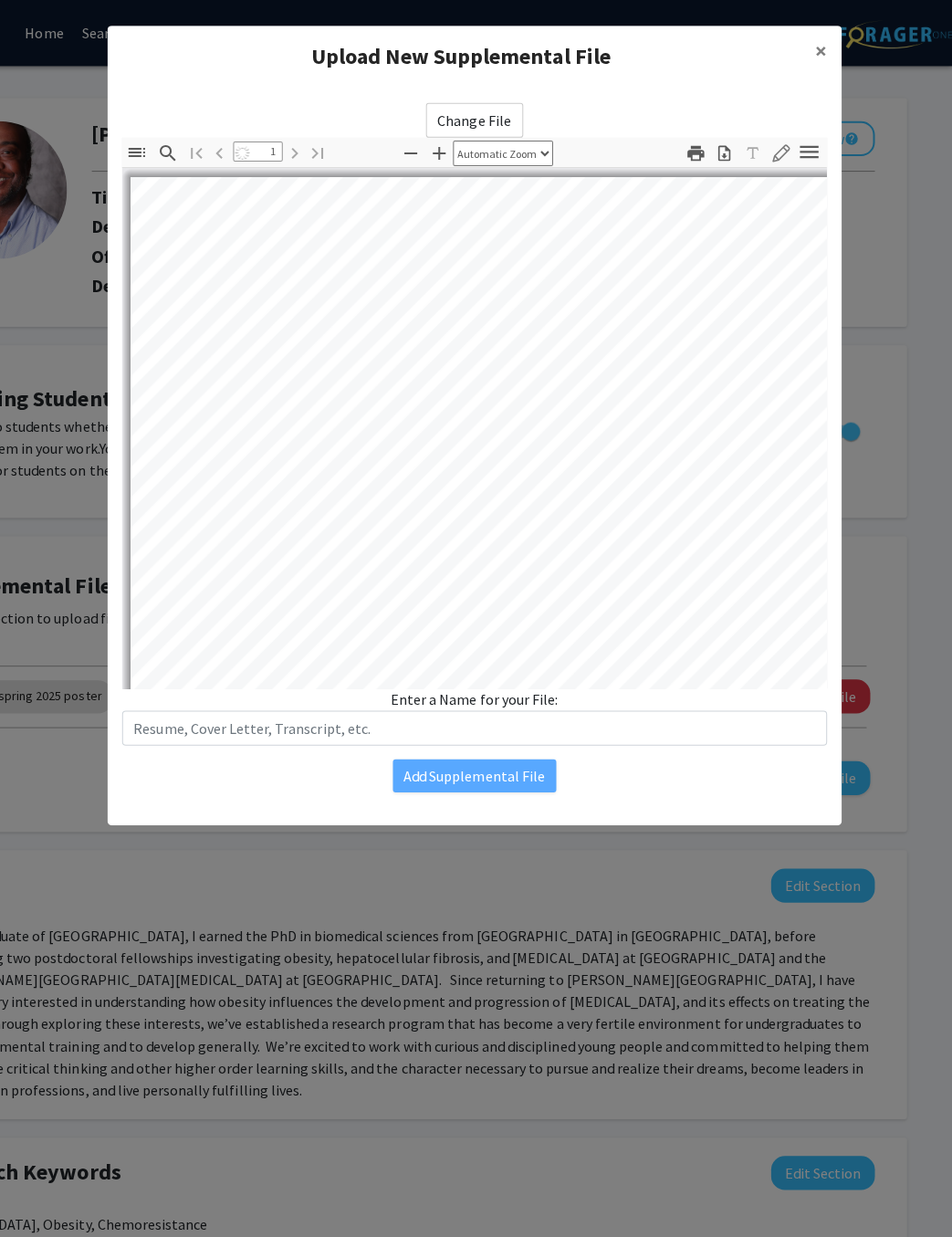 select on "auto" 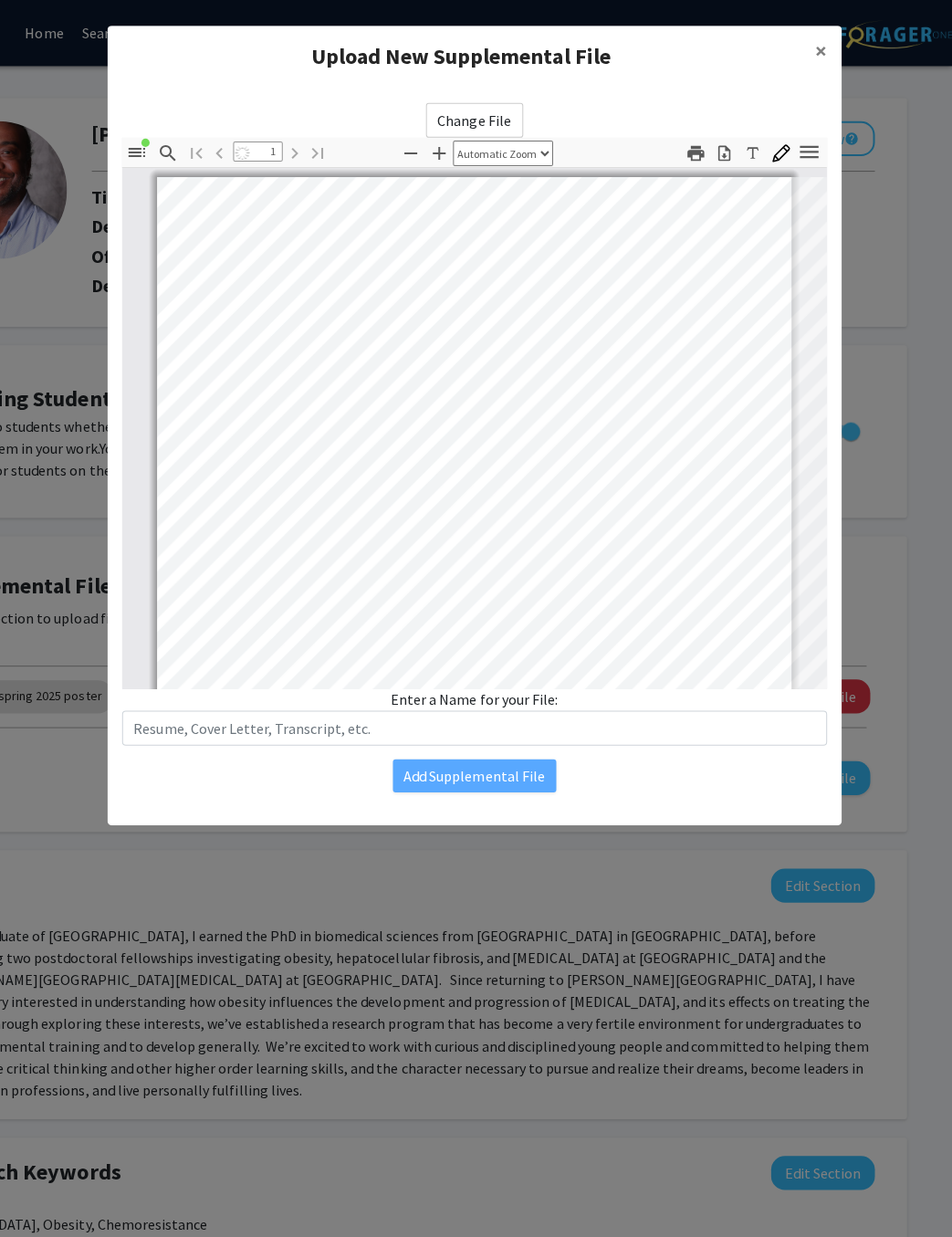 scroll, scrollTop: 7, scrollLeft: 0, axis: vertical 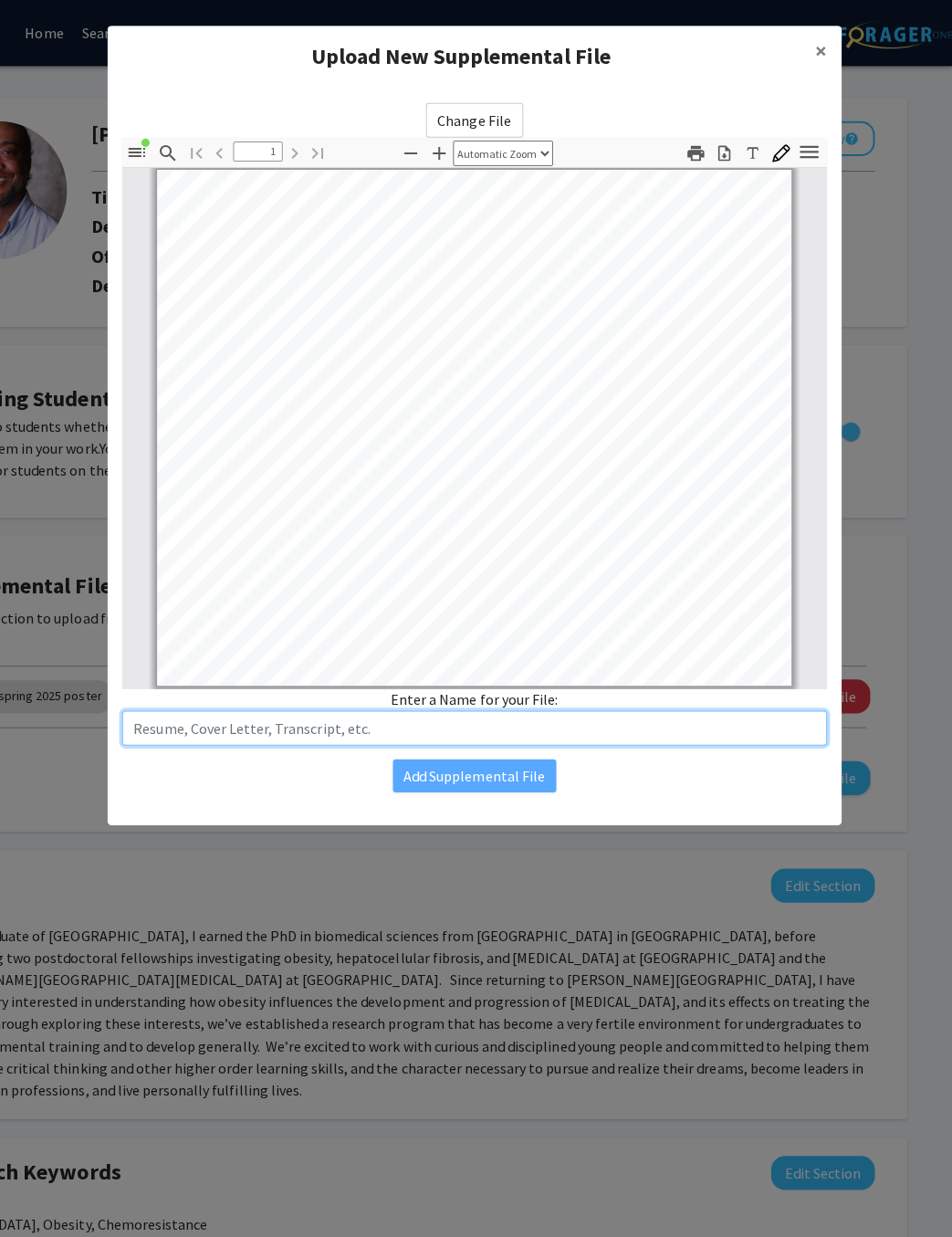 click at bounding box center [476, 724] 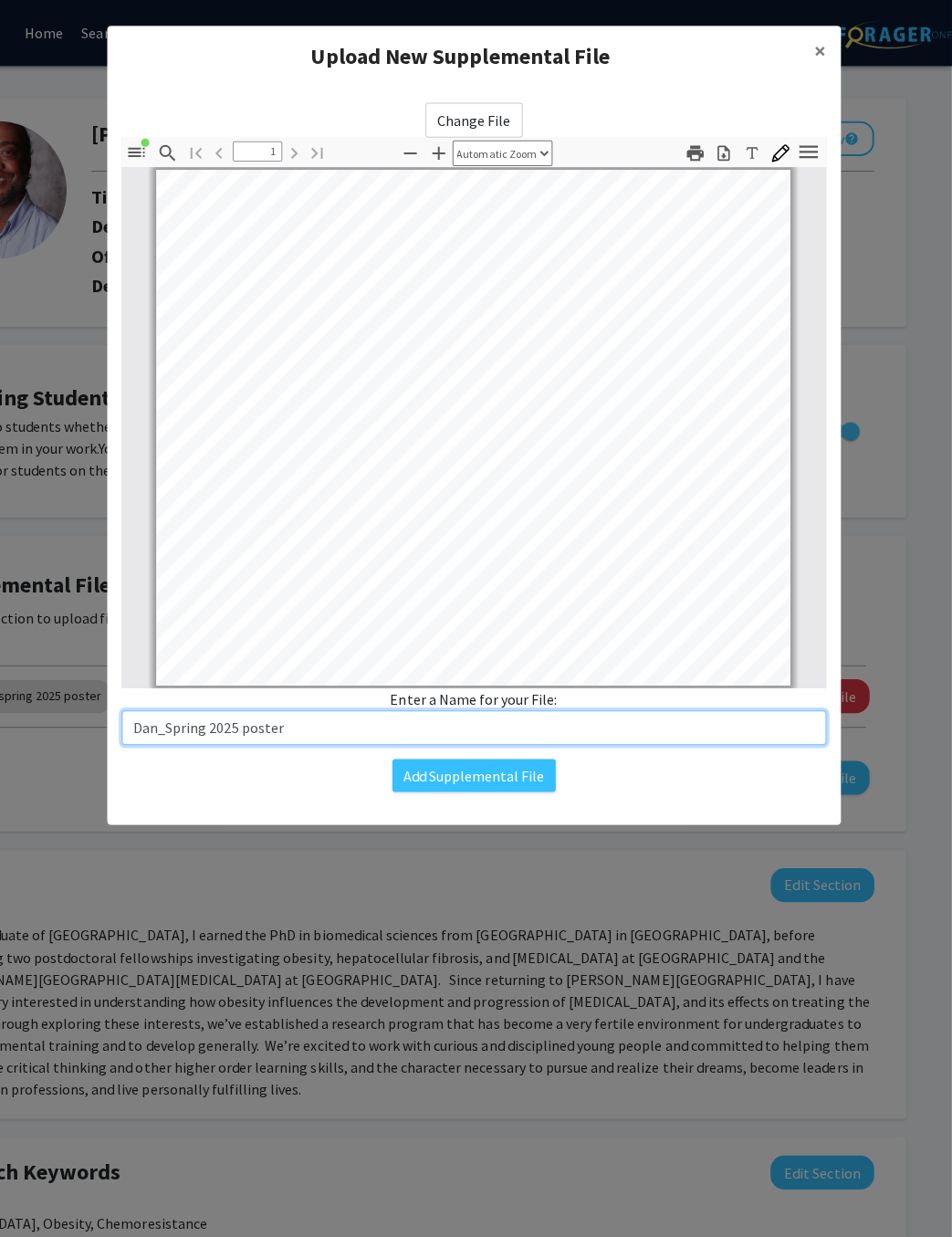 type on "Dan_Spring 2025 poster" 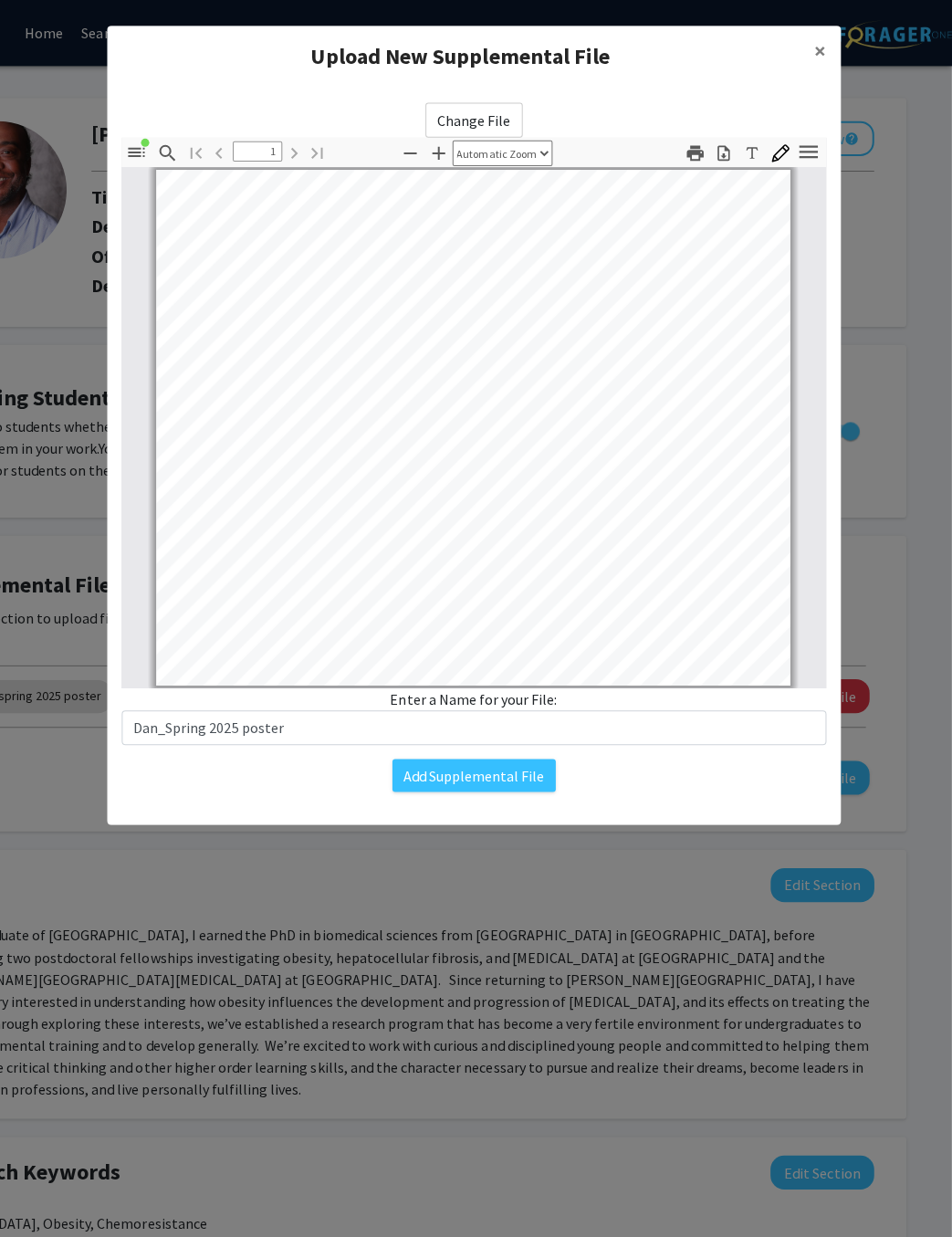 click on "Add Supplemental File" 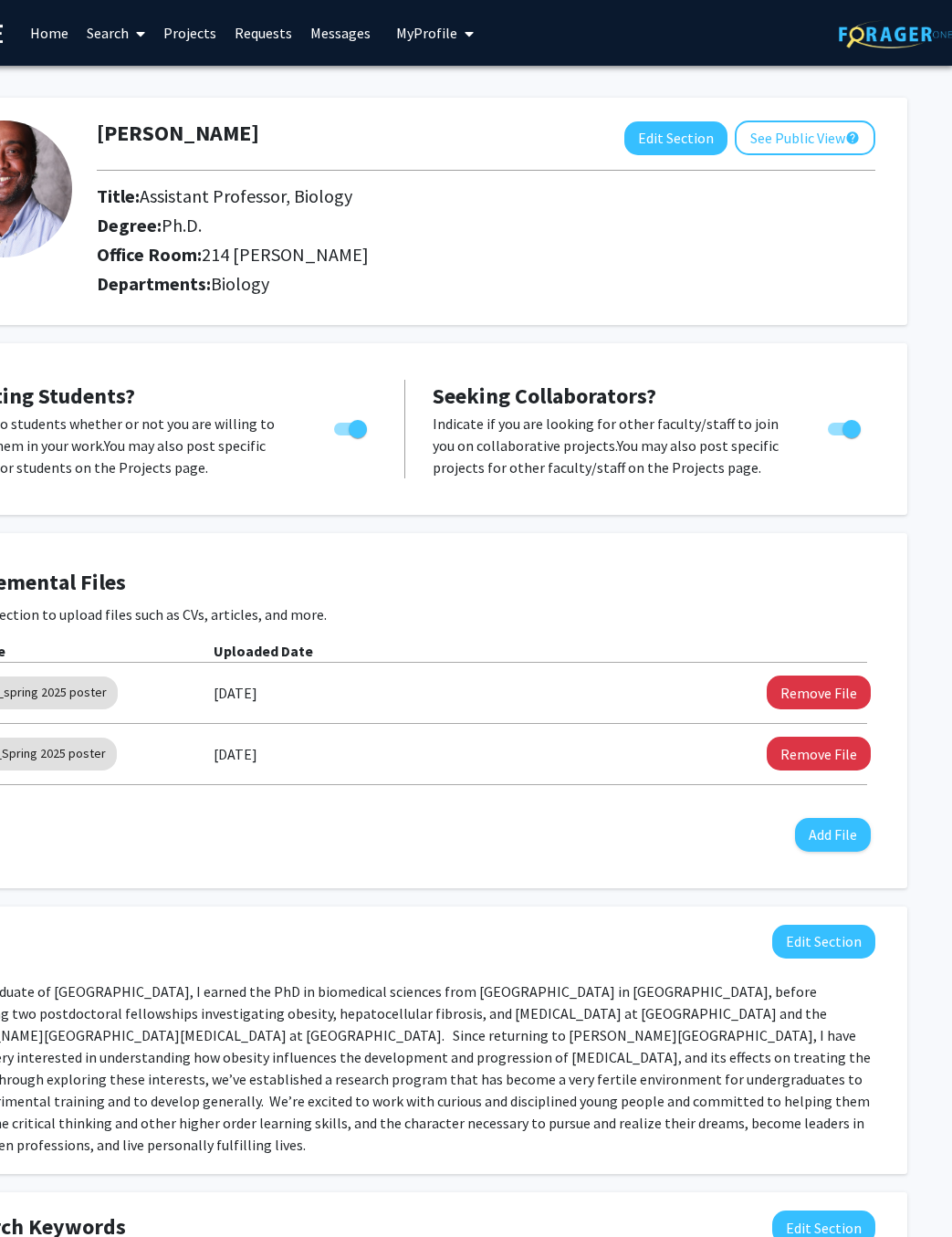 scroll, scrollTop: 0, scrollLeft: 142, axis: horizontal 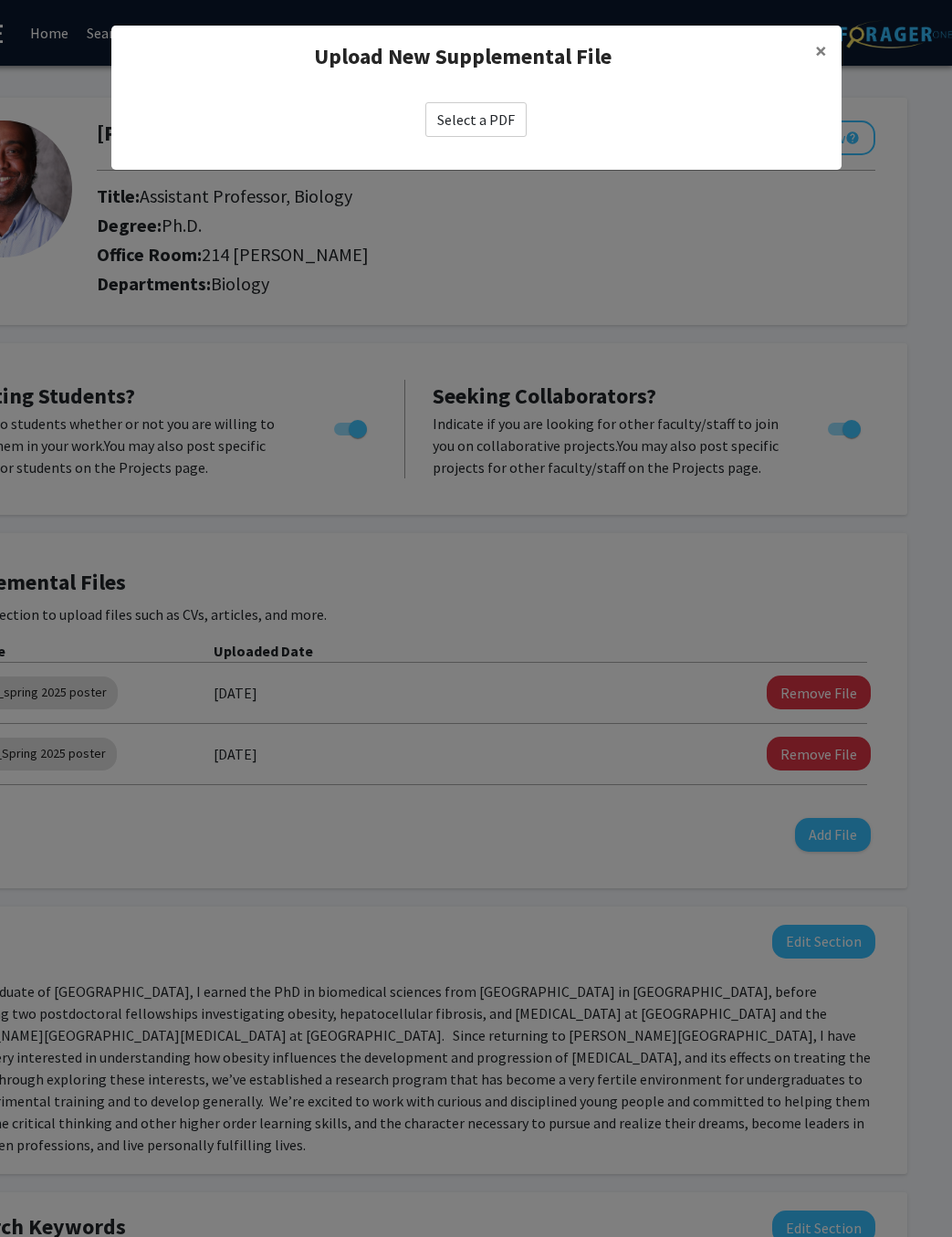 click on "Select a PDF" 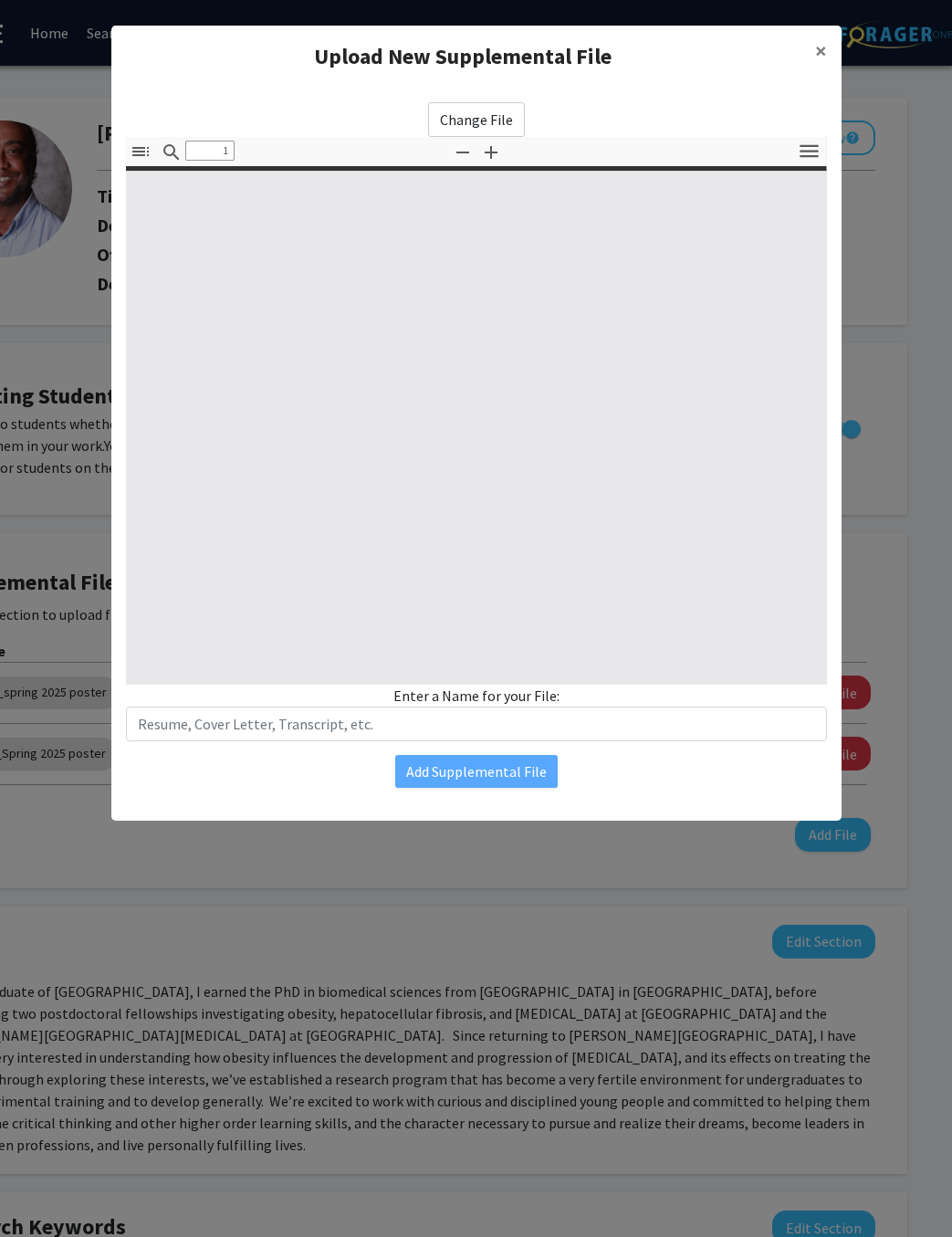 select on "custom" 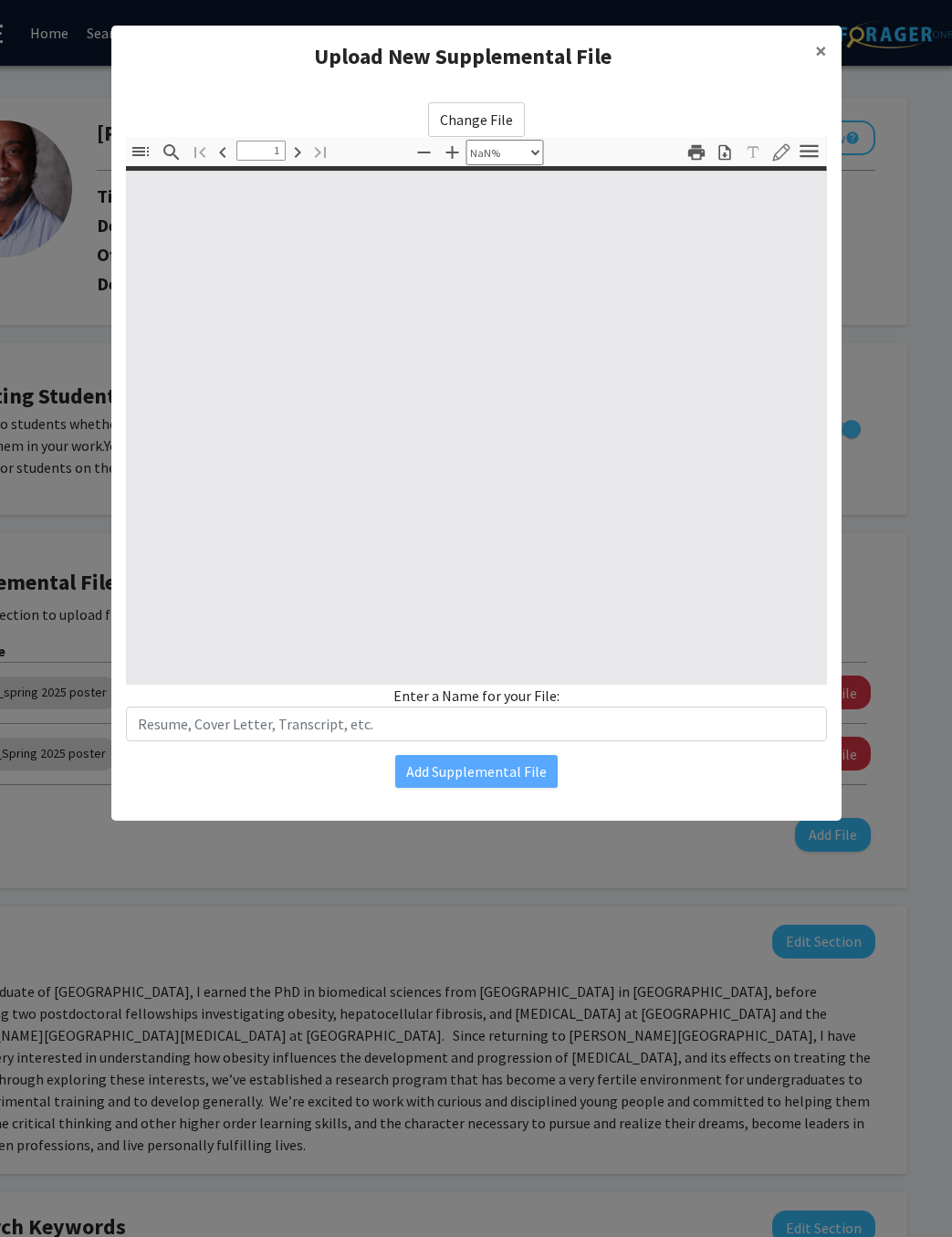 type on "0" 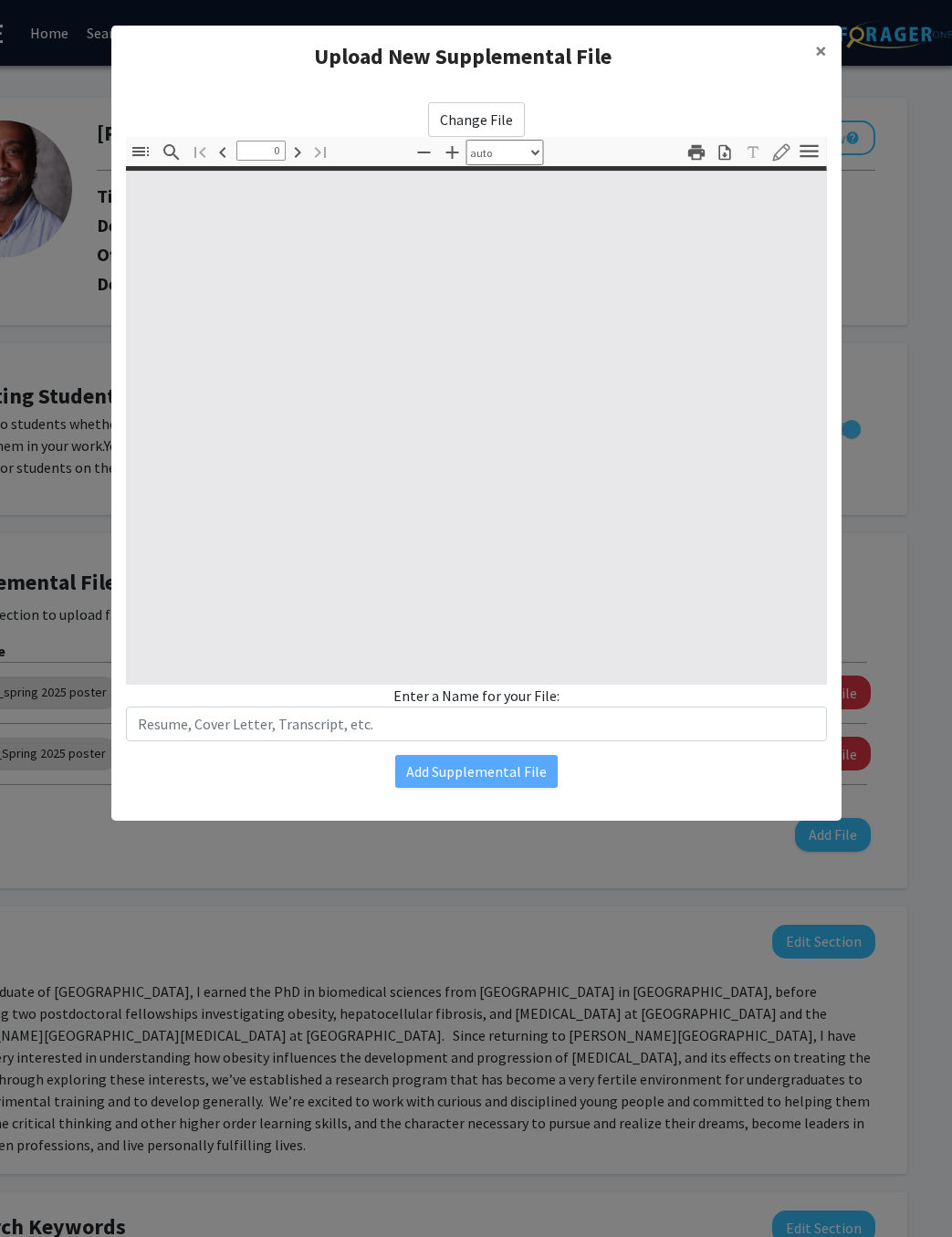 select on "custom" 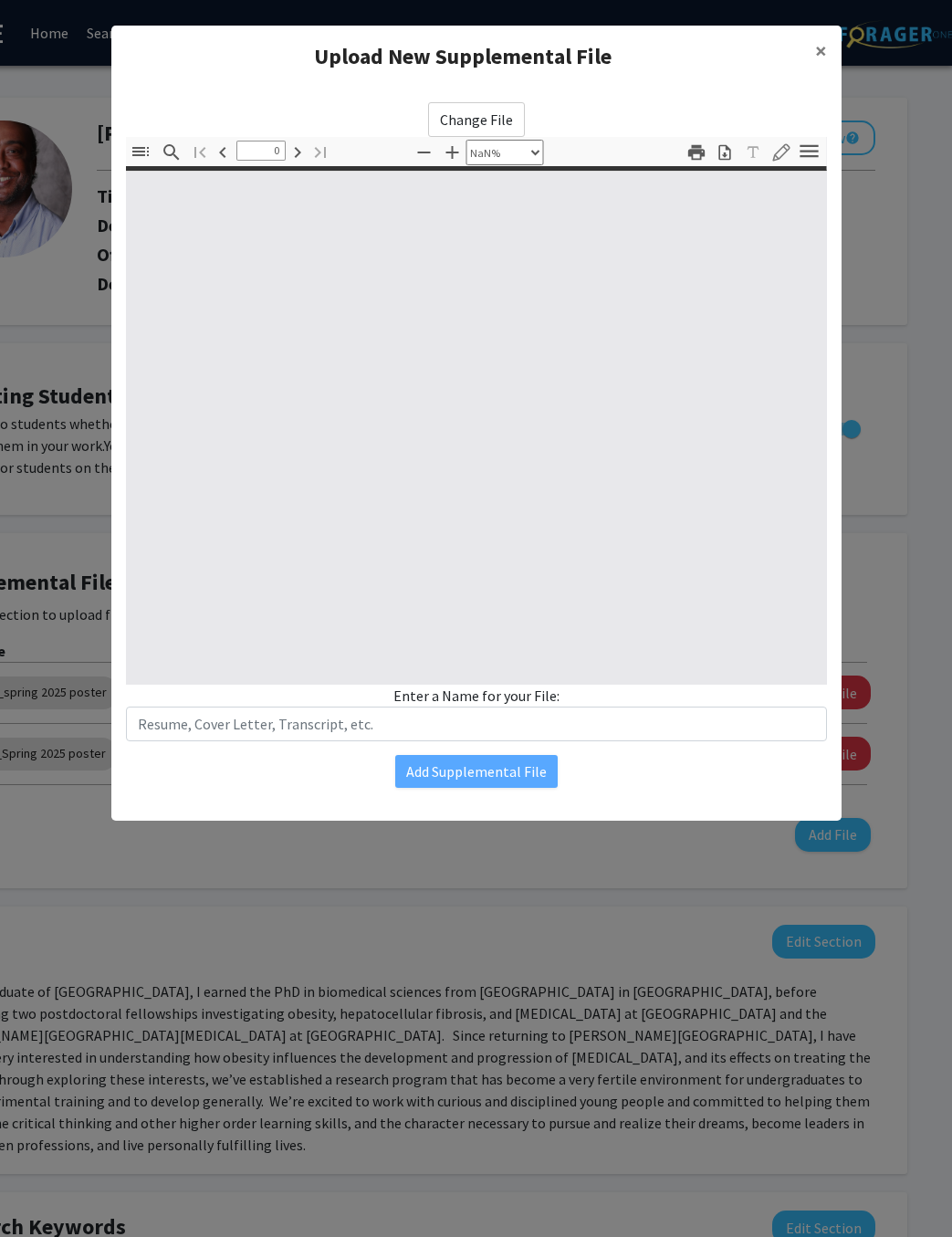 type on "1" 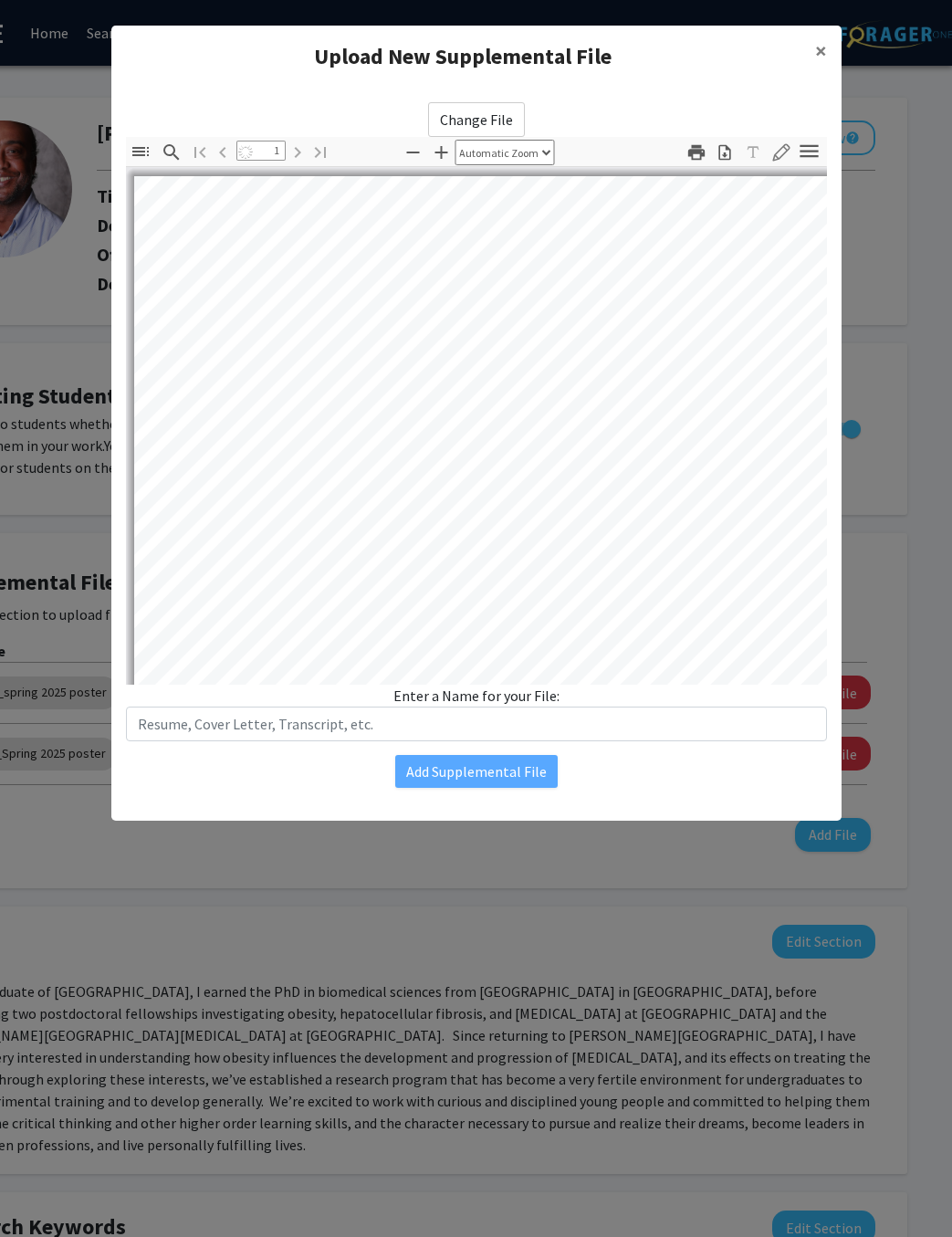 select on "auto" 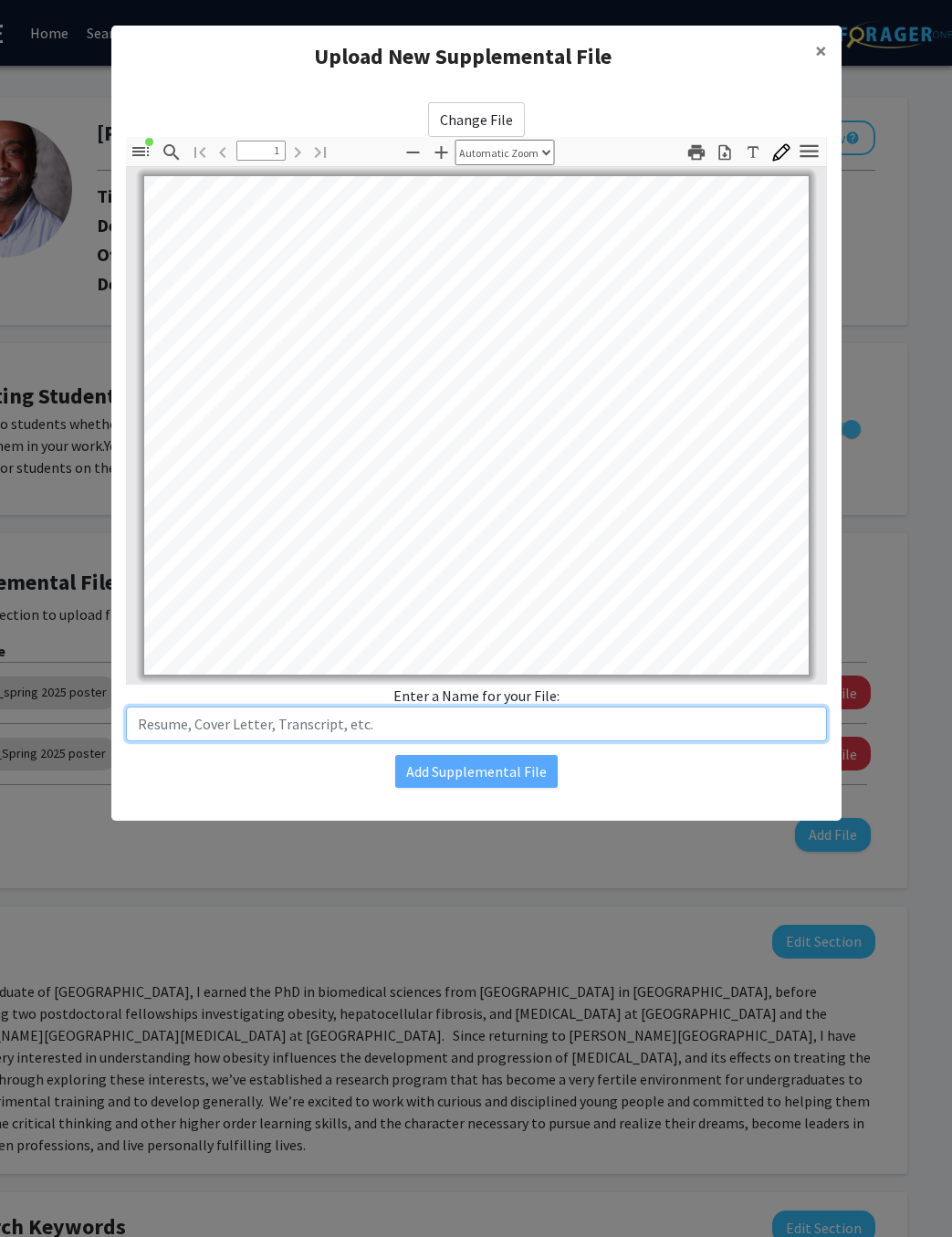 click at bounding box center (476, 724) 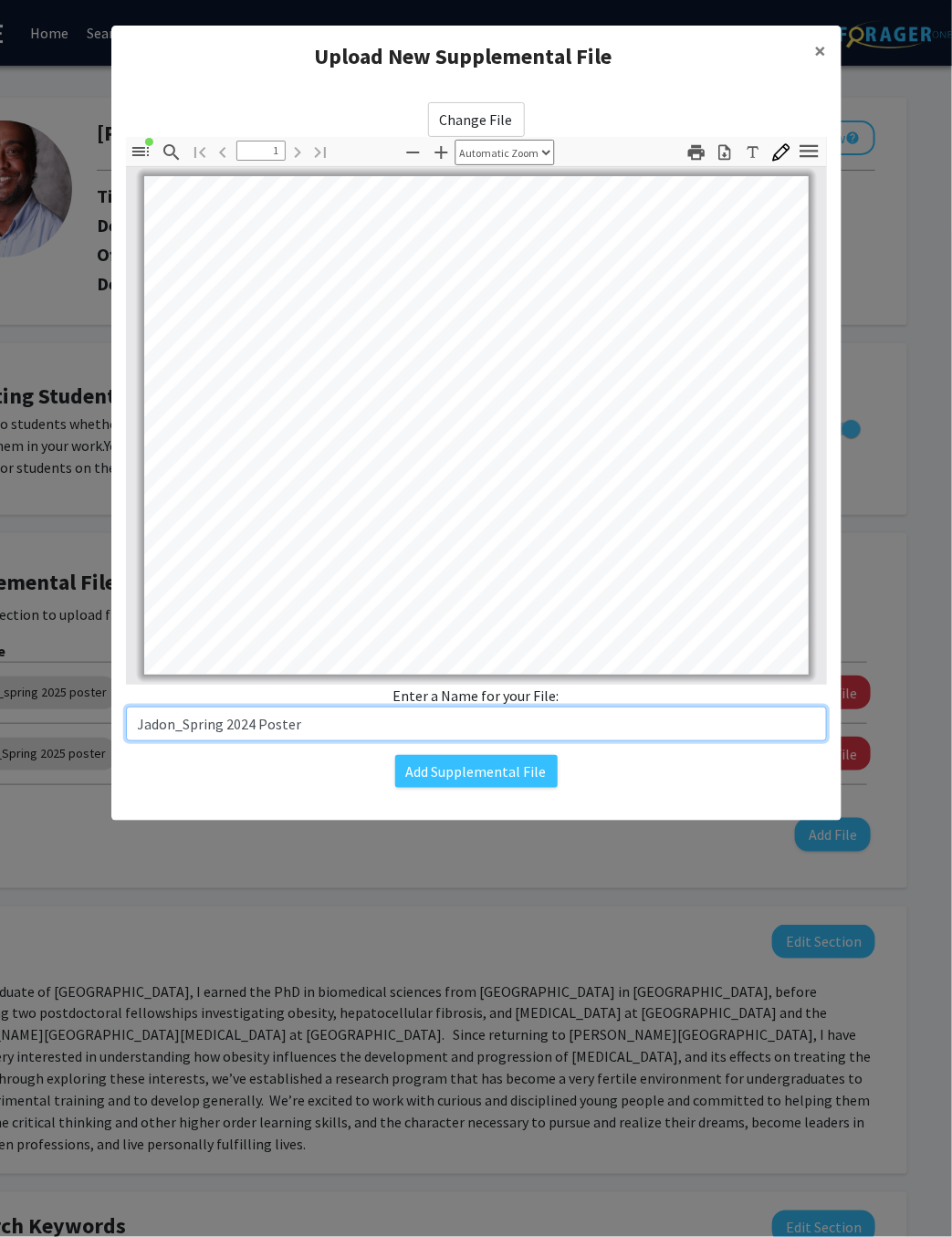 type on "Jadon_Spring 2024 Poster" 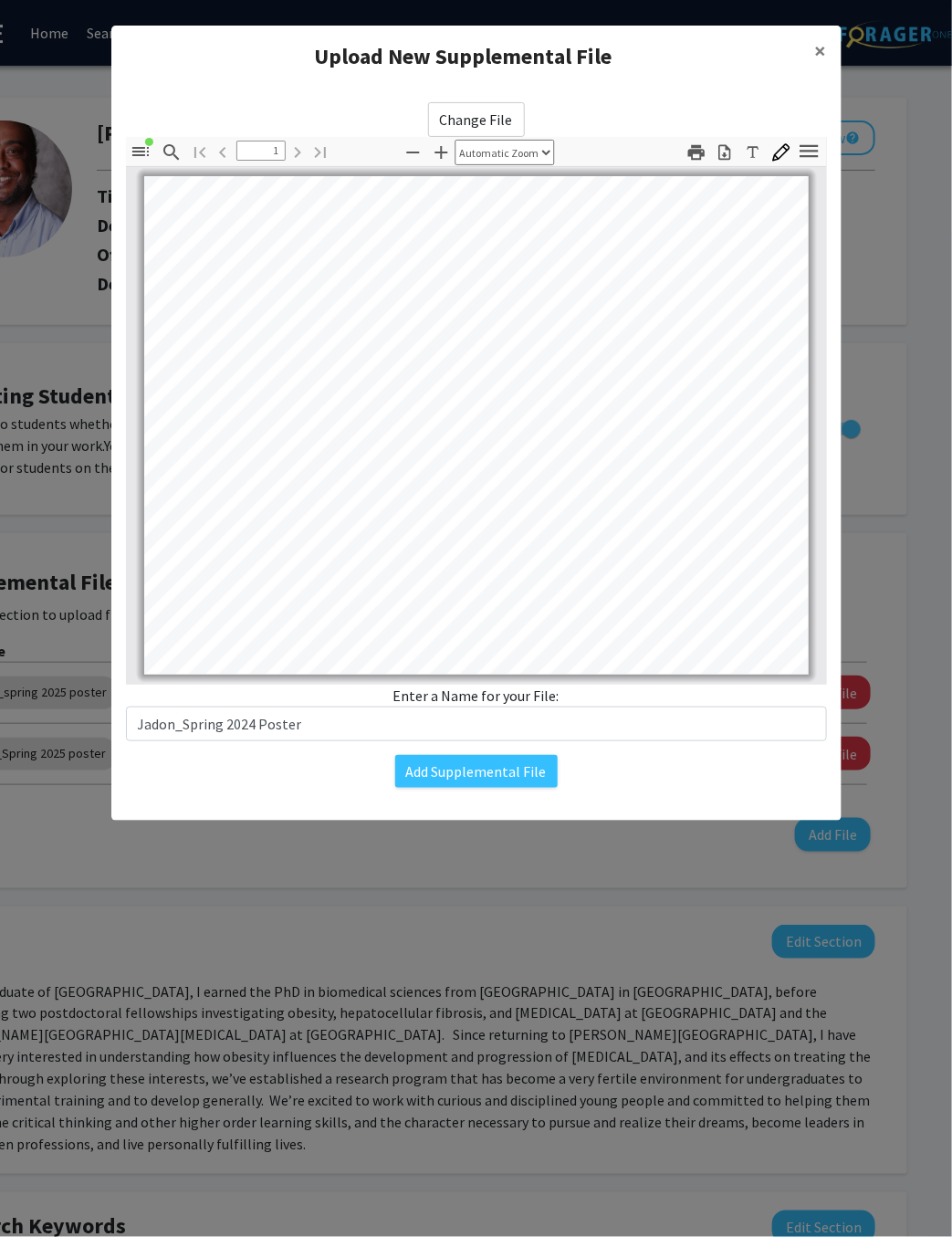 click on "Add Supplemental File" 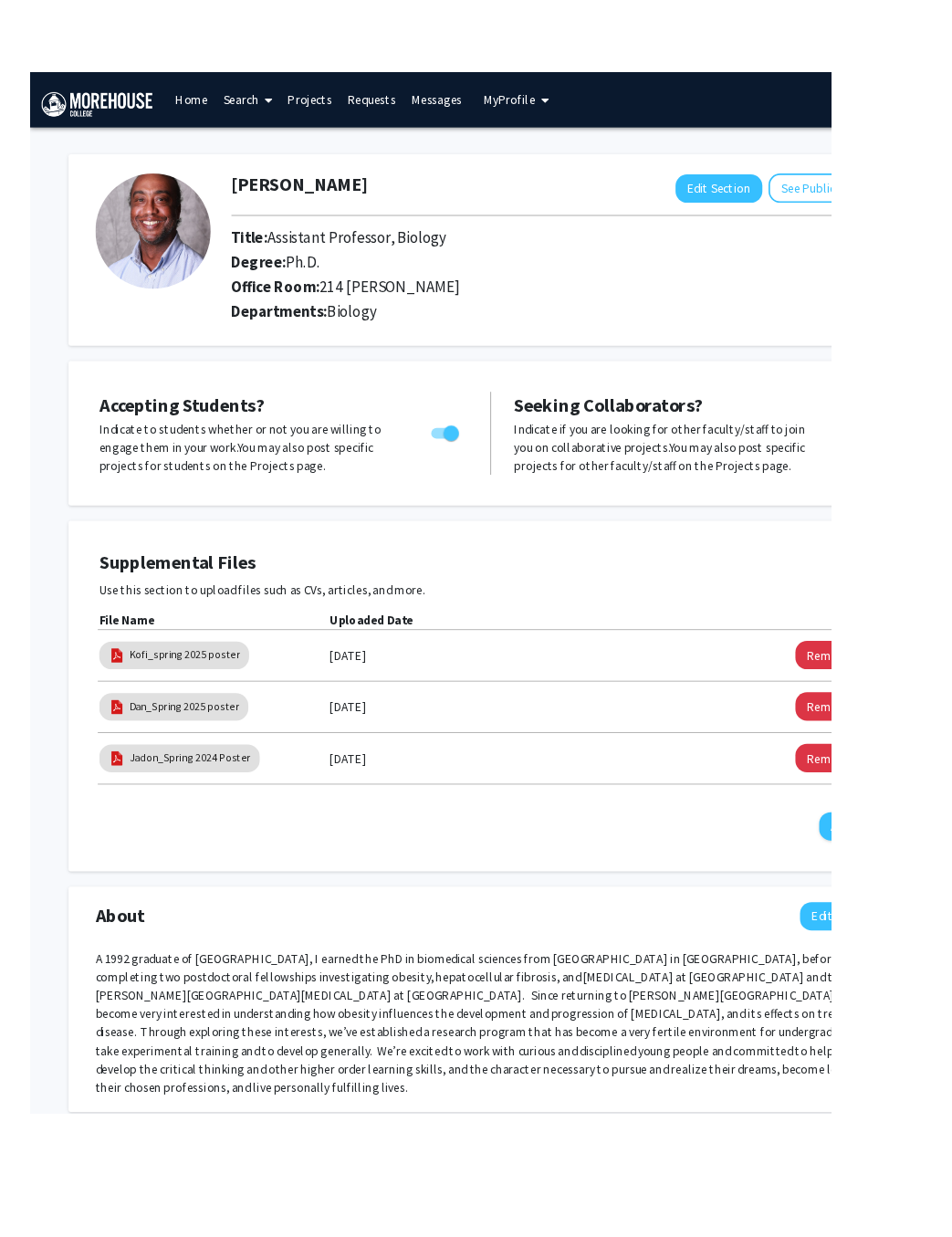 scroll, scrollTop: 24, scrollLeft: 94, axis: both 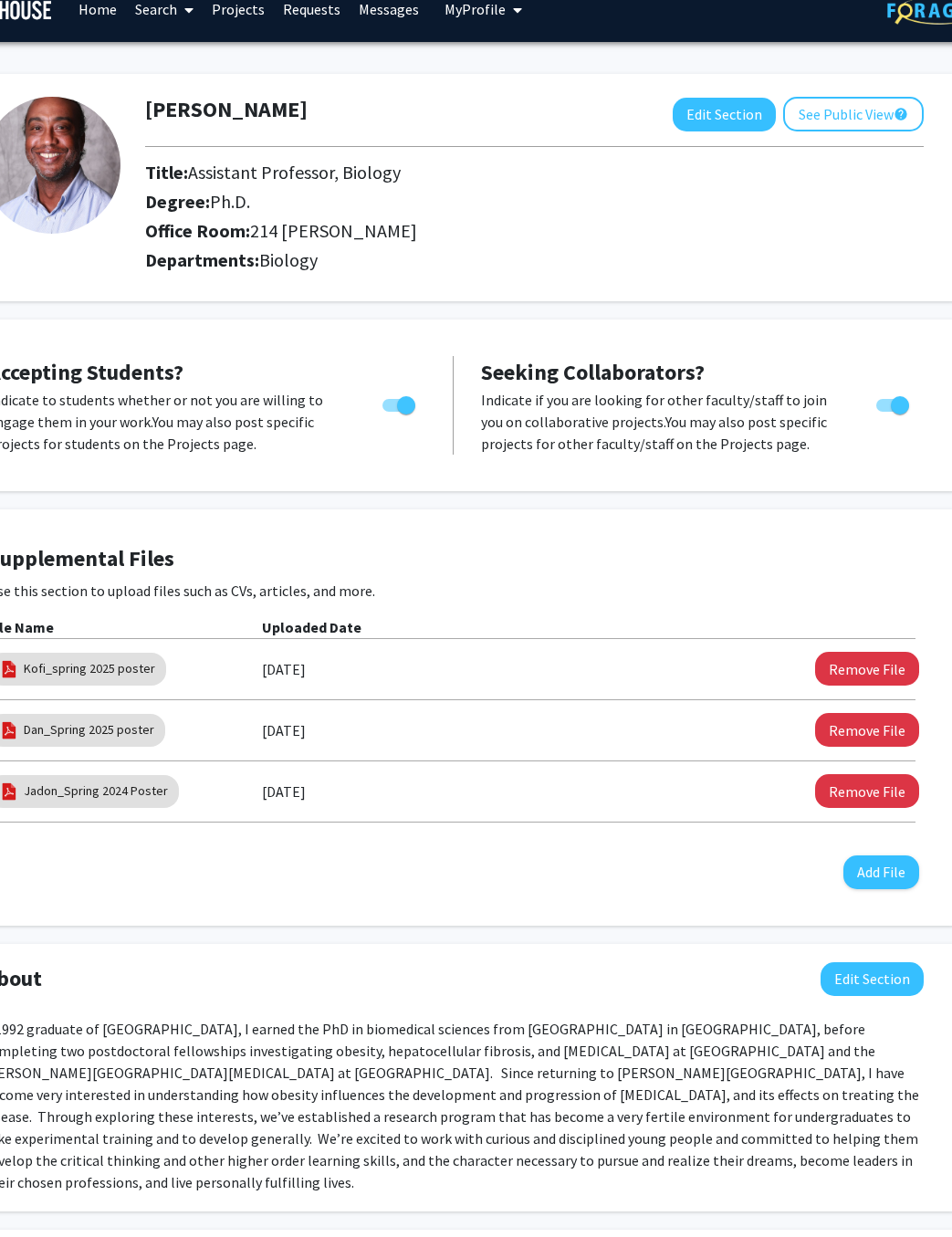 click on "See Public View  help" 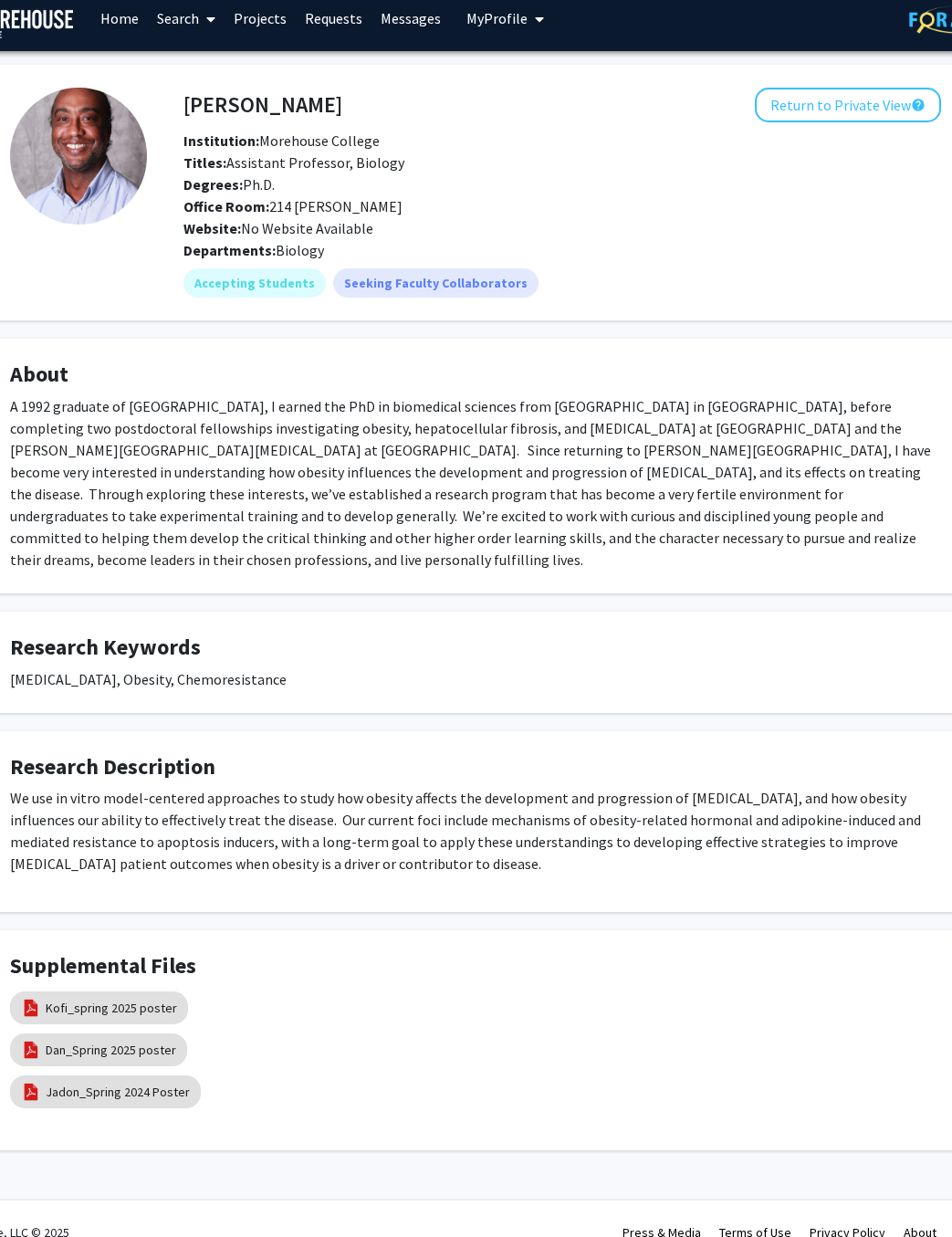 scroll, scrollTop: 0, scrollLeft: 72, axis: horizontal 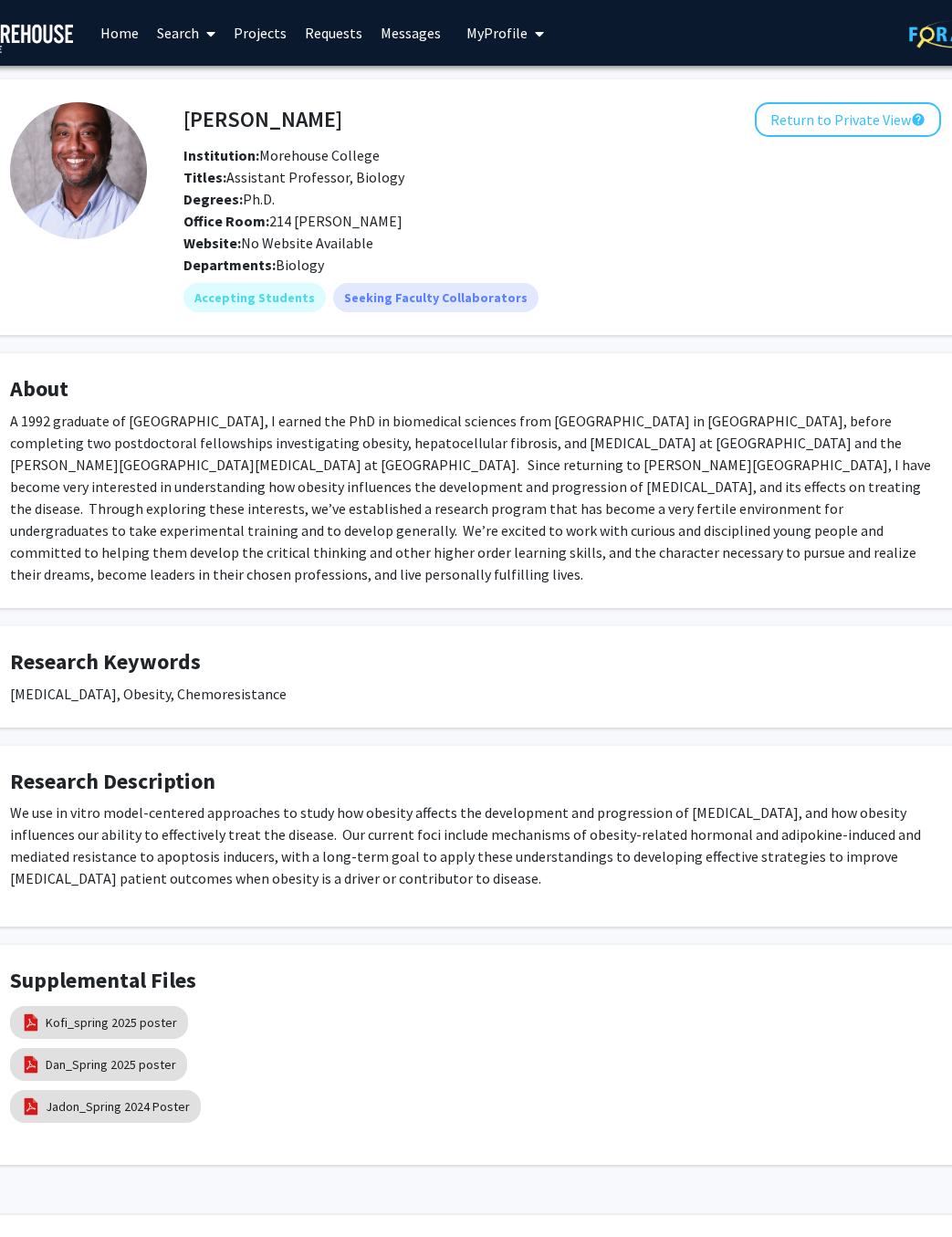 click at bounding box center [539, 34] 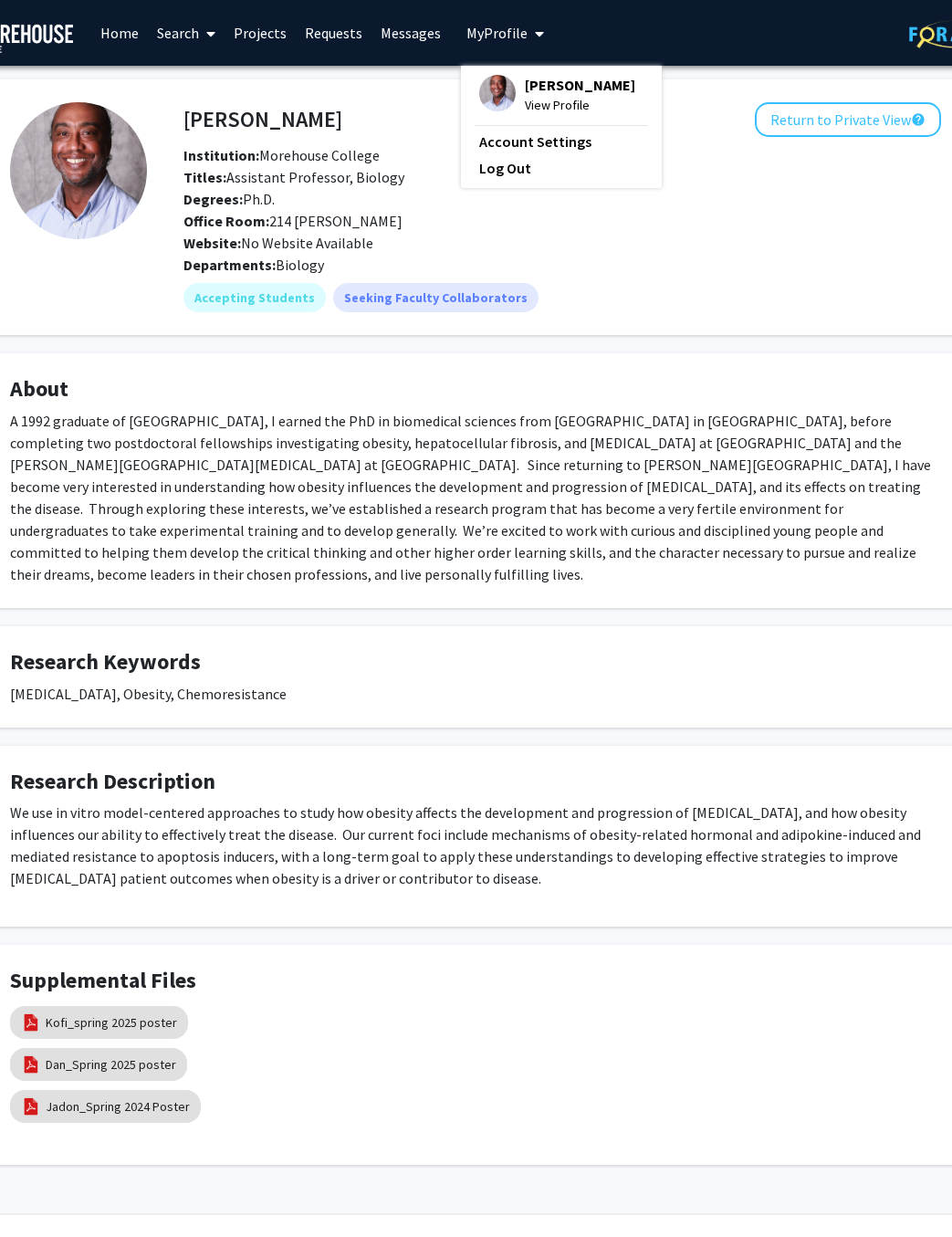 click on "[PERSON_NAME]" at bounding box center [580, 85] 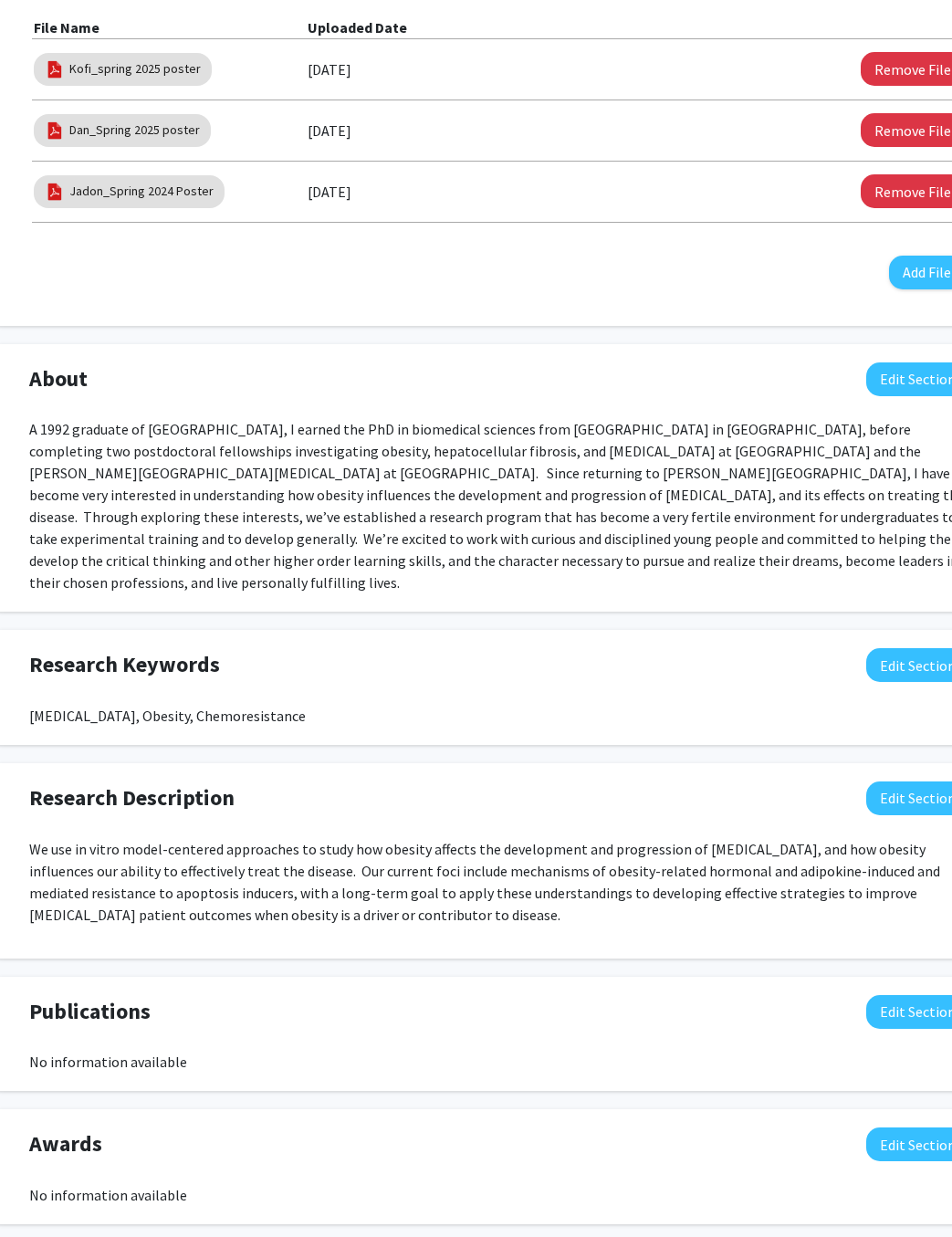 scroll, scrollTop: 624, scrollLeft: 47, axis: both 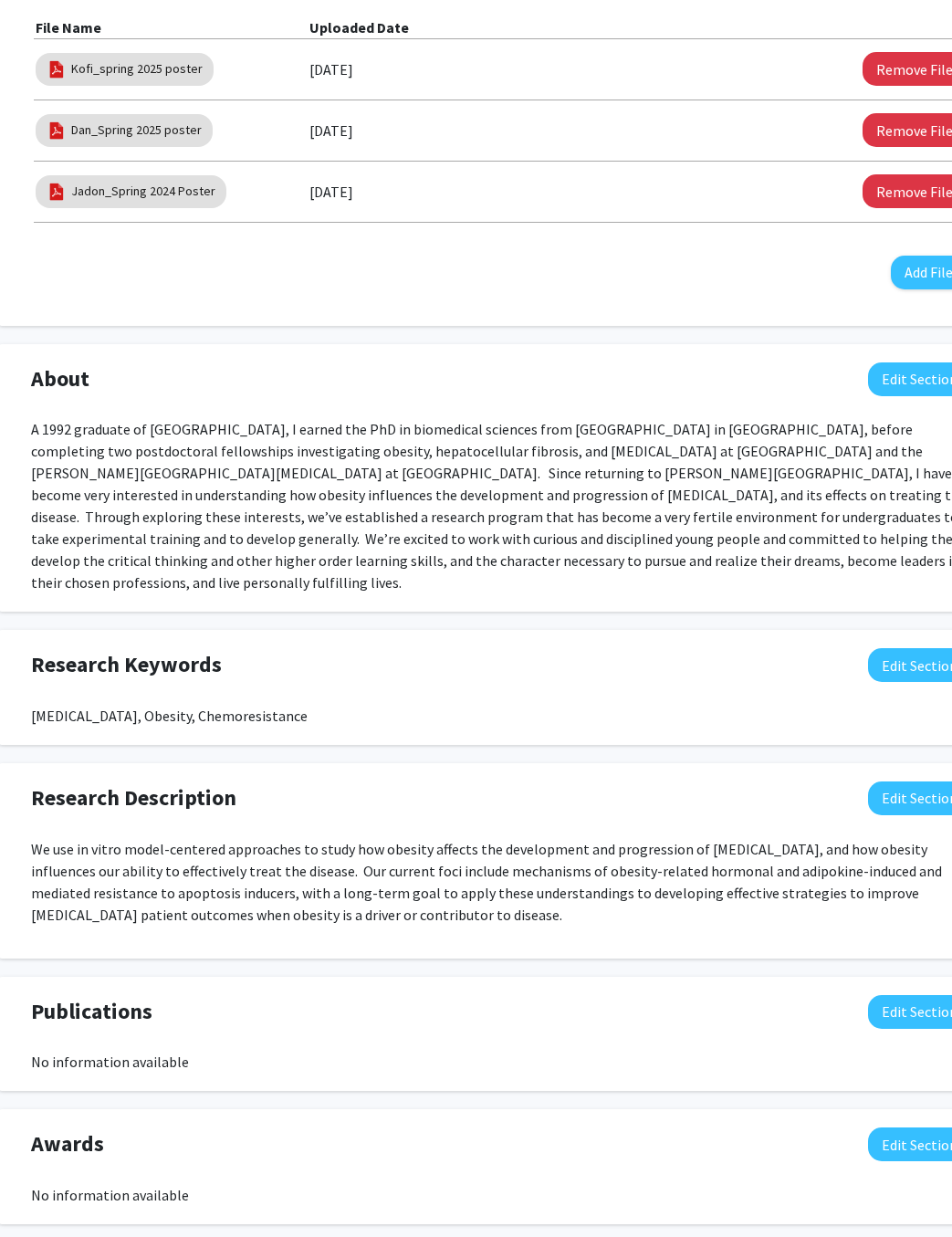 click on "Edit Section" 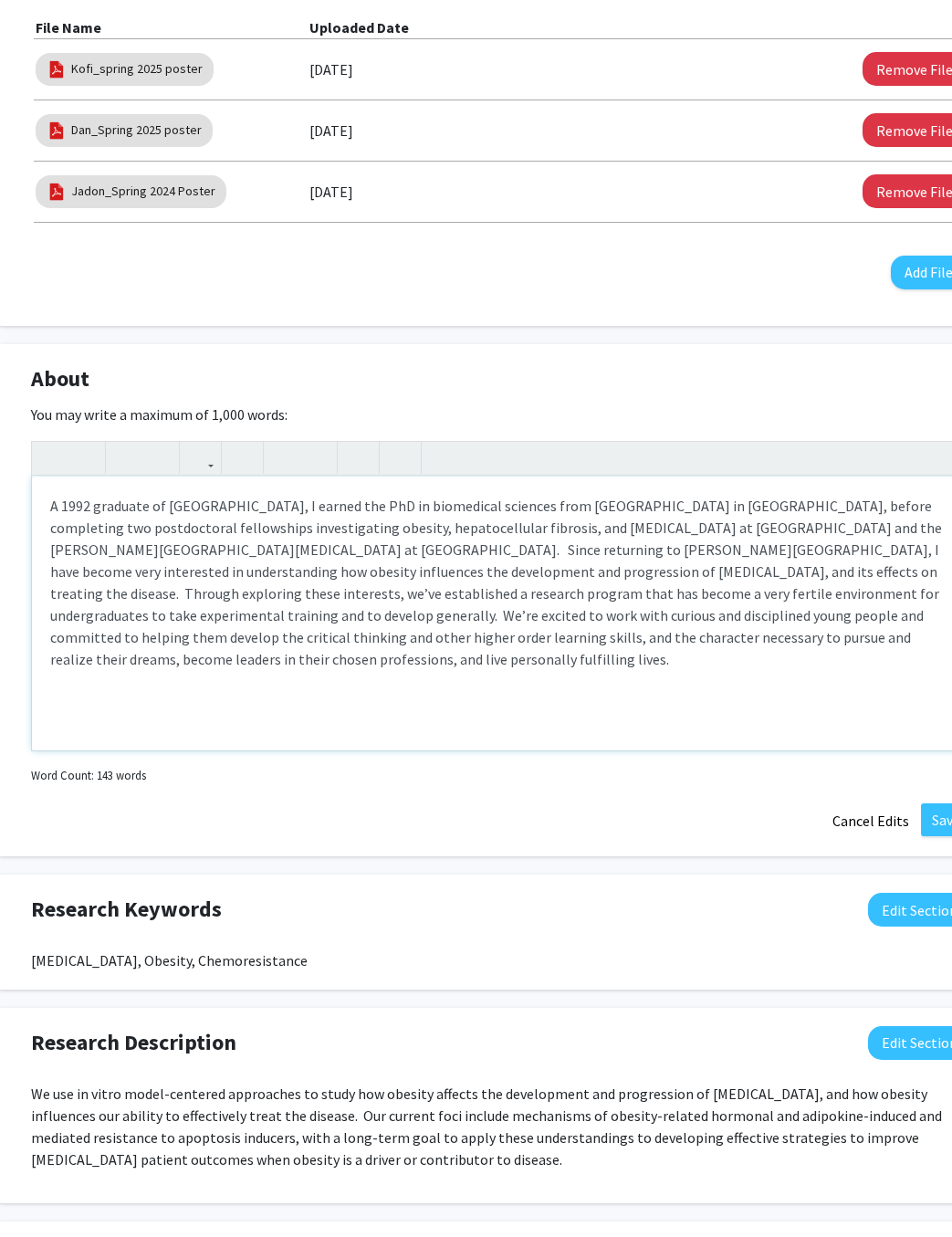click on "A 1992 graduate of Morehouse, I earned the PhD in biomedical sciences from Meharry Medical College in Nashville, before completing two postdoctoral fellowships investigating obesity, hepatocellular fibrosis, and cancer at Emory University School of Medicine and the Winship Cancer Institute at Emory.   Since returning to Morehouse College, I have become very interested in understanding how obesity influences the development and progression of cancer, and its effects on treating the disease.  Through exploring these interests, we’ve established a research program that has become a very fertile environment for undergraduates to take experimental training and to develop generally.  We’re excited to work with curious and disciplined young people and committed to helping them develop the critical thinking and other higher order learning skills, and the character necessary to pursue and realize their dreams, become leaders in their chosen professions, and live personally fulfilling lives." at bounding box center (501, 613) 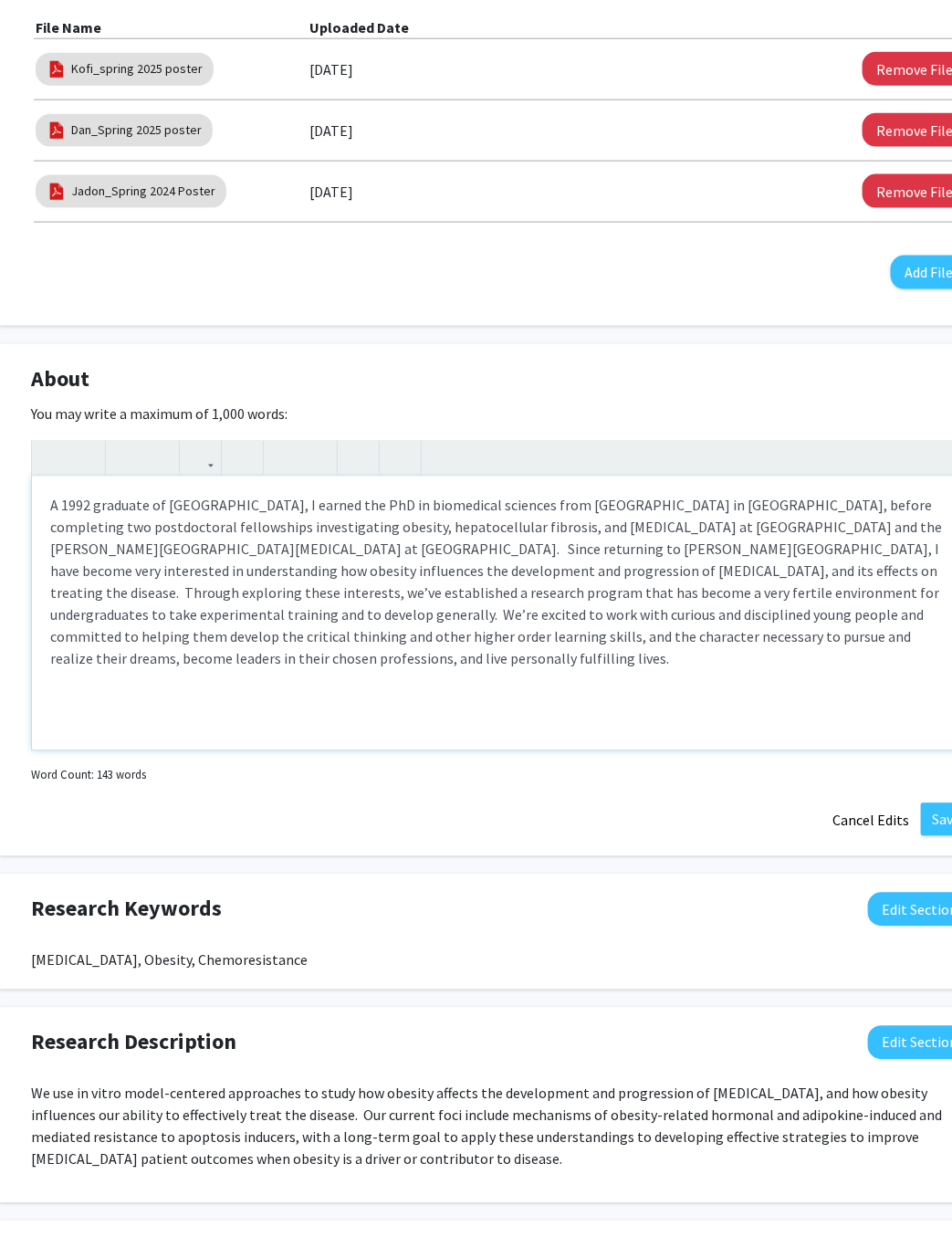 type on "A 1992 graduate of Morehouse, I earned the PhD in biomedical sciences from Meharry Medical College in Nashville, before completing two postdoctoral fellowships investigating obesity, hepatocellular fibrosis, and cancer at Emory University School of Medicine and the Winship Cancer Institute at Emory. &nbsp; Since returning to Morehouse College, I have become very interested in understanding how obesity influences the development and progression of cancer, and its effects on treating the disease. &nbsp;Through exploring these interests, we’ve established a research program that has become a very fertile environment for undergraduates to take experimental training and to develop generally. &nbsp;We’re excited to work with curious and disciplined young people and wcommitted to helping them develop the critical thinking and other higher order learning skills, and the character necessary to pursue and realize their dreams, become leaders in their chosen professions, and live personally fulfilling lives." 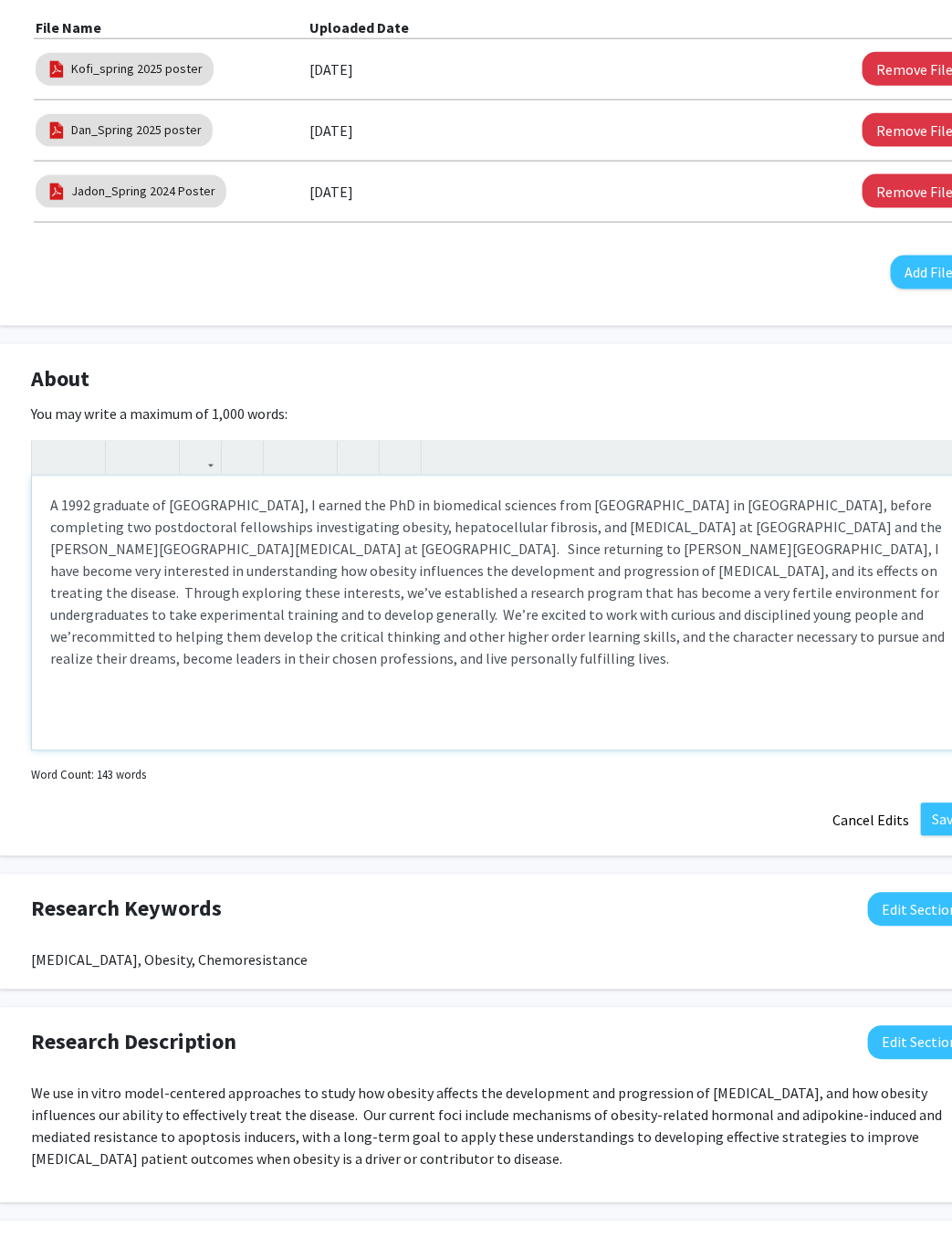 type on "A 1992 graduate of Morehouse, I earned the PhD in biomedical sciences from Meharry Medical College in Nashville, before completing two postdoctoral fellowships investigating obesity, hepatocellular fibrosis, and cancer at Emory University School of Medicine and the Winship Cancer Institute at Emory. &nbsp; Since returning to Morehouse College, I have become very interested in understanding how obesity influences the development and progression of cancer, and its effects on treating the disease. &nbsp;Through exploring these interests, we’ve established a research program that has become a very fertile environment for undergraduates to take experimental training and to develop generally. &nbsp;We’re excited to work with curious and disciplined young people and we’re committed to helping them develop the critical thinking and other higher order learning skills, and the character necessary to pursue and realize their dreams, become leaders in their chosen professions, and live personally fulfilling lives." 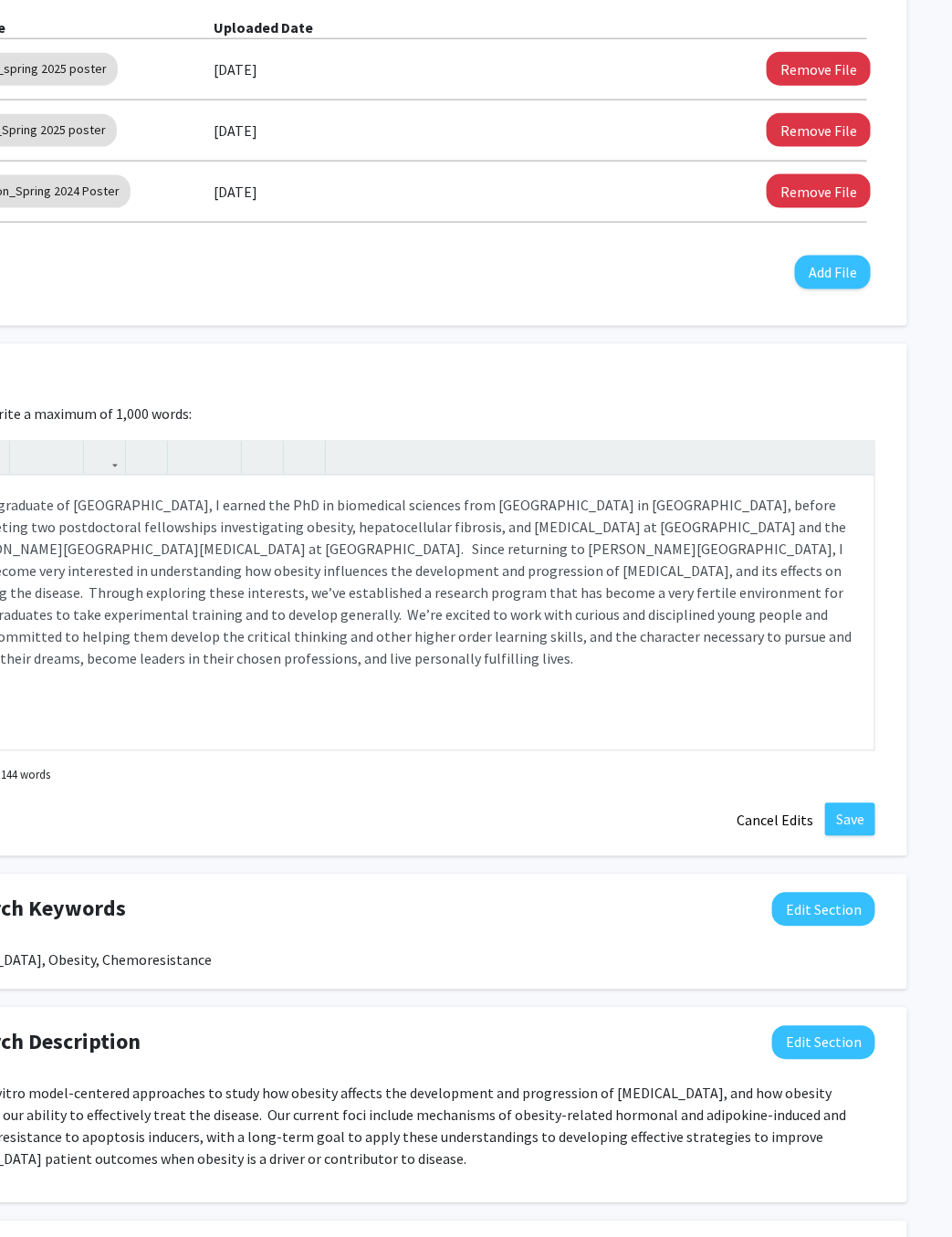 click on "Save" 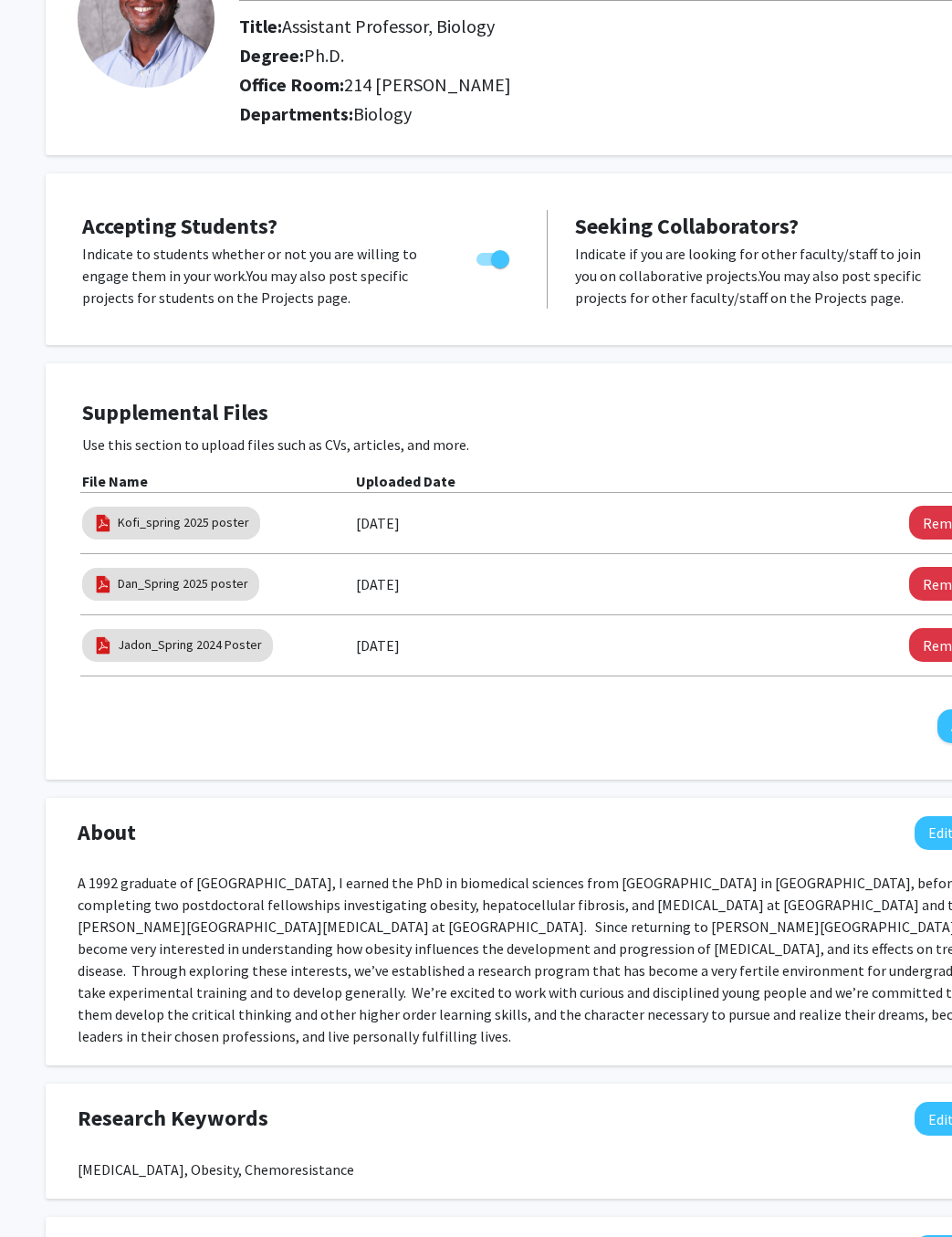 scroll, scrollTop: 0, scrollLeft: 0, axis: both 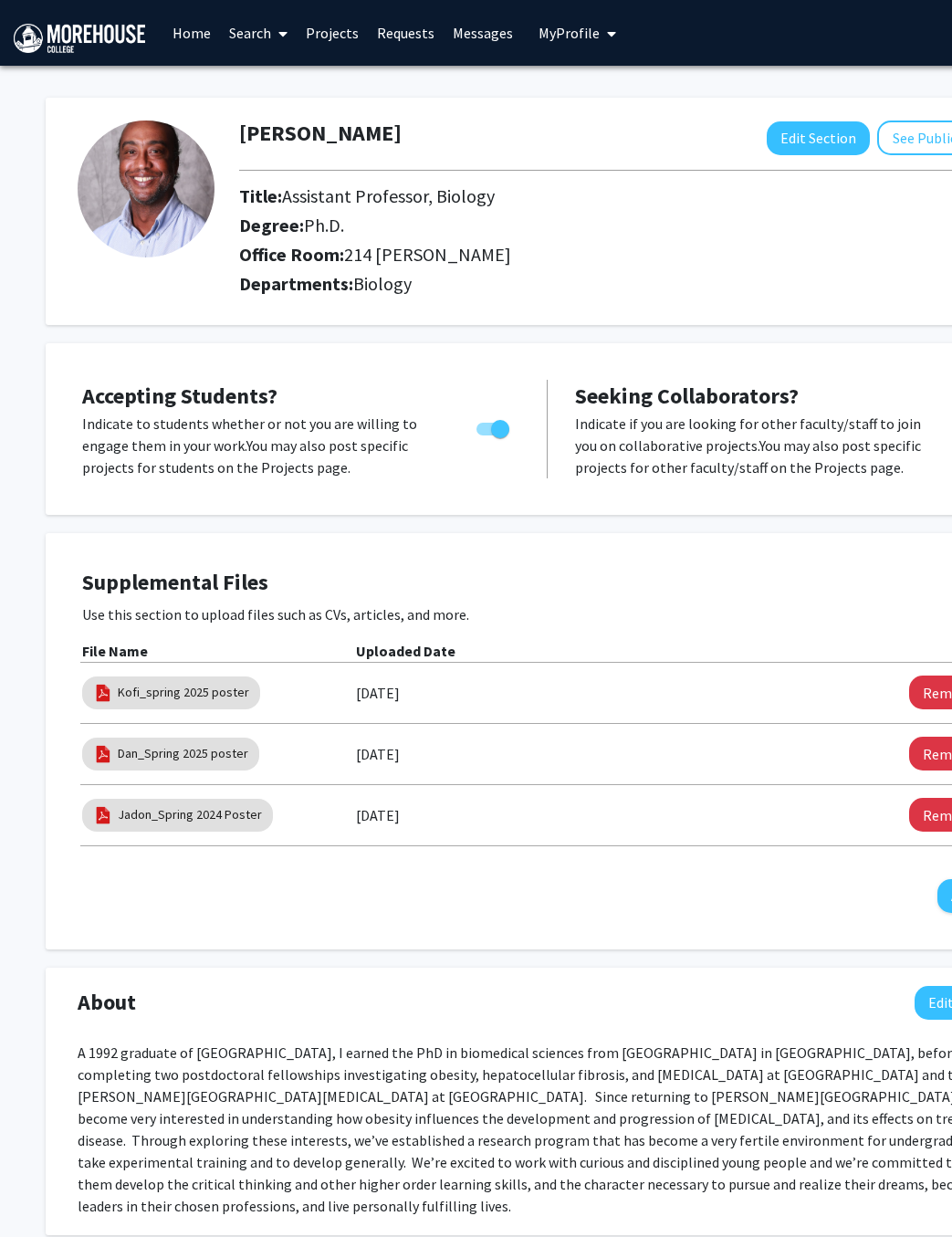 click on "Messages" at bounding box center (483, 33) 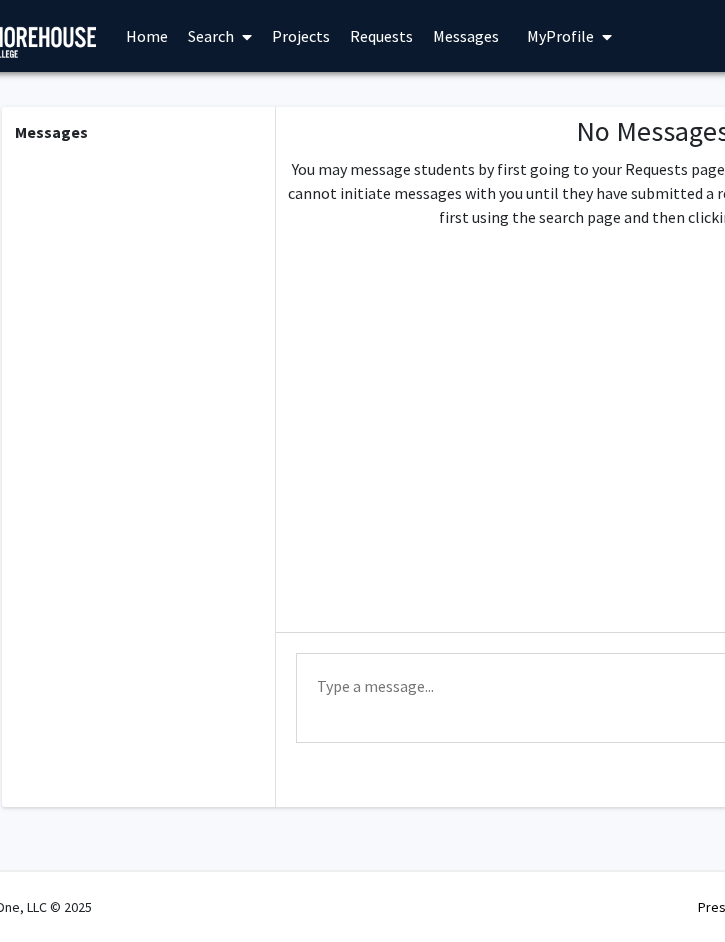 scroll, scrollTop: 0, scrollLeft: 0, axis: both 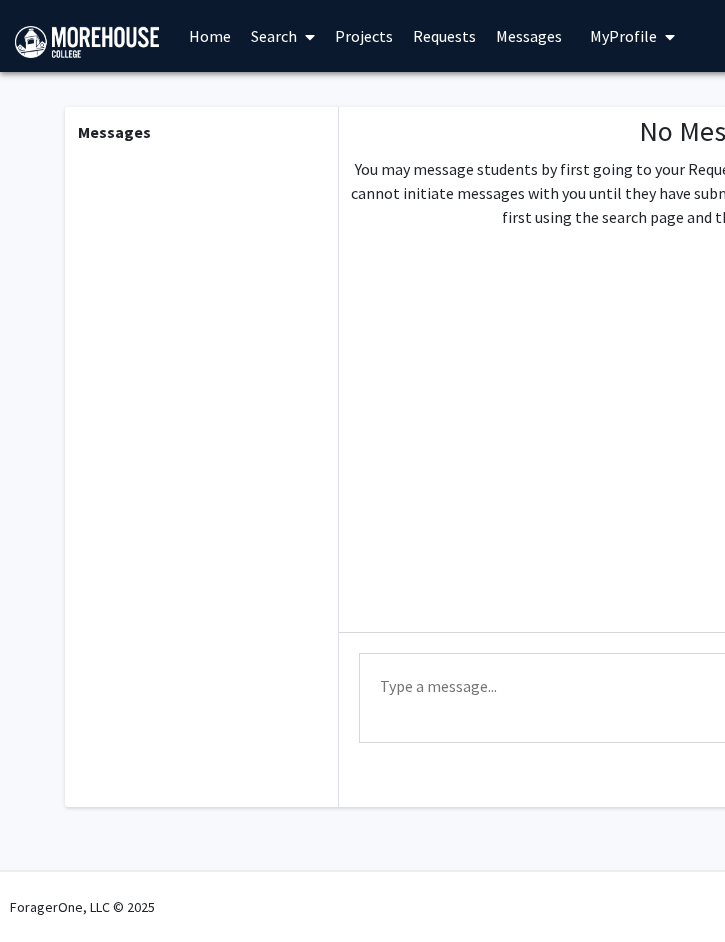 click on "Search" at bounding box center [283, 36] 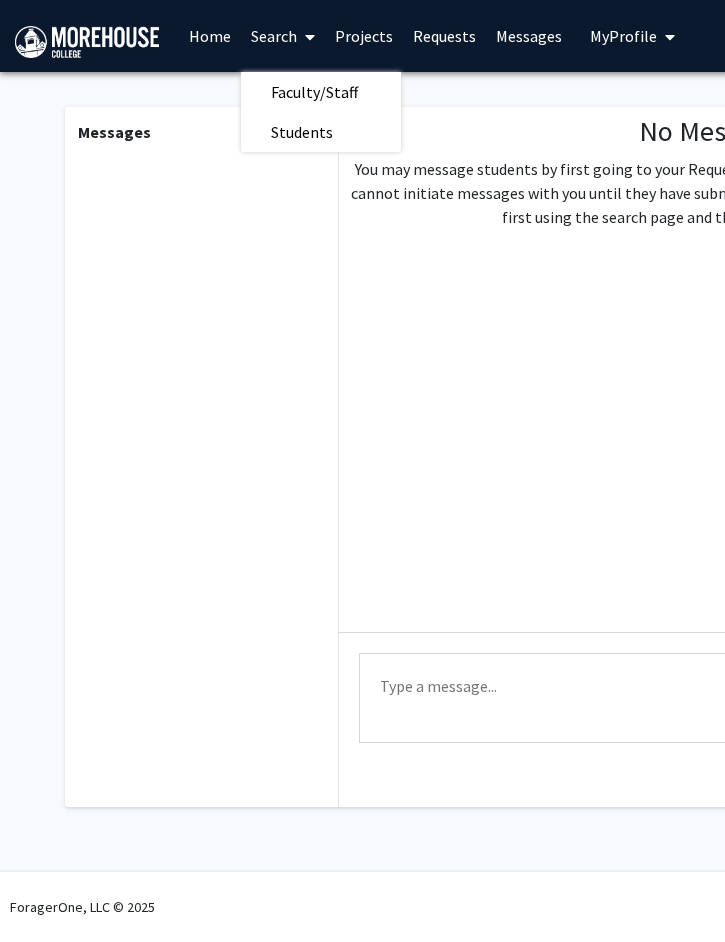 click on "Faculty/Staff" at bounding box center (314, 92) 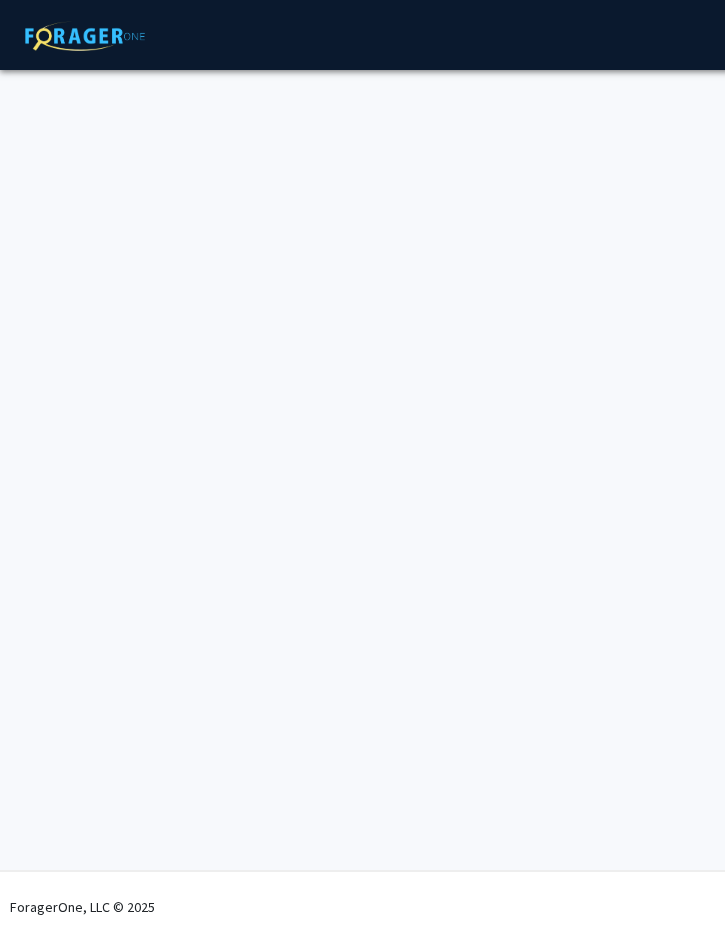 scroll, scrollTop: 0, scrollLeft: 0, axis: both 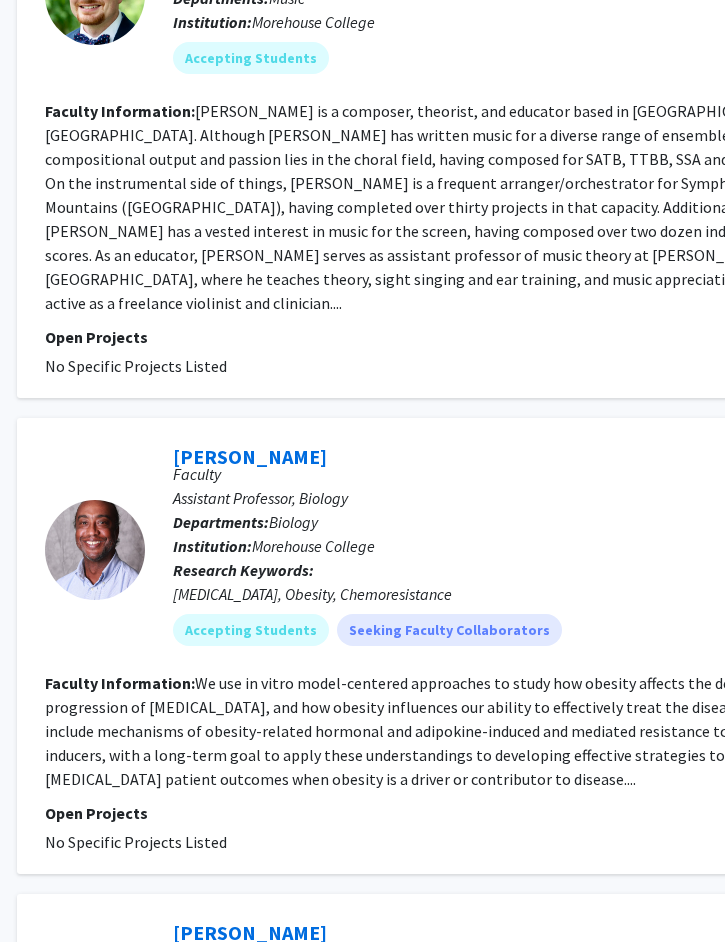 click on "[PERSON_NAME]" 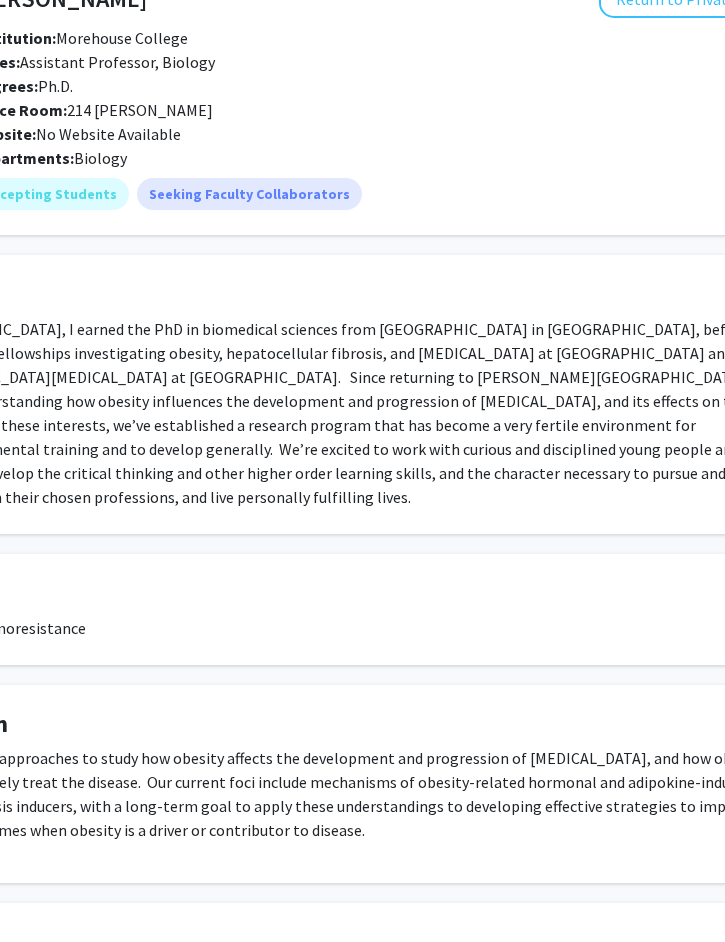 scroll, scrollTop: 36, scrollLeft: 223, axis: both 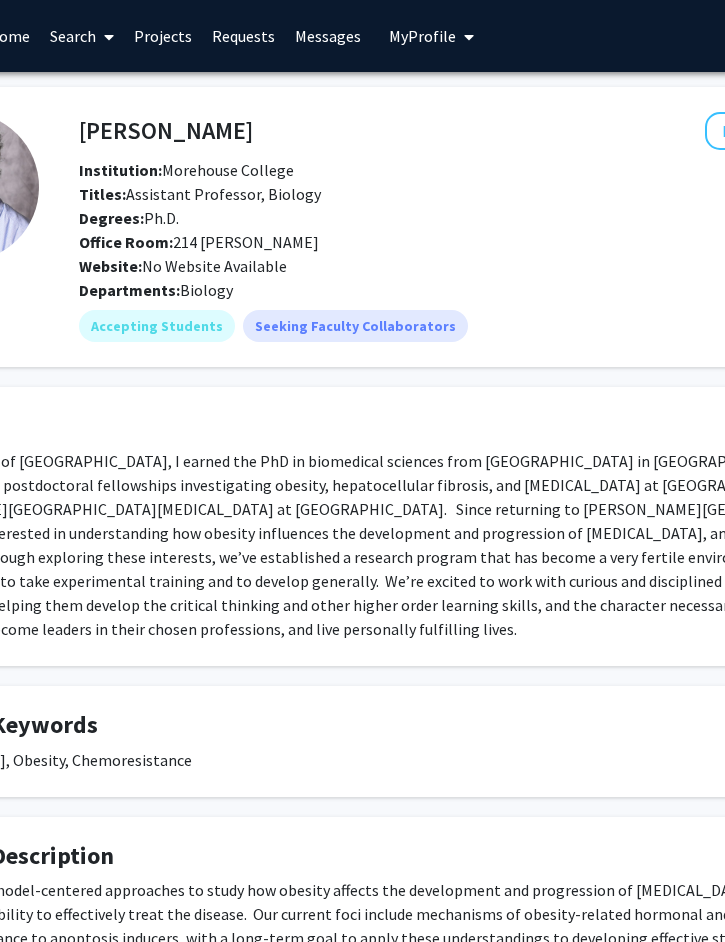 click on "My   Profile" at bounding box center (422, 36) 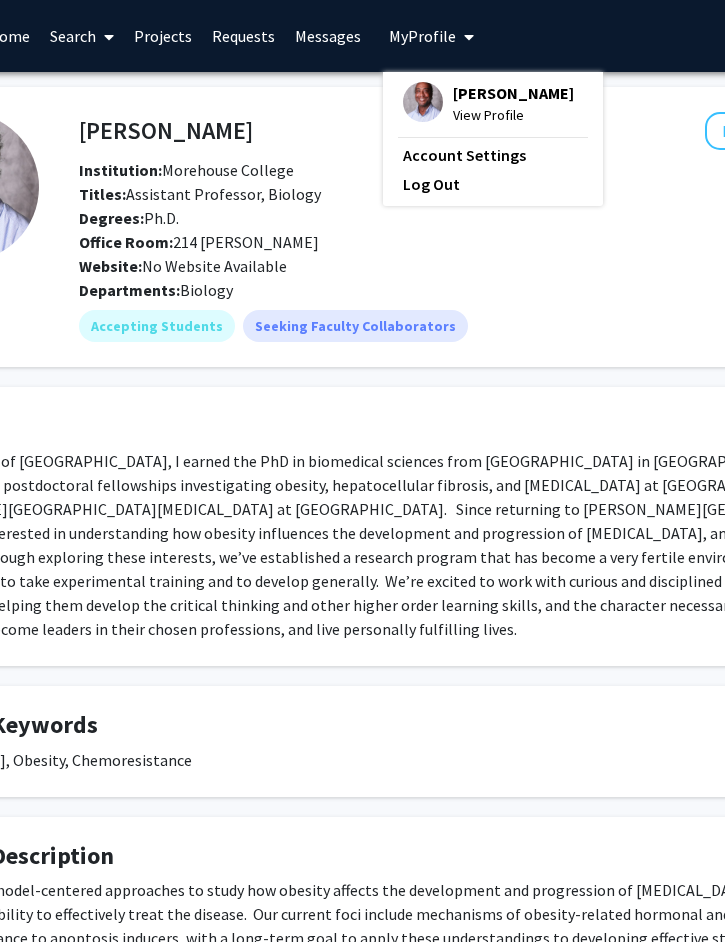 click on "[PERSON_NAME]" at bounding box center [513, 93] 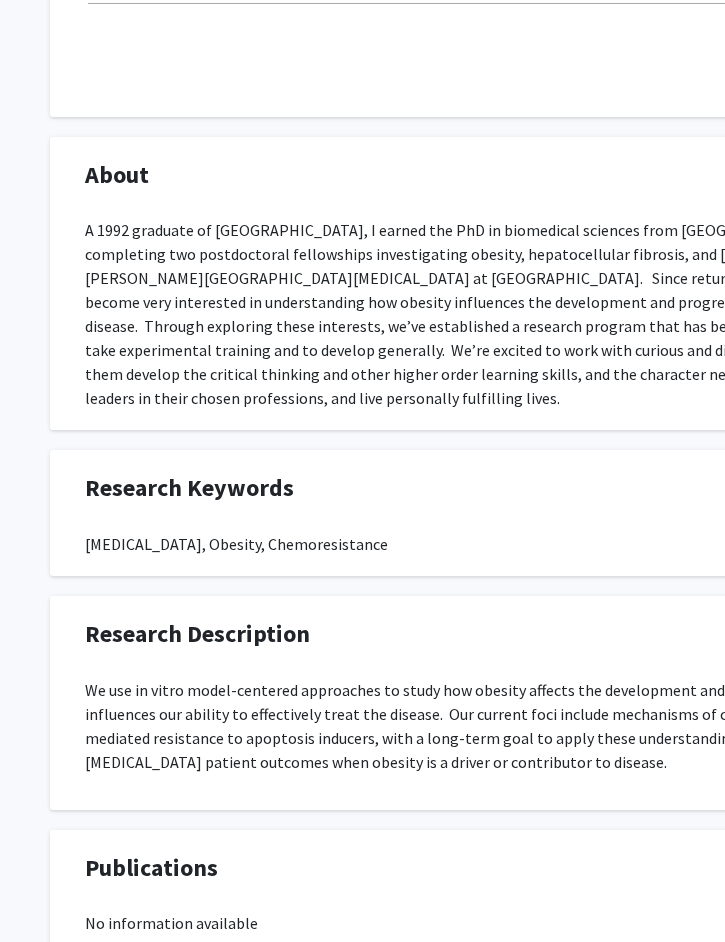 scroll, scrollTop: 924, scrollLeft: 0, axis: vertical 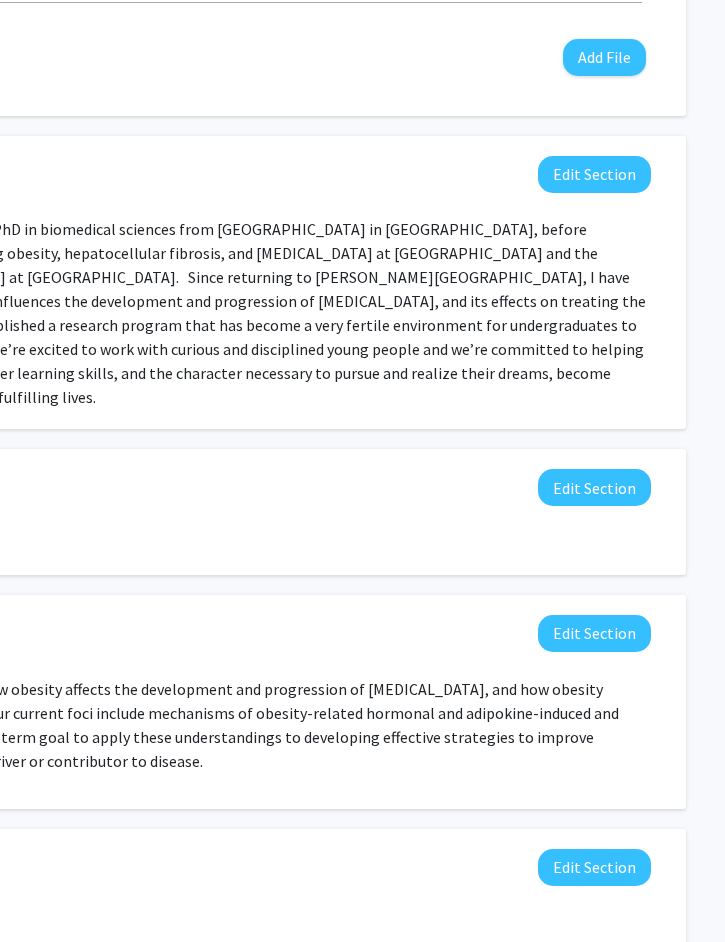 click on "Edit Section" 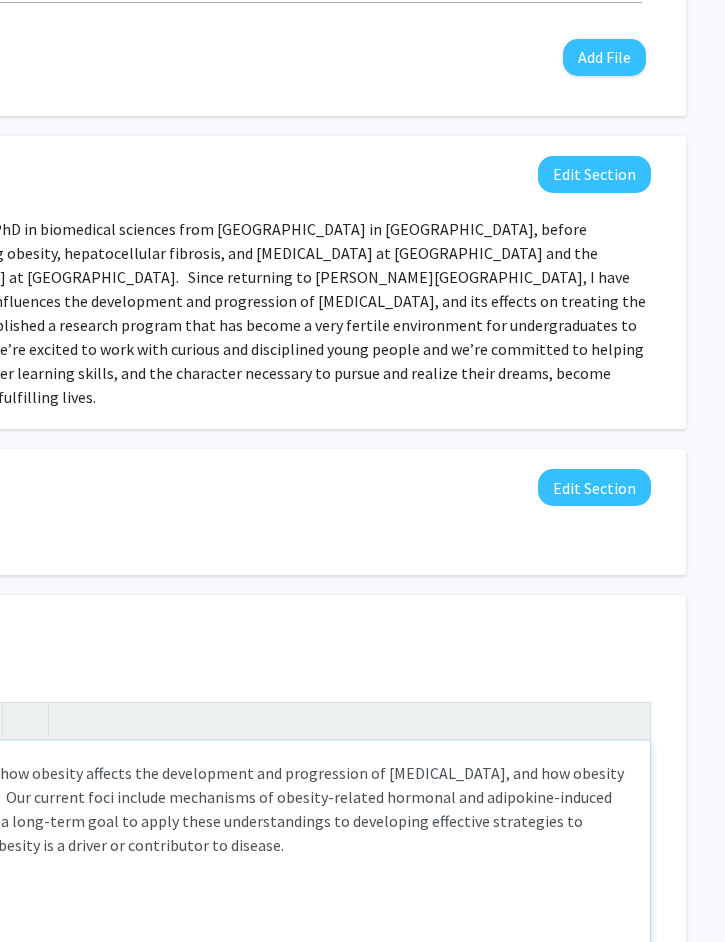 click on "We use in vitro model-centered approaches to study how obesity affects the development and progression of cancer, and how obesity influences our ability to effectively treat the disease.  Our current foci include mechanisms of obesity-related hormonal and adipokine-induced and mediated resistance to apoptosis inducers, with a long-term goal to apply these understandings to developing effective strategies to improve cancer patient outcomes when obesity is a driver or contributor to disease." at bounding box center [136, 809] 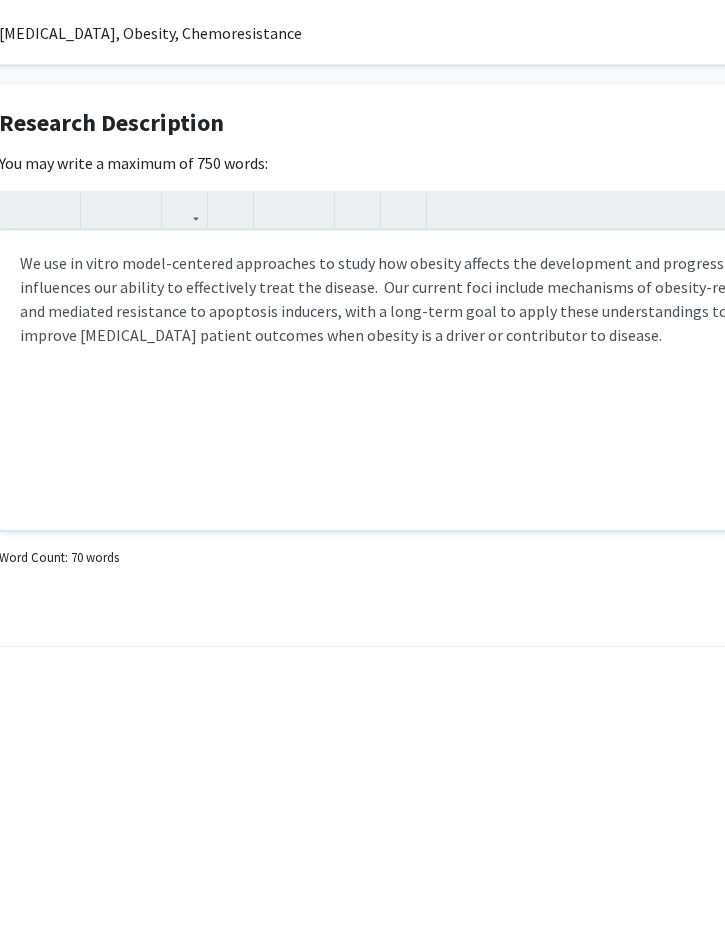 type 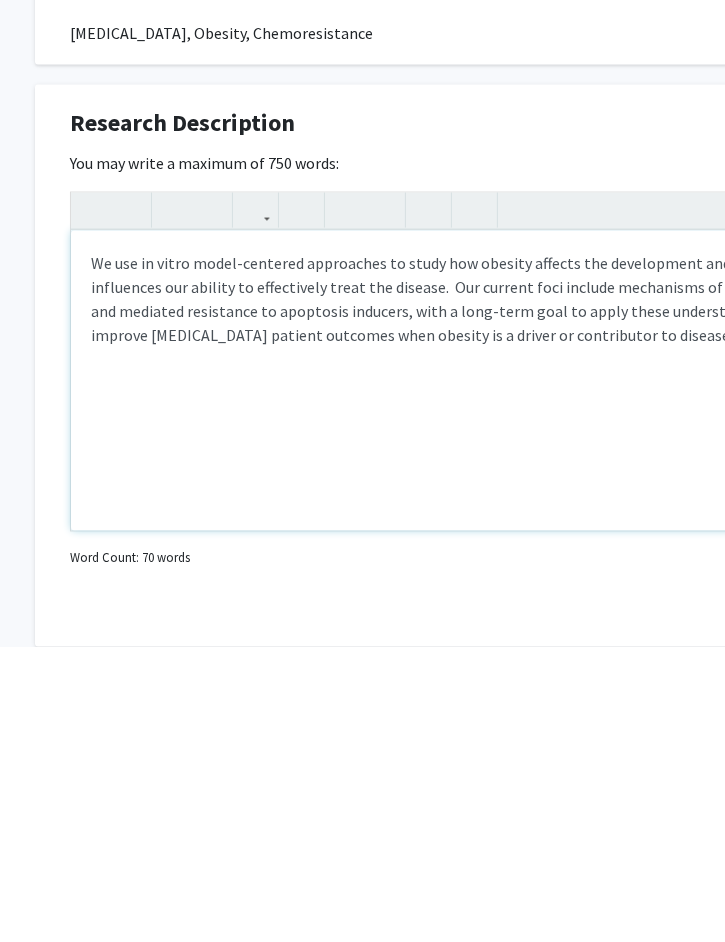 scroll, scrollTop: 1139, scrollLeft: 0, axis: vertical 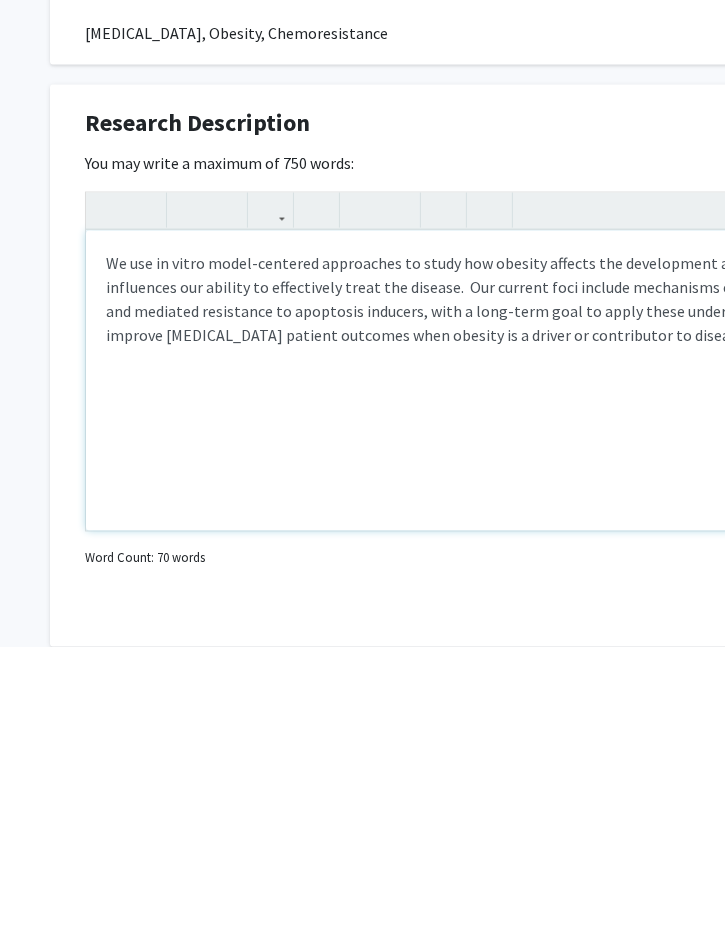 click on "We use in vitro model-centered approaches to study how obesity affects the development and progression of cancer, and how obesity influences our ability to effectively treat the disease.  Our current foci include mechanisms of obesity-related hormone and adipokine-induced and mediated resistance to apoptosis inducers, with a long-term goal to apply these understandings to developing effective strategies to improve cancer patient outcomes when obesity is a driver or contributor to disease." at bounding box center (600, 594) 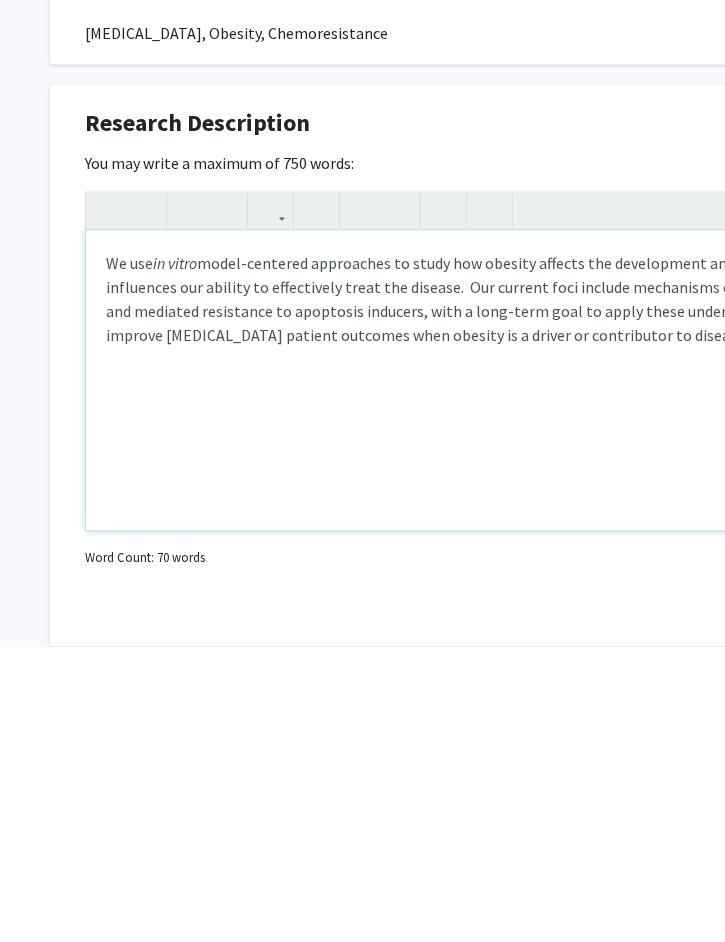 click on "We use  in vitro  model-centered approaches to study how obesity affects the development and progression of cancer, and how obesity influences our ability to effectively treat the disease.  Our current foci include mechanisms of obesity-related hormone and adipokine-induced and mediated resistance to apoptosis inducers, with a long-term goal to apply these understandings to developing effective strategies to improve cancer patient outcomes when obesity is a driver or contributor to disease." at bounding box center [600, 676] 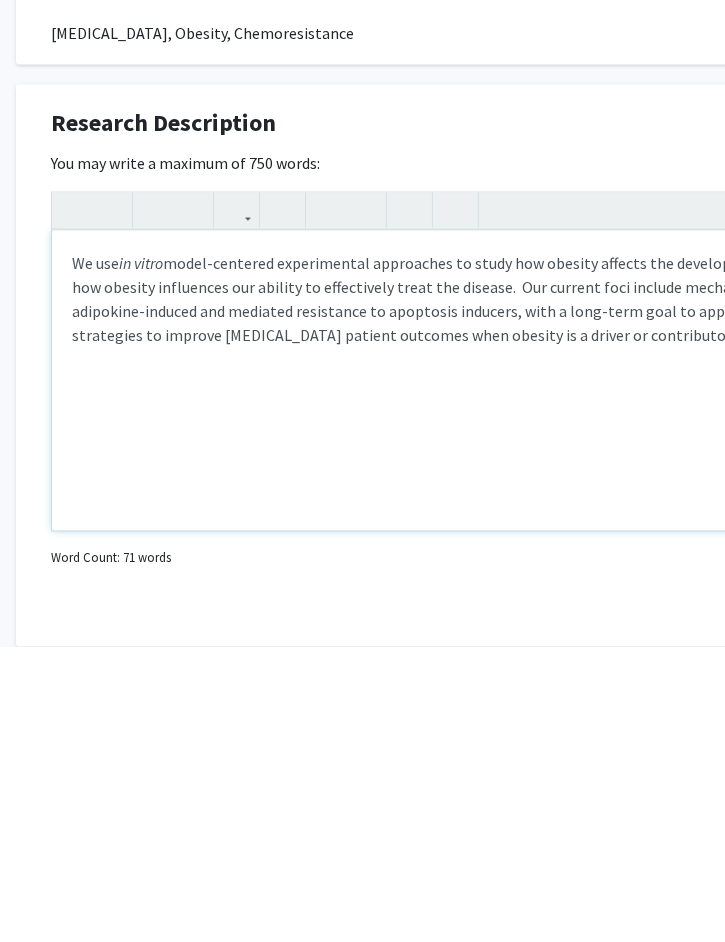 scroll, scrollTop: 1139, scrollLeft: 41, axis: both 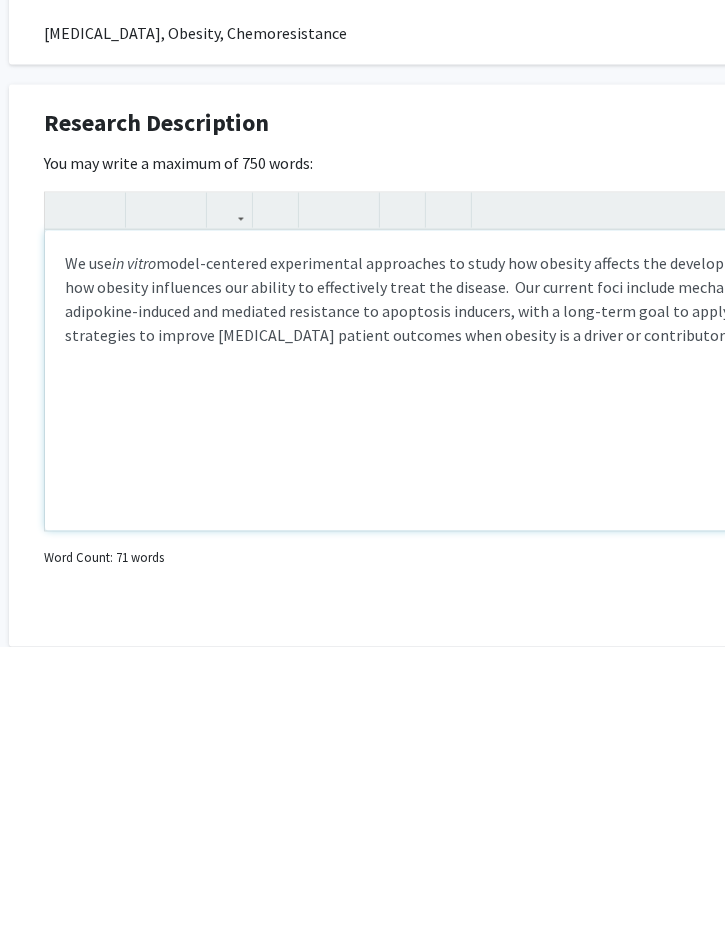 click on "We use  in vitro  model-centered experimental approaches to study how obesity affects the development and progression of cancer, and how obesity influences our ability to effectively treat the disease.  Our current foci include mechanisms of obesity-related hormone and adipokine-induced and mediated resistance to apoptosis inducers, with a long-term goal to apply these understandings to developing effective strategies to improve cancer patient outcomes when obesity is a driver or contributor to disease." at bounding box center (559, 594) 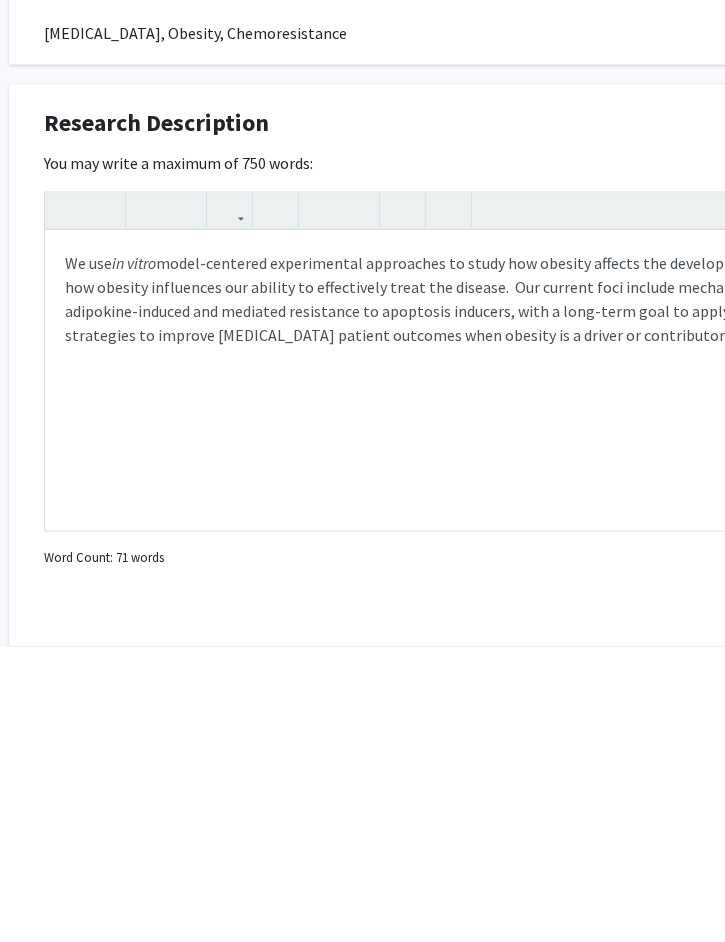 click on "Research Description  Edit Section" 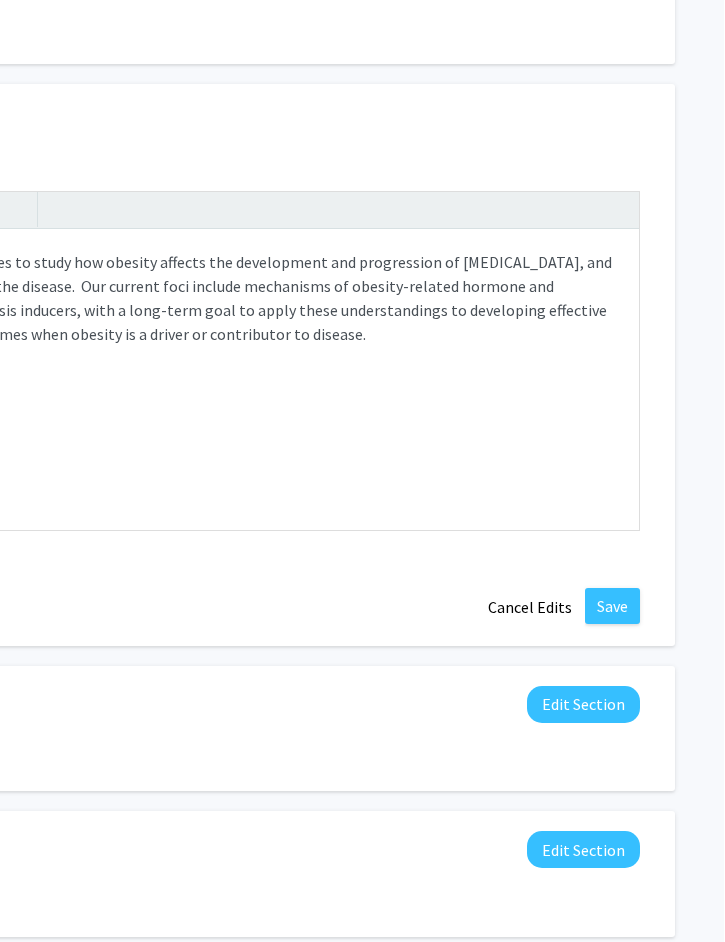 scroll, scrollTop: 1436, scrollLeft: 474, axis: both 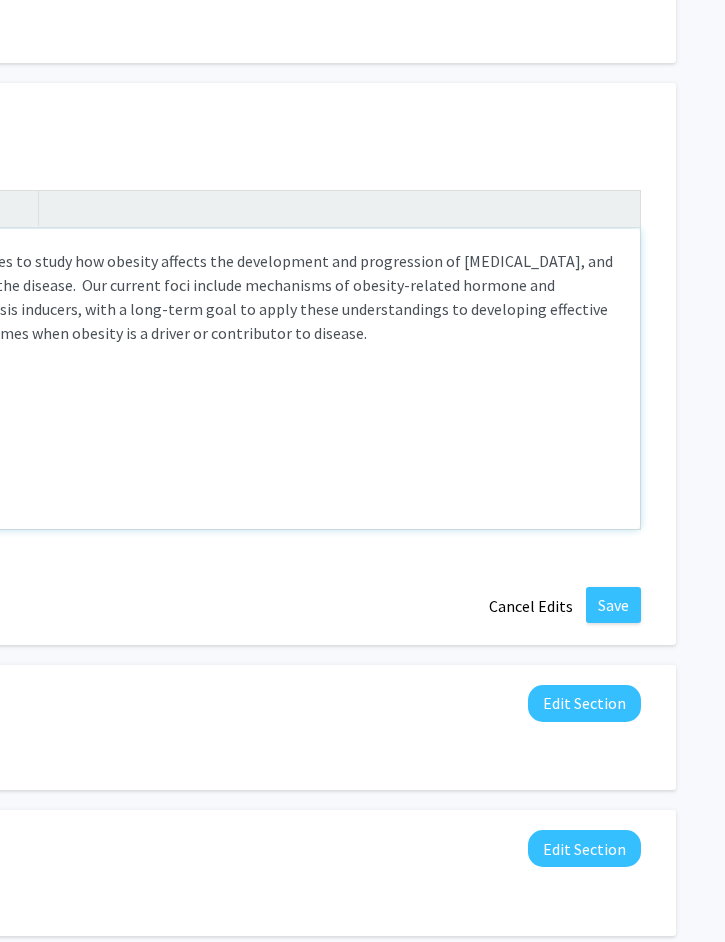 click on "We use  in vitro  model-centered experimental approaches to study how obesity affects the development and progression of cancer, and how obesity influences our ability to effectively treat the disease.  Our current foci include mechanisms of obesity-related hormone and adipokine-induced and mediated resistance to apoptosis inducers, with a long-term goal to apply these understandings to developing effective strategies to improve cancer patient outcomes when obesity is a driver or contributor to disease." at bounding box center [126, 297] 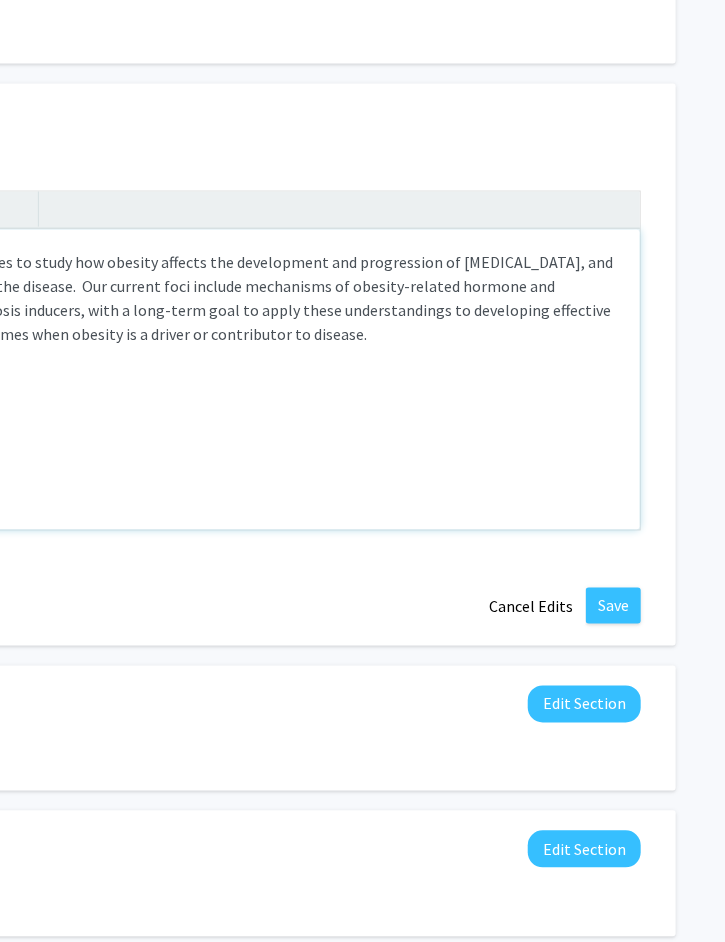 type on "<p>We use<em> in vitro</em> model-centered experimental approaches to study how obesity affects the development and progression of cancer, and how obesity influences our ability to effectively treat the disease. &nbsp;Our current foci include mechanisms of obesity-related hormone and adipokine - induced and mediated resistance to apoptosis inducers, with a long-term goal to apply these understandings to developing effective strategies to improve cancer patient outcomes when obesity is a driver or contributor to disease.</p>" 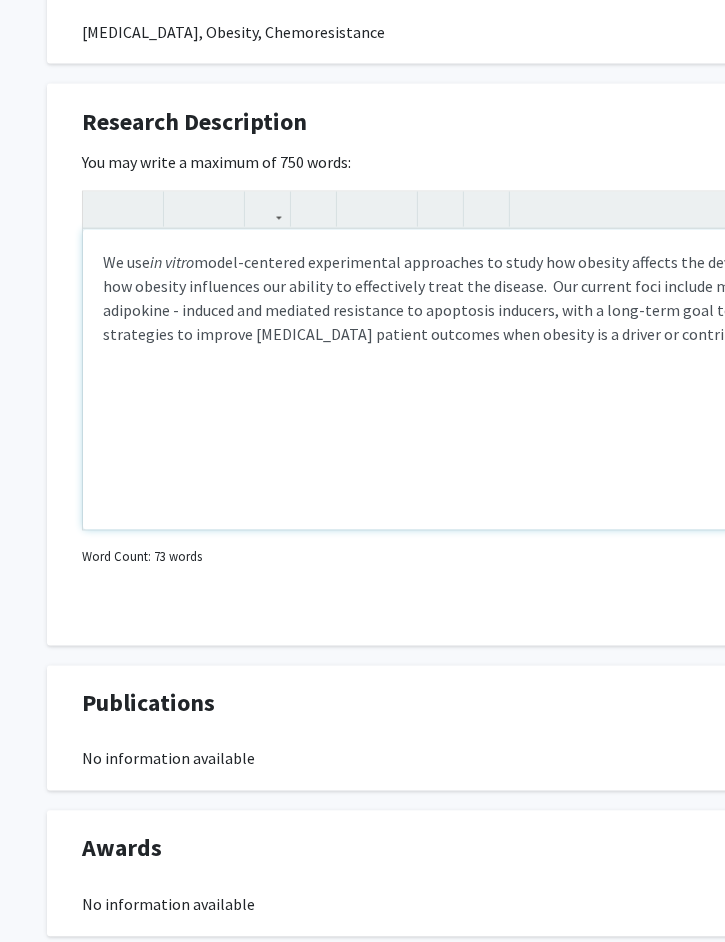scroll, scrollTop: 1435, scrollLeft: 0, axis: vertical 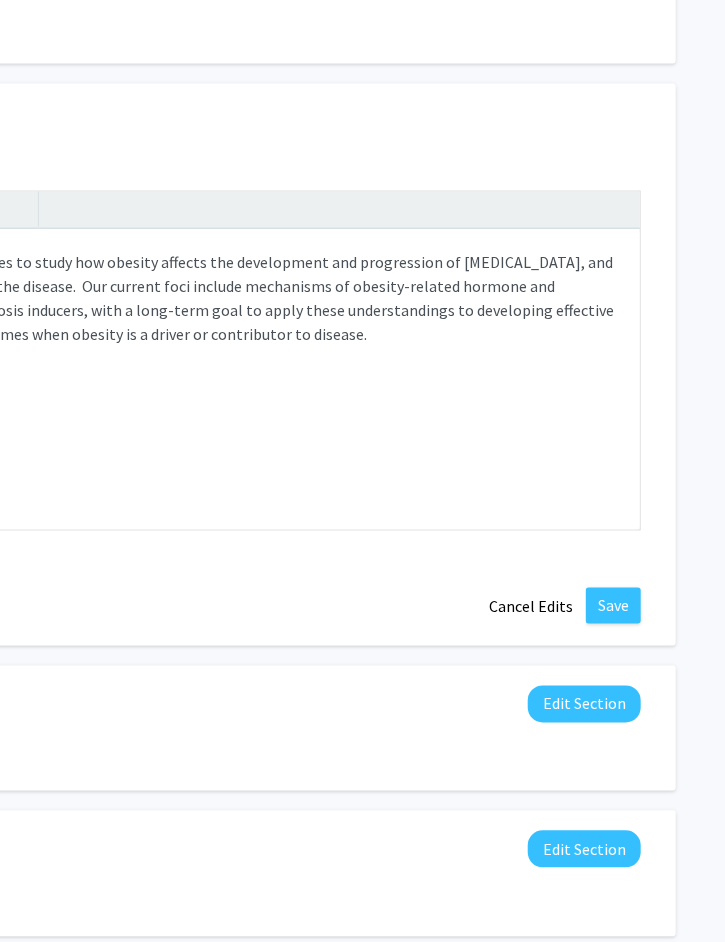 click on "Save" 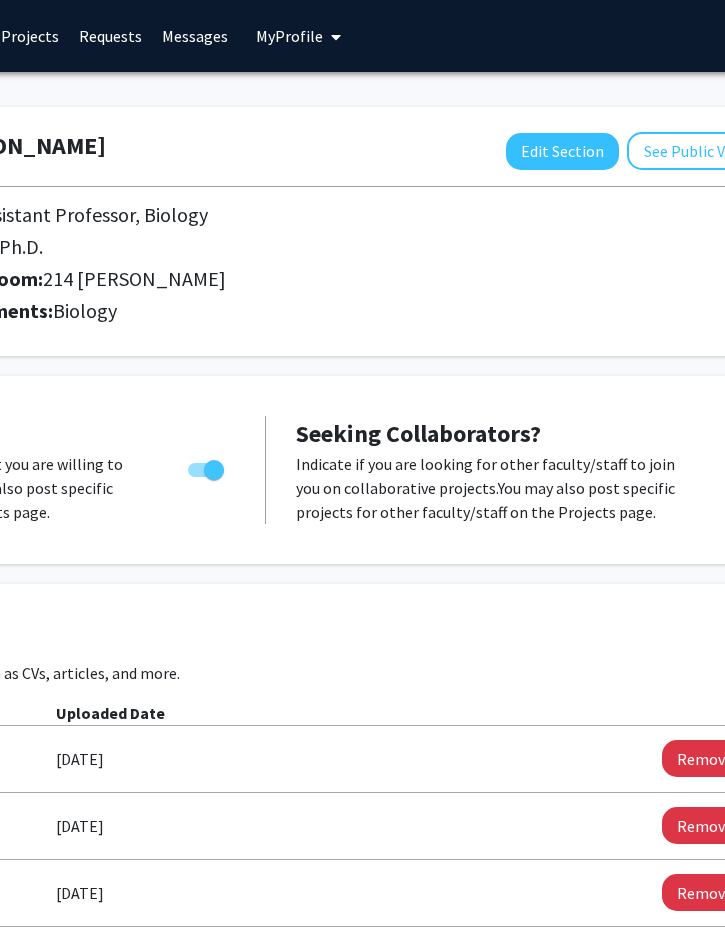 scroll, scrollTop: 0, scrollLeft: 474, axis: horizontal 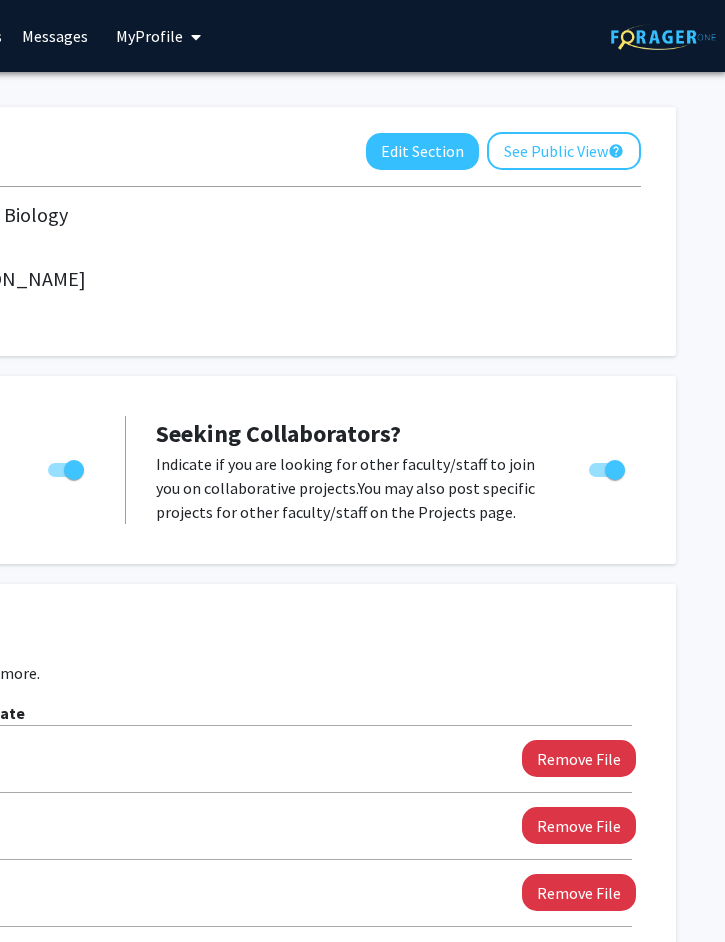click on "See Public View  help" 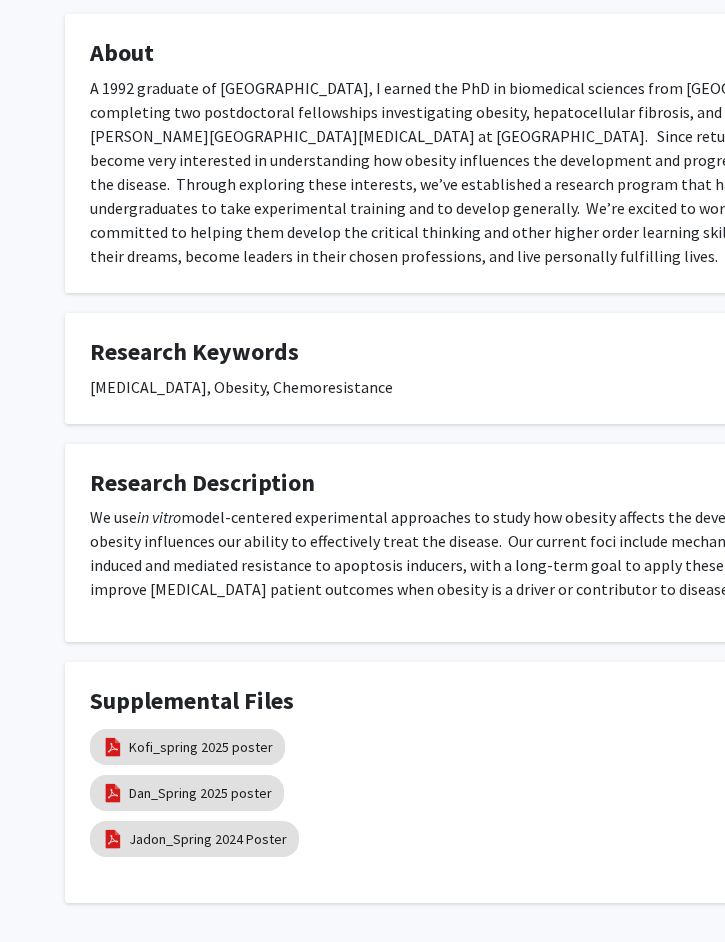 scroll, scrollTop: 372, scrollLeft: 0, axis: vertical 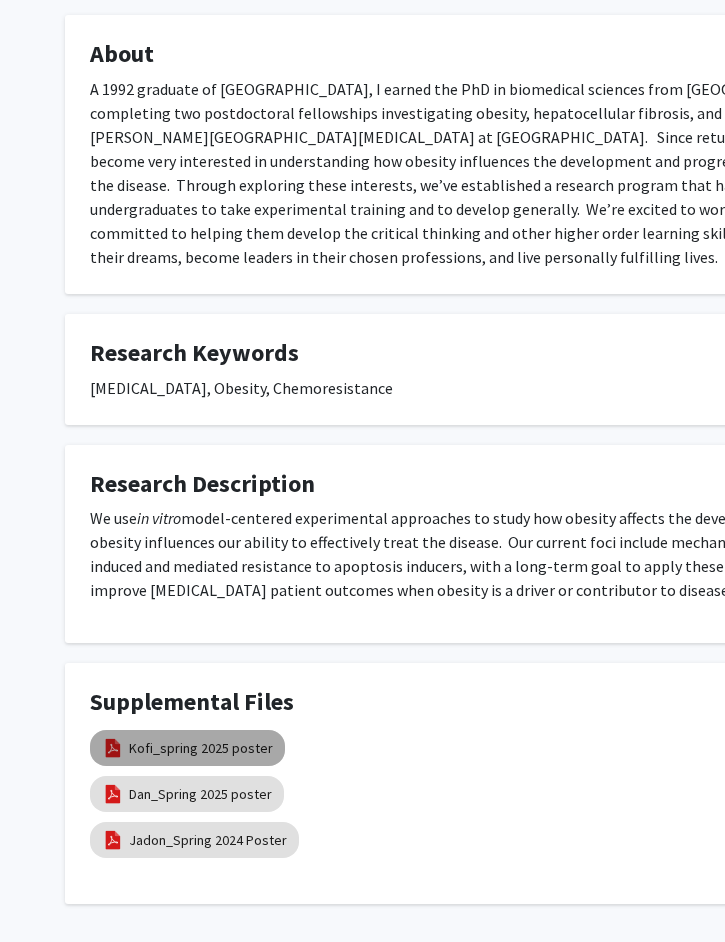 click on "Kofi_spring 2025 poster" at bounding box center [201, 748] 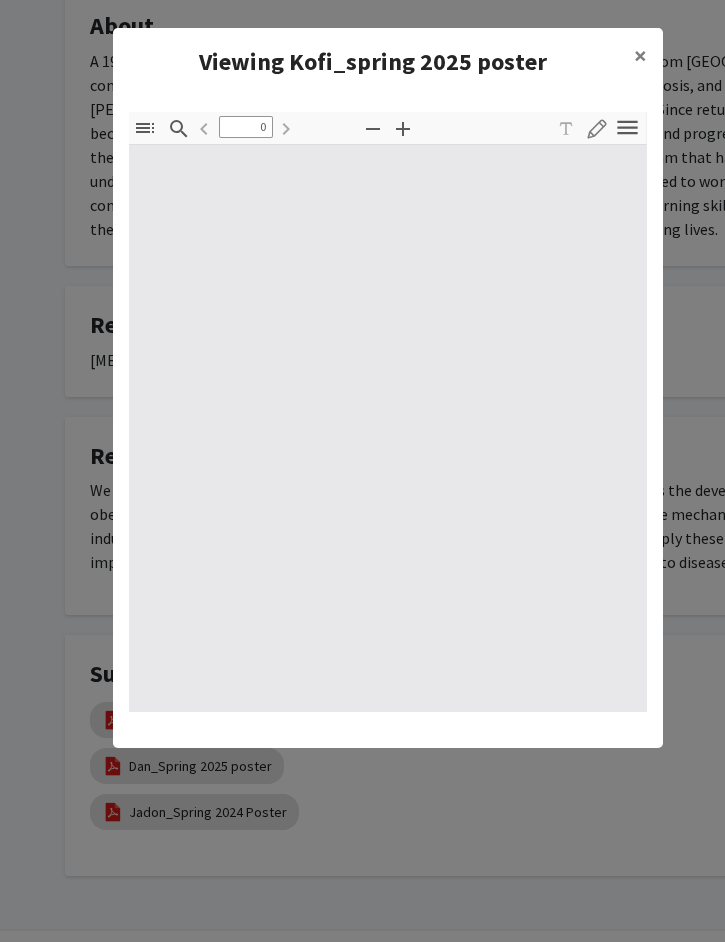 type on "1" 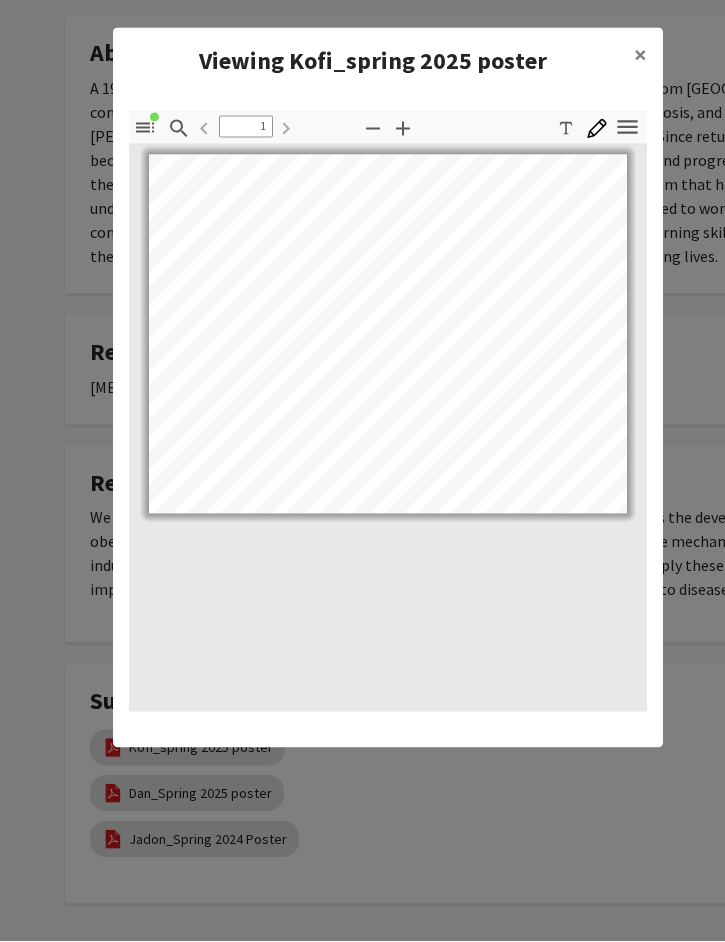scroll, scrollTop: 372, scrollLeft: 0, axis: vertical 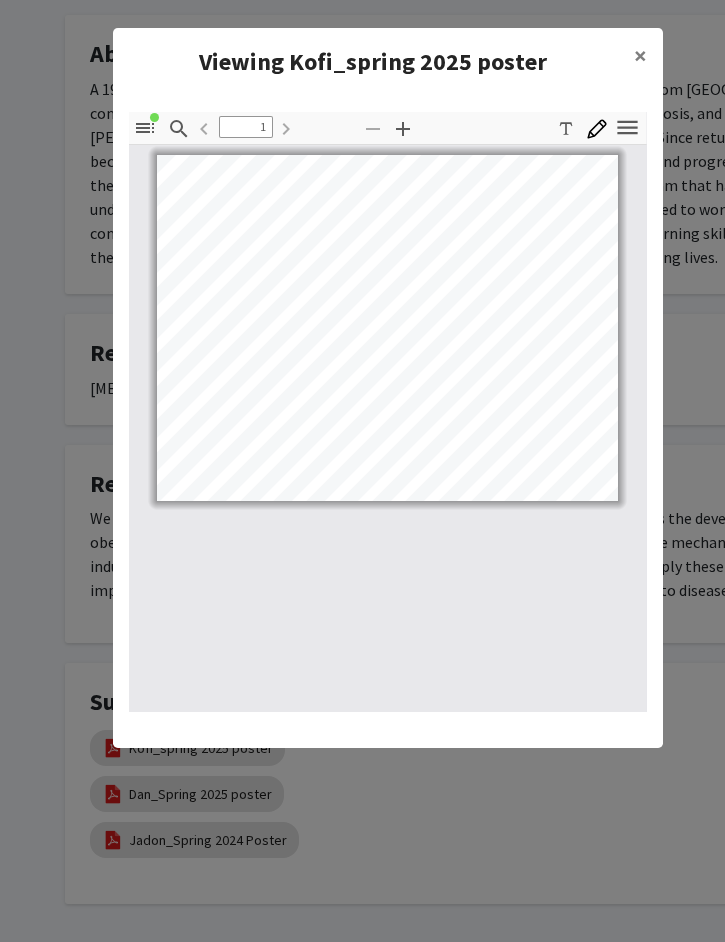 click 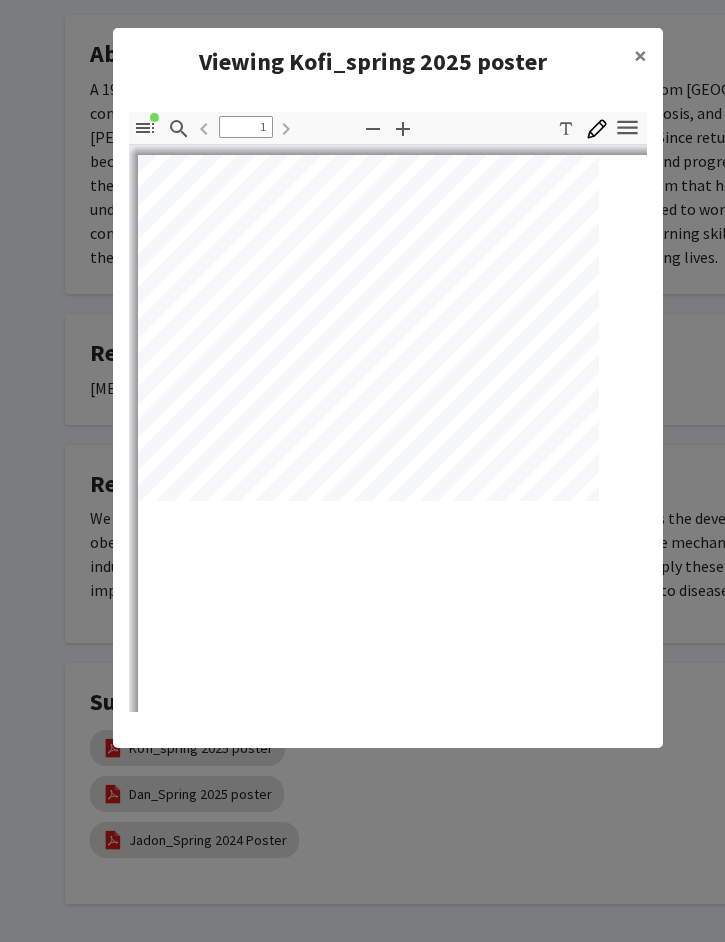 click 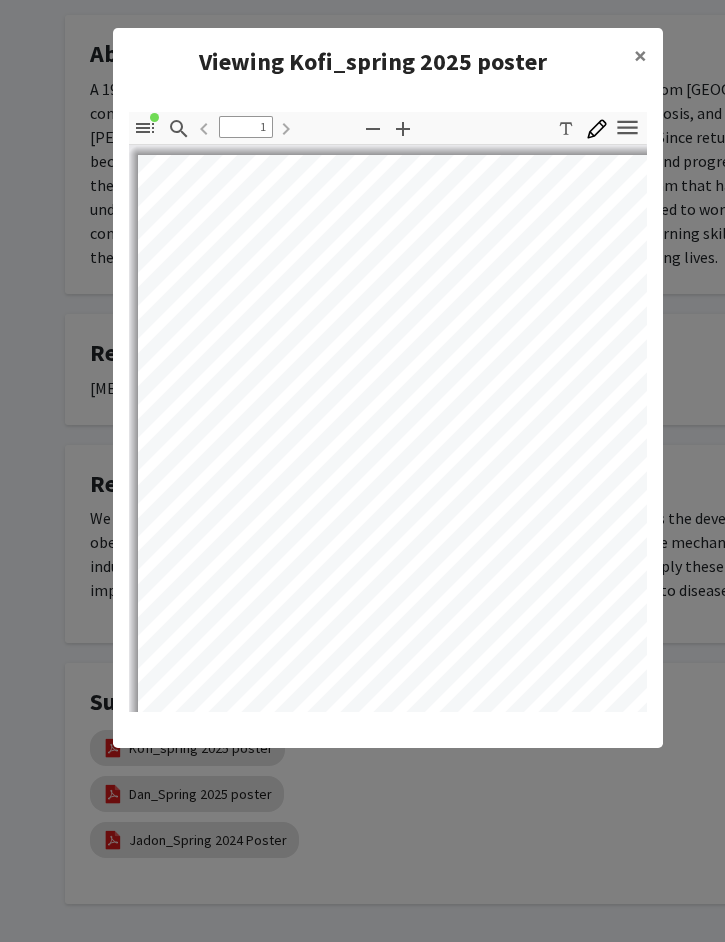 click 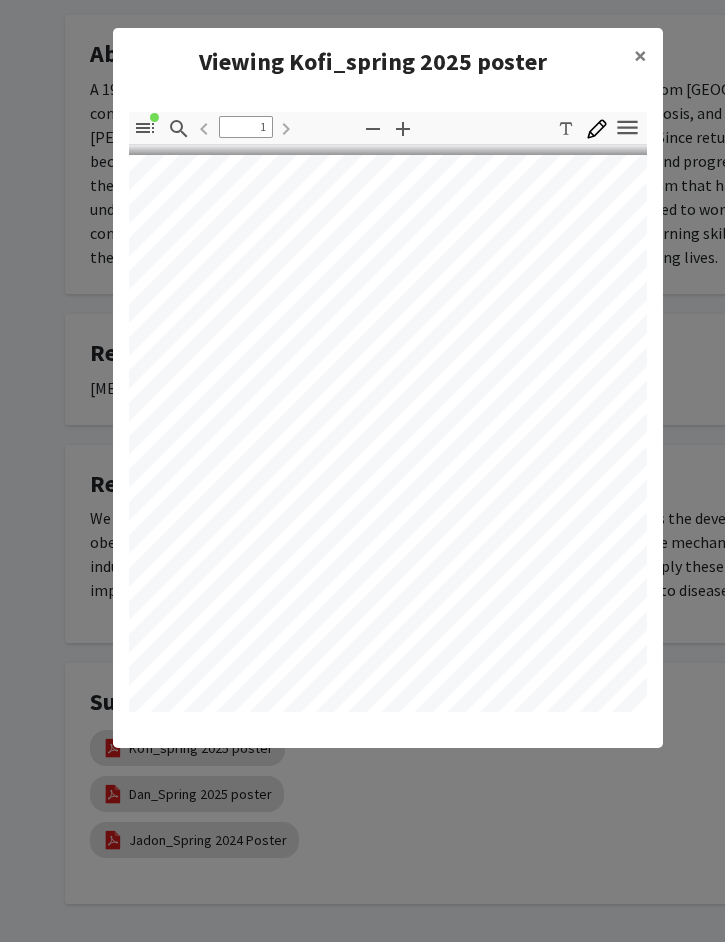 scroll, scrollTop: -1, scrollLeft: 744, axis: both 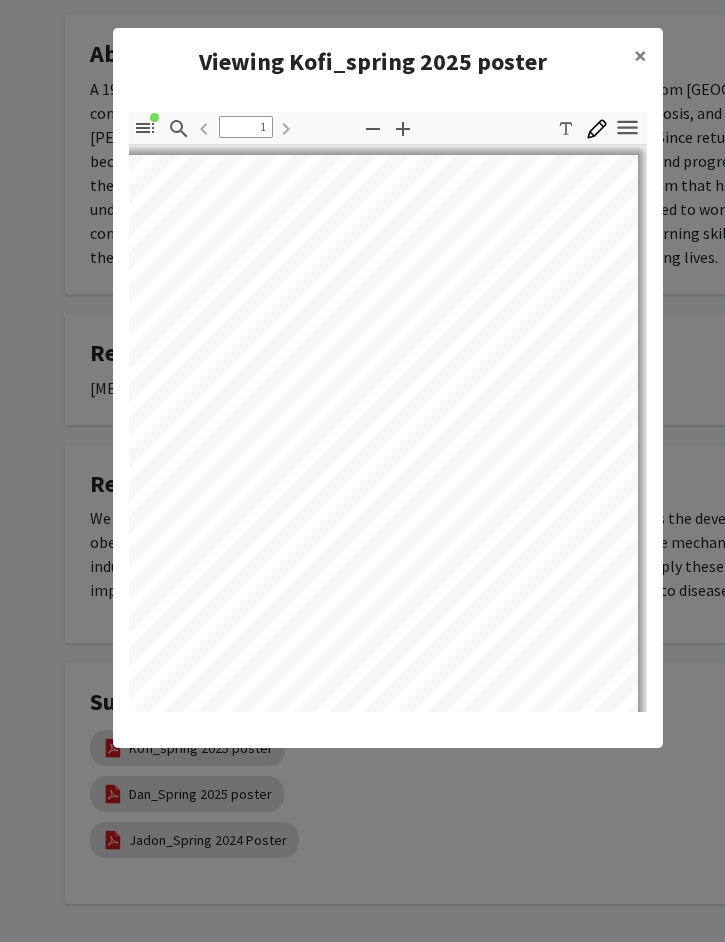click on "×" 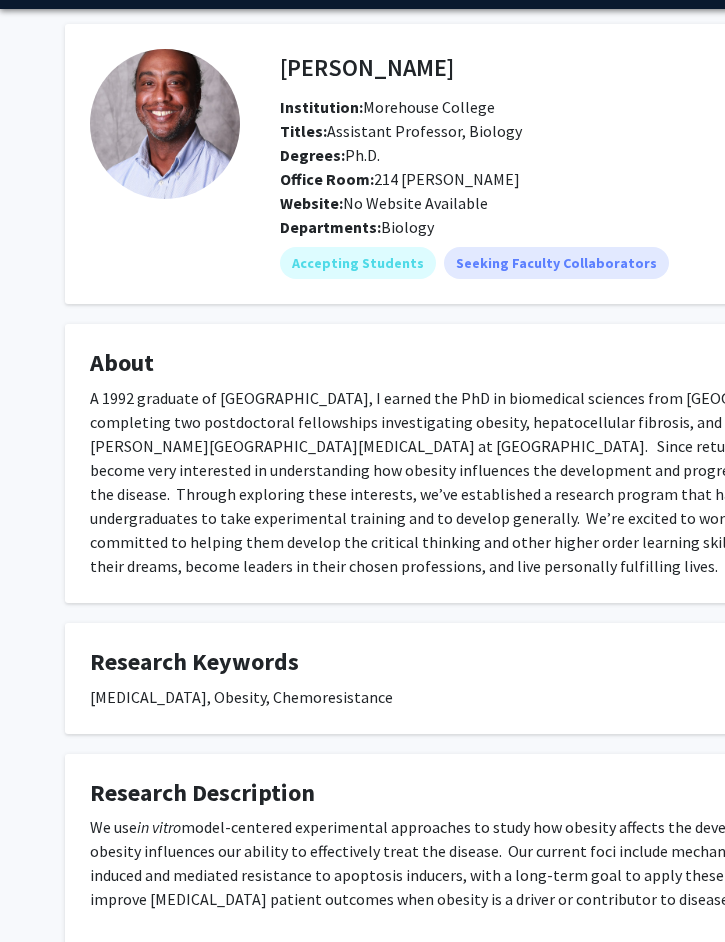 scroll, scrollTop: 0, scrollLeft: 0, axis: both 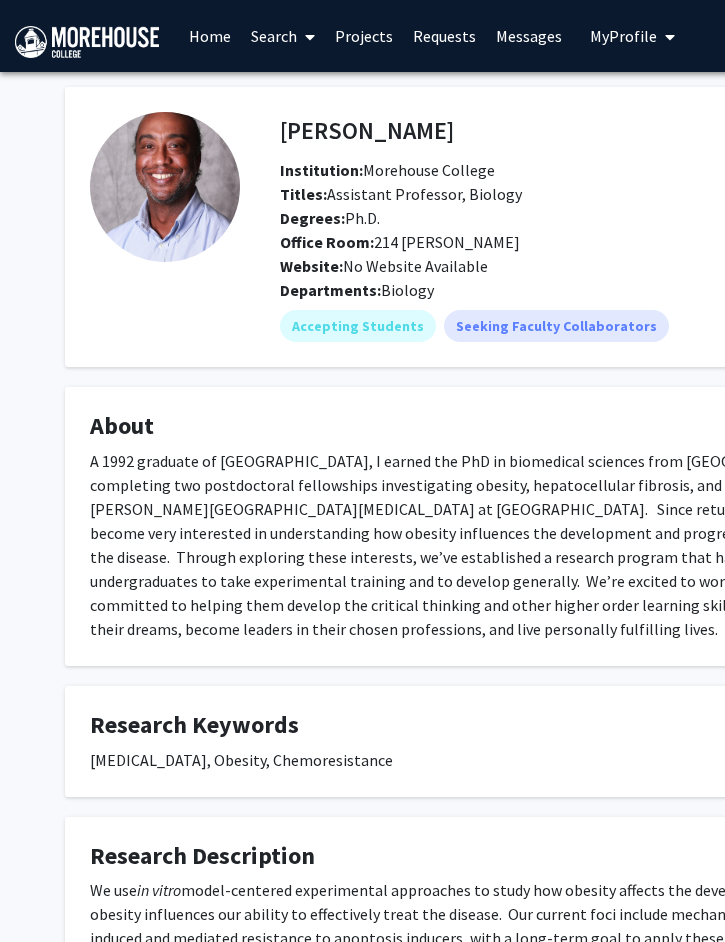 click at bounding box center (306, 37) 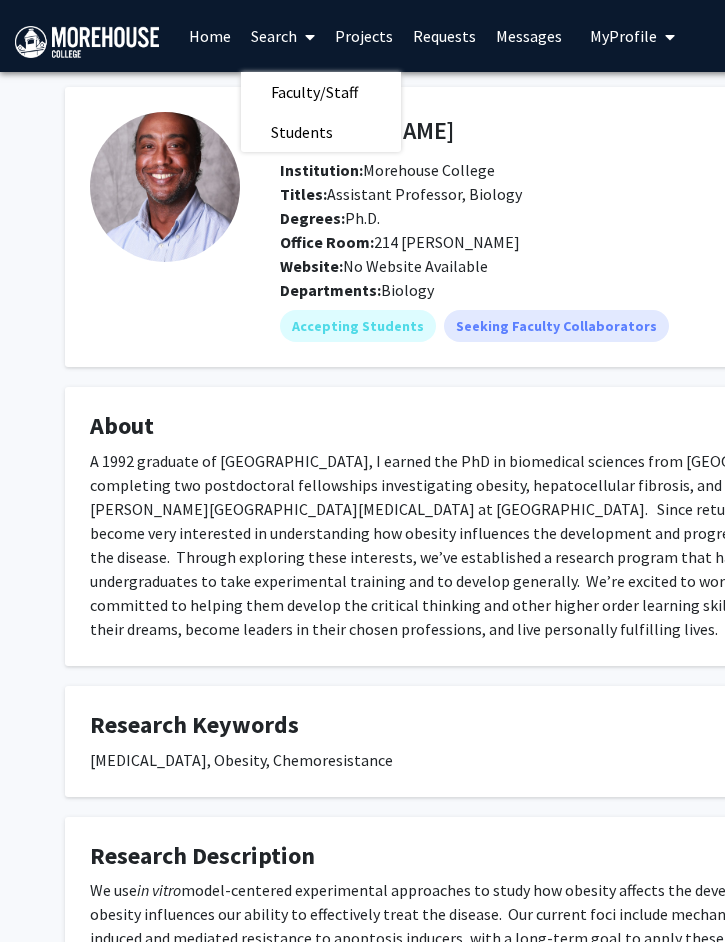 click at bounding box center (306, 37) 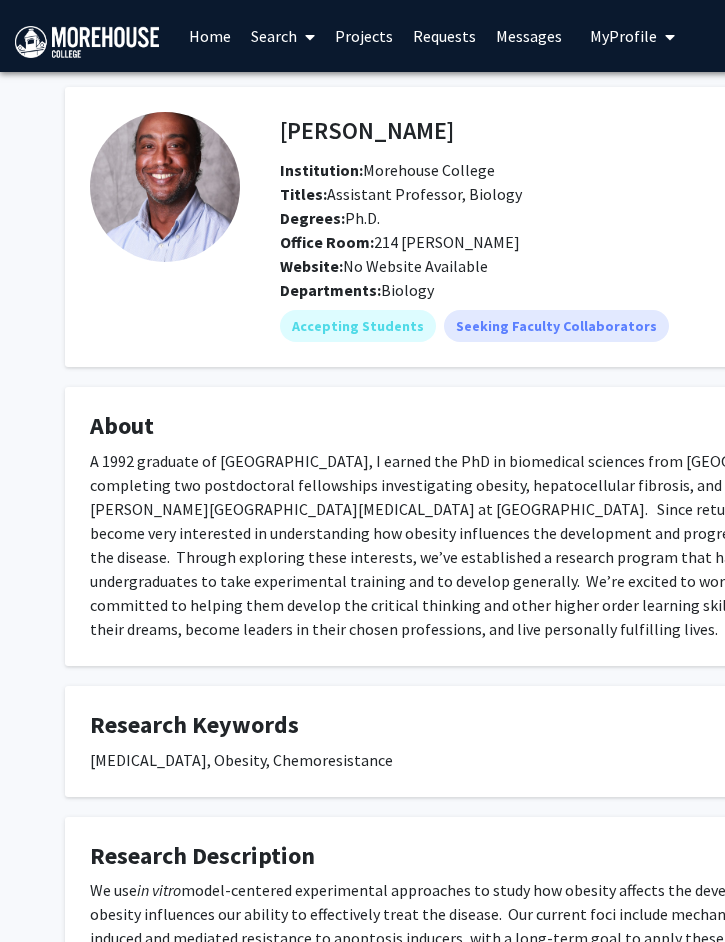 click at bounding box center [306, 37] 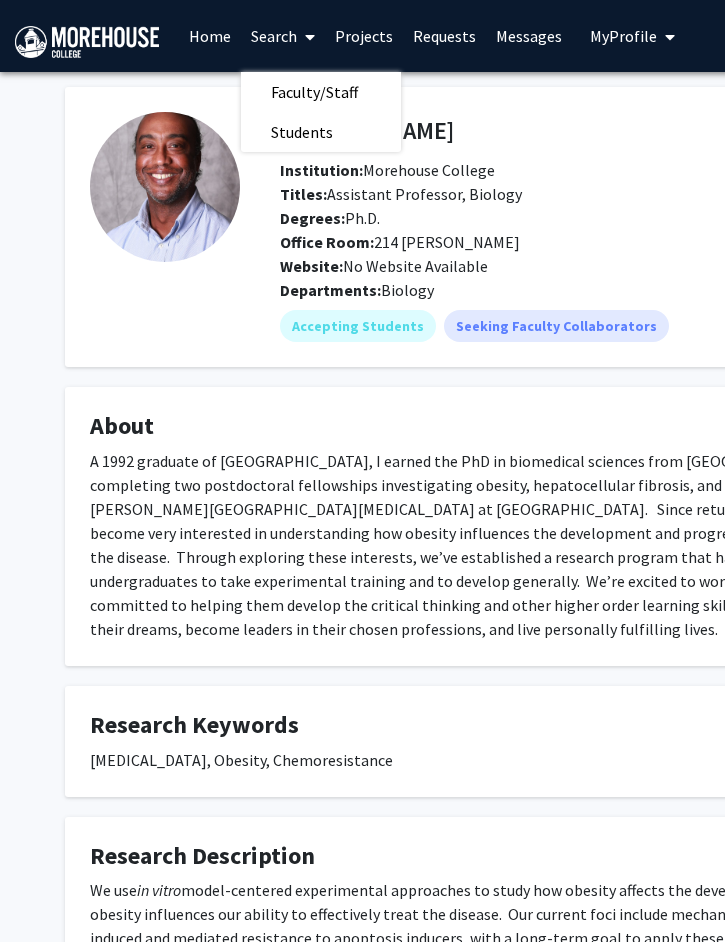 click on "Faculty/Staff" at bounding box center [314, 92] 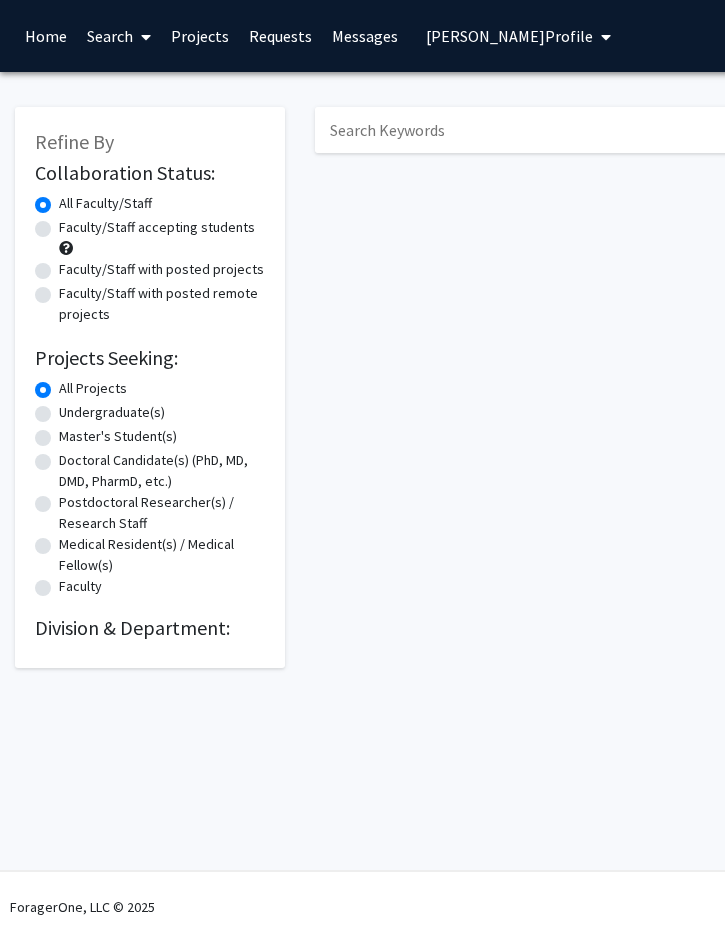 scroll, scrollTop: 0, scrollLeft: 0, axis: both 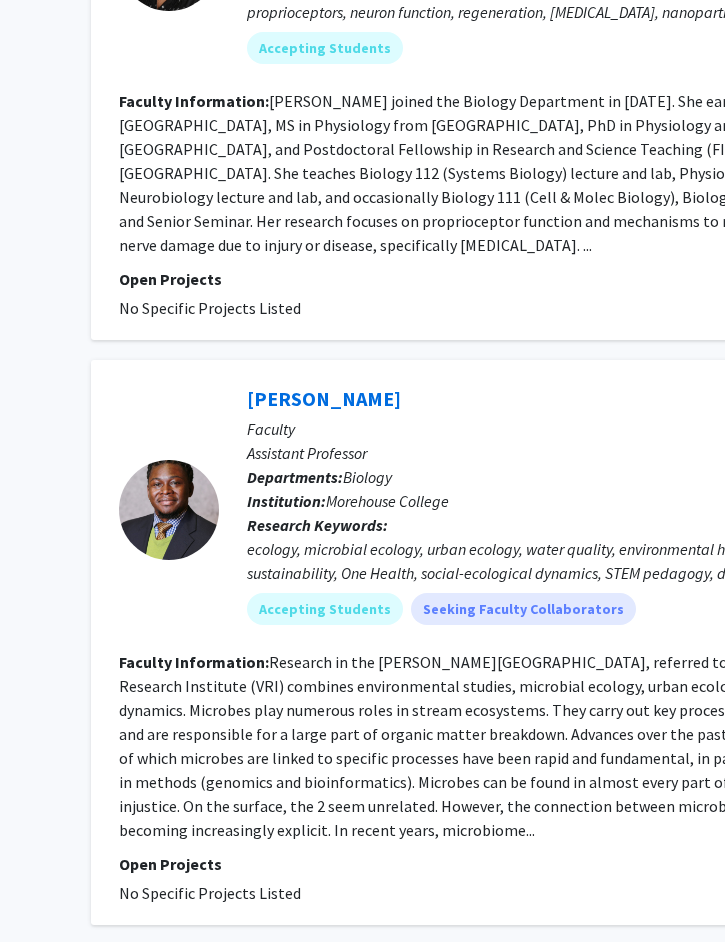 click on "Research in the [PERSON_NAME][GEOGRAPHIC_DATA], referred to as the [PERSON_NAME] Research Institute (VRI) combines environmental studies, microbial ecology, urban ecology, and social-ecological dynamics. Microbes play numerous roles in stream ecosystems. They carry out key processes in stream nutrient cycles and are responsible for a large part of organic matter breakdown. Advances over the past 25 years in our understanding of which microbes are linked to specific processes have been rapid and fundamental, in part, because of improvements in methods (genomics and bioinformatics). Microbes can be found in almost every part of the Earth, as can social injustice. On the surface, the 2 seem unrelated. However, the connection between microbes and social equity is becoming increasingly explicit. In recent years, microbiome..." 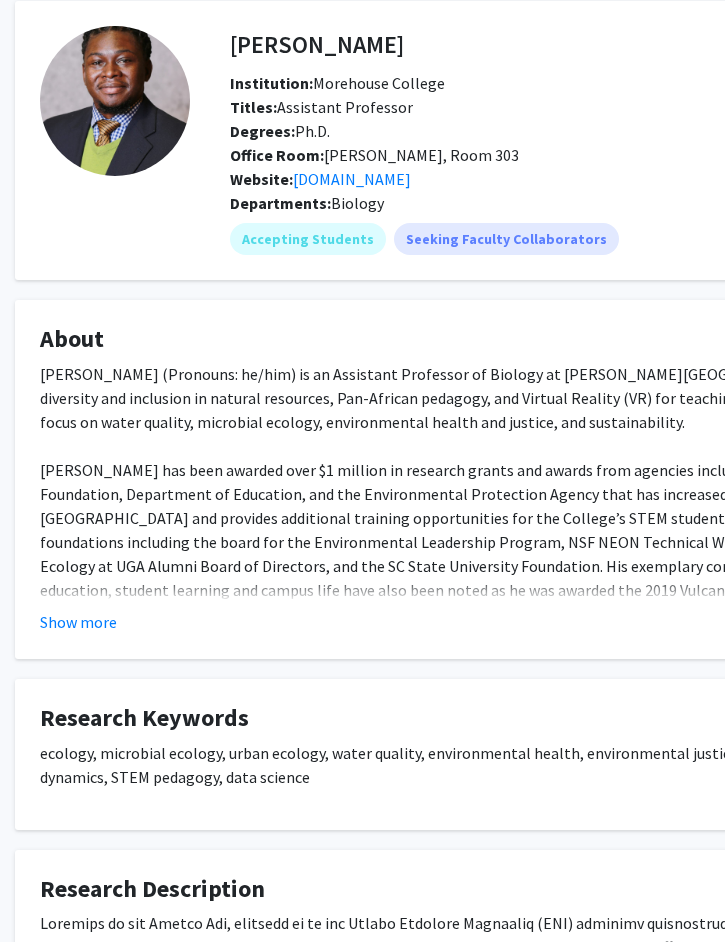 scroll, scrollTop: 86, scrollLeft: 0, axis: vertical 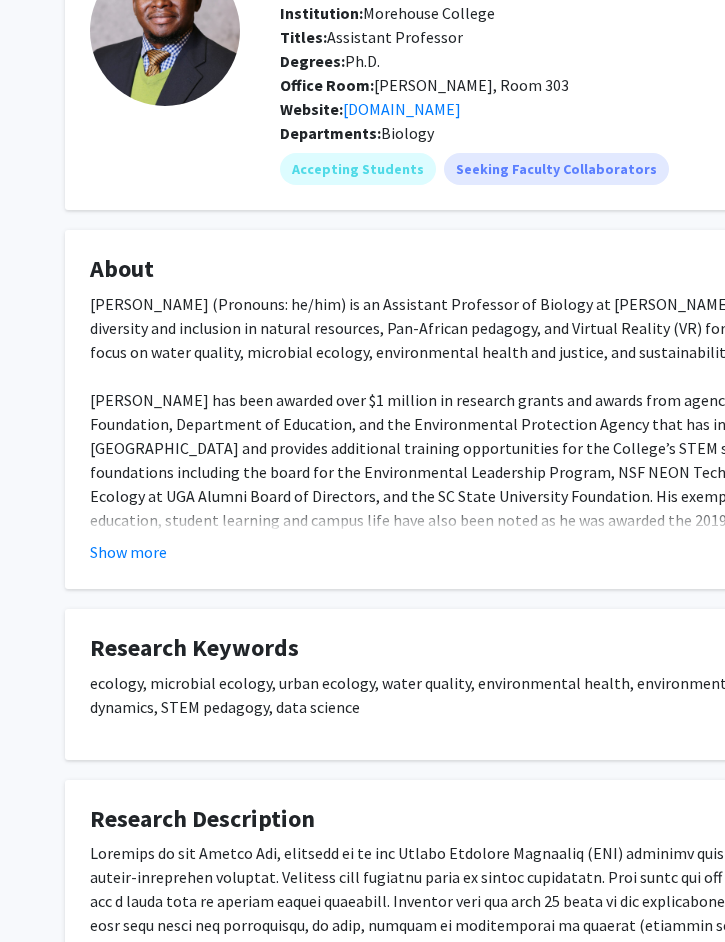 click on "Show more" 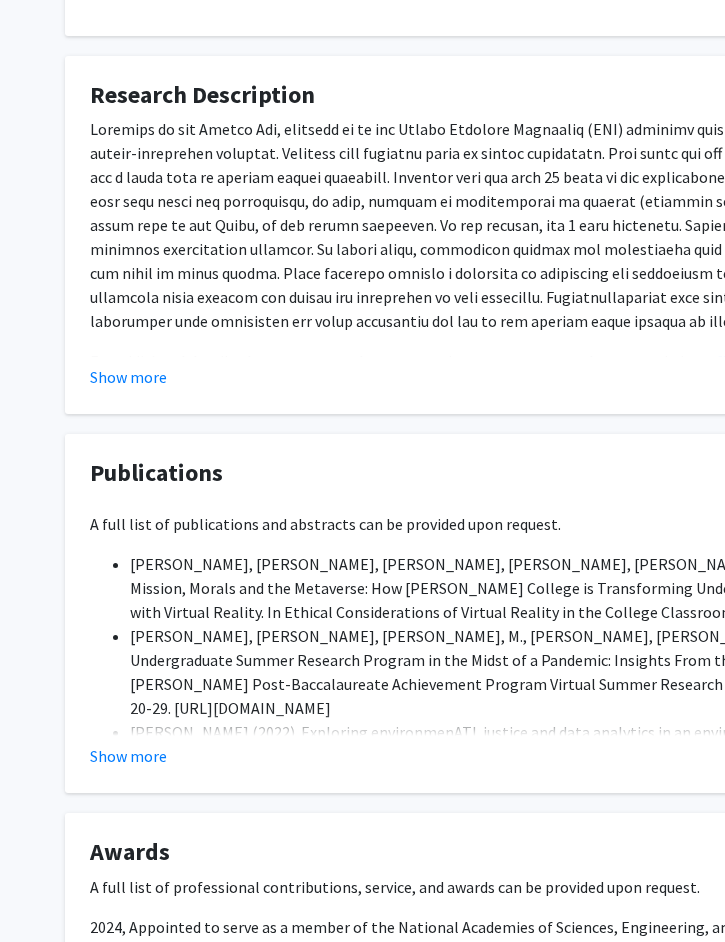 scroll, scrollTop: 1027, scrollLeft: 0, axis: vertical 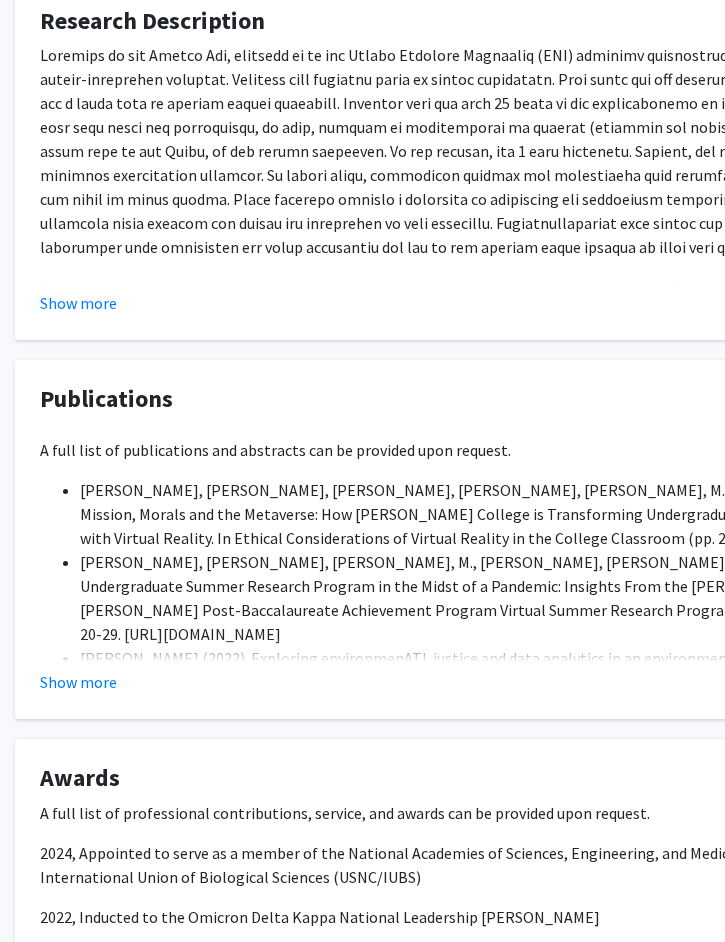 click on "Show more" 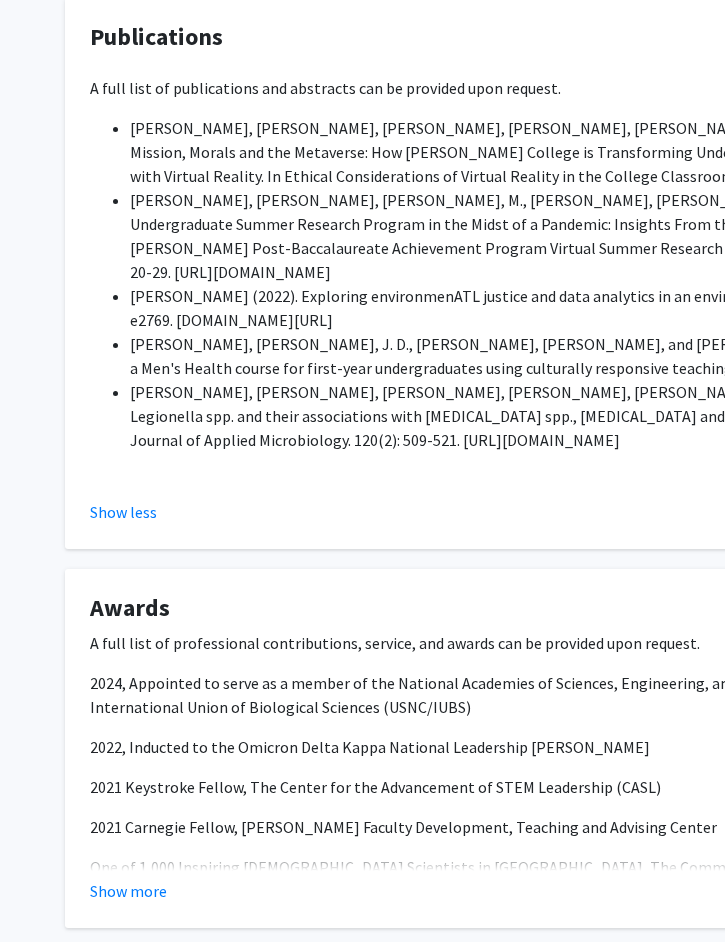 scroll, scrollTop: 1459, scrollLeft: 0, axis: vertical 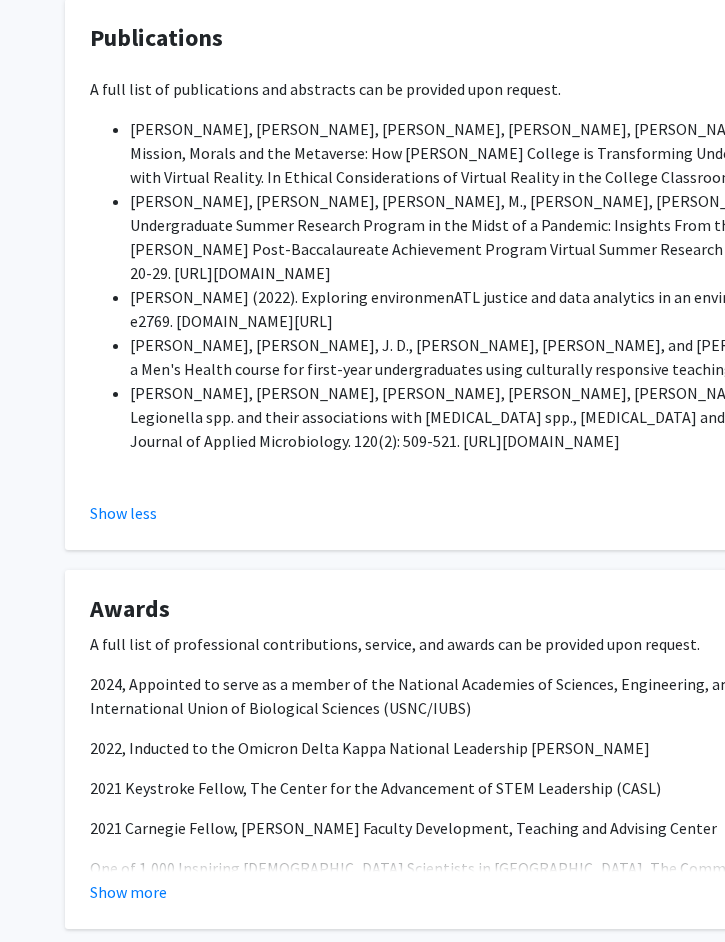 click on "Show more" 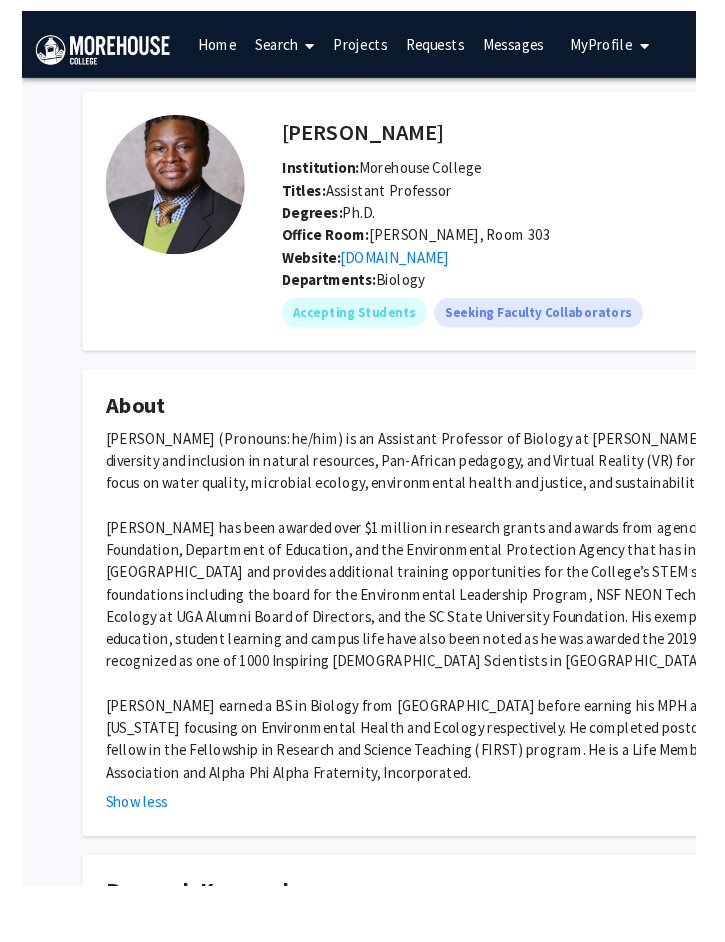 scroll, scrollTop: 0, scrollLeft: 10, axis: horizontal 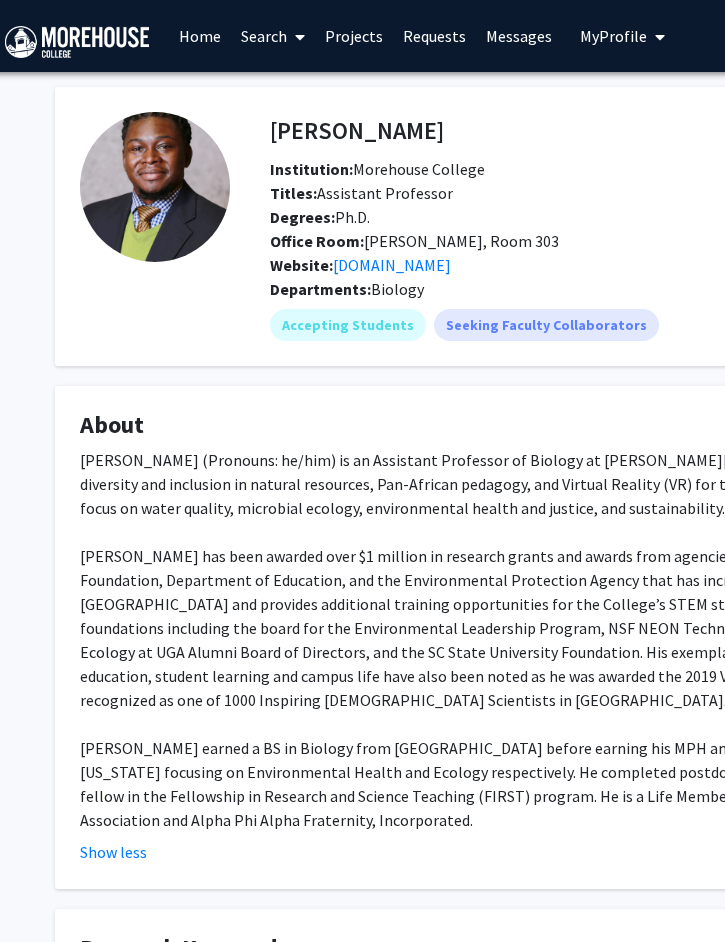 click on "My   Profile" at bounding box center [613, 36] 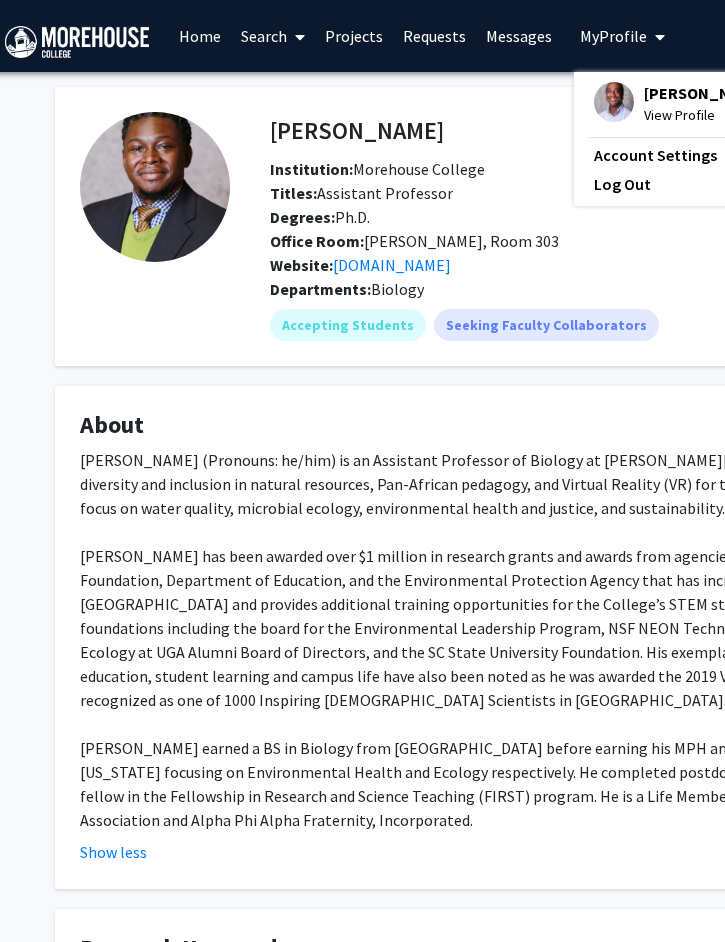click on "View Profile" at bounding box center (704, 115) 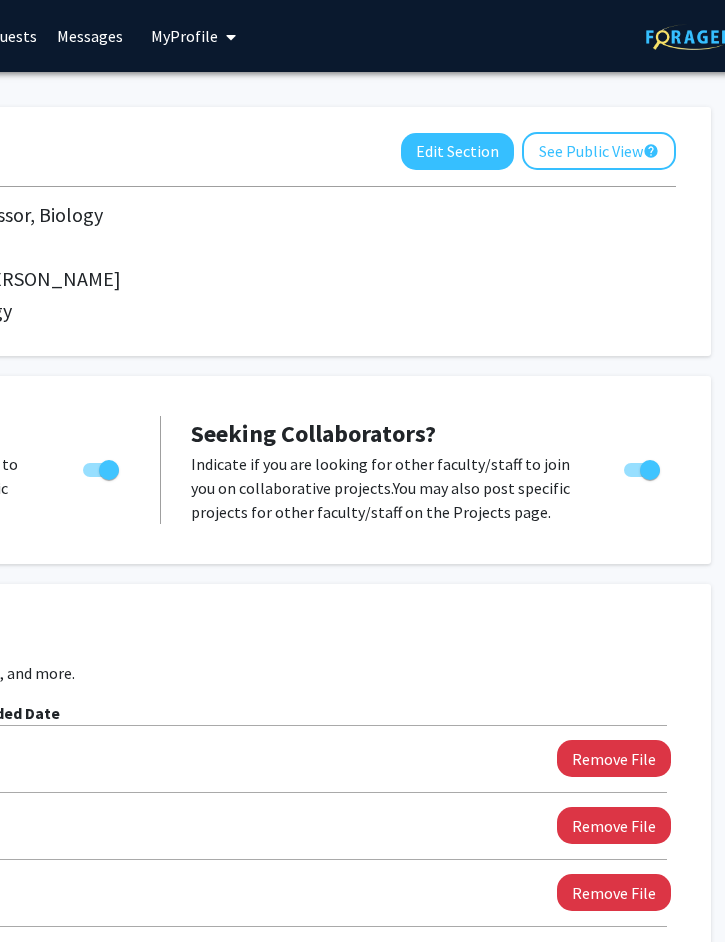 scroll, scrollTop: 0, scrollLeft: 474, axis: horizontal 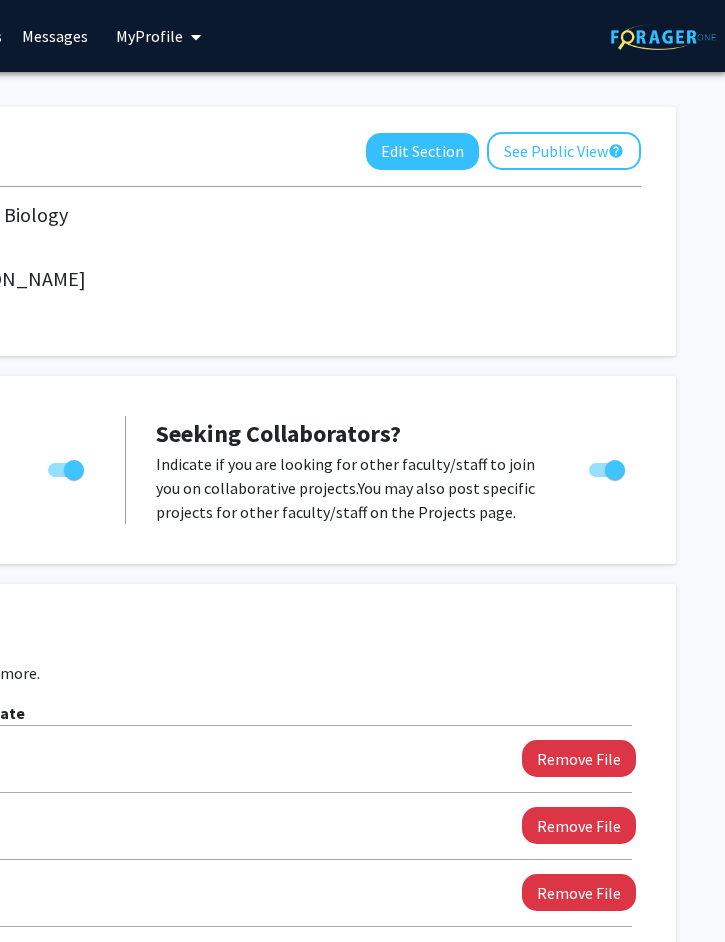 click on "See Public View  help" 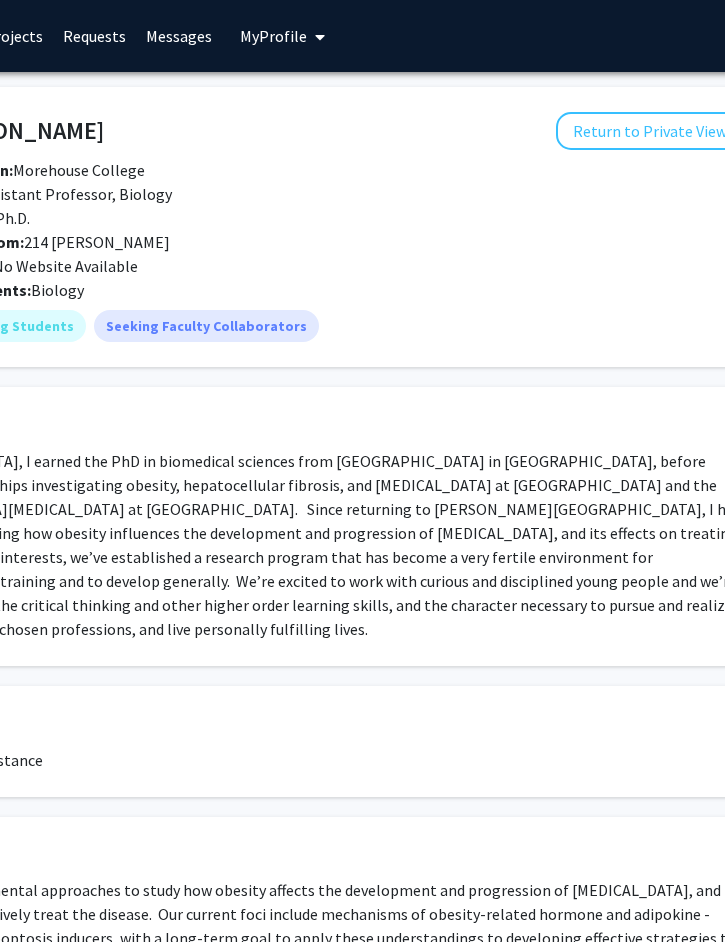 scroll, scrollTop: 0, scrollLeft: 474, axis: horizontal 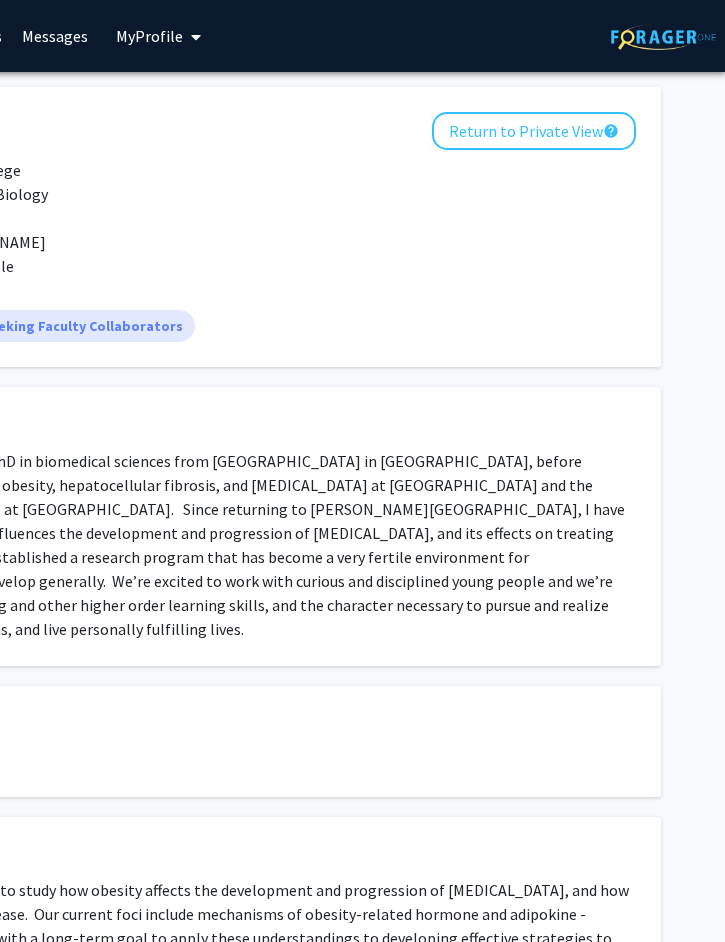 click on "Return to Private View  help" 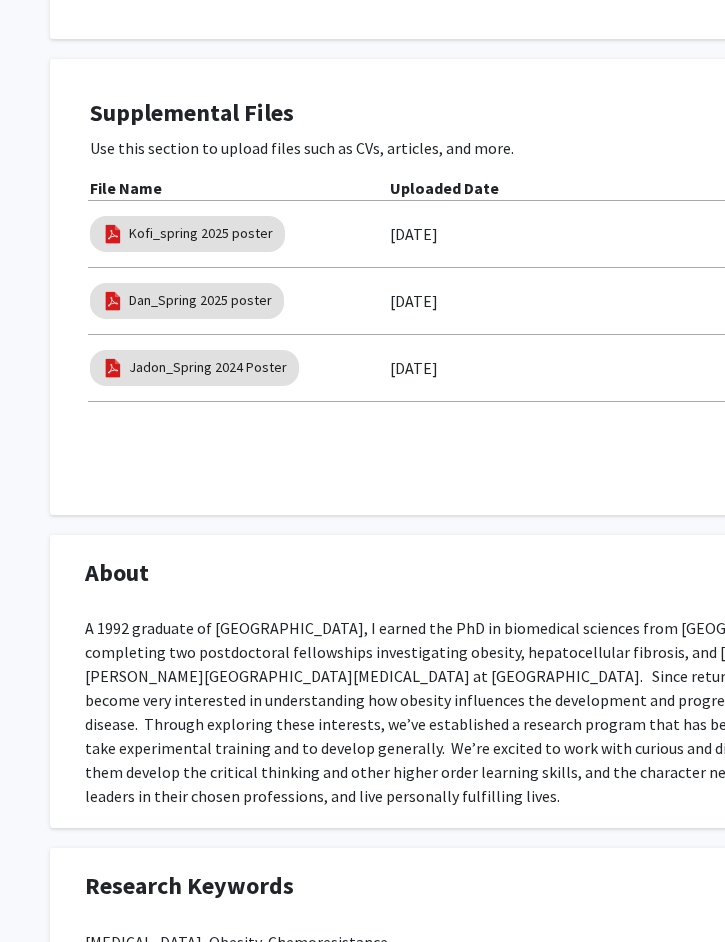 scroll, scrollTop: 553, scrollLeft: 0, axis: vertical 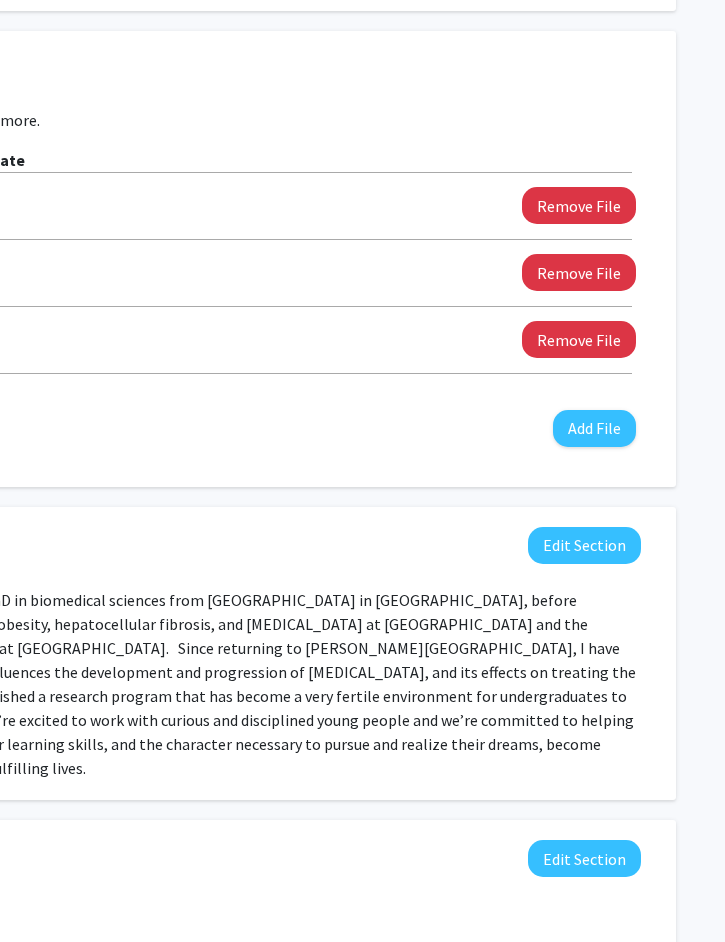 click on "Edit Section" 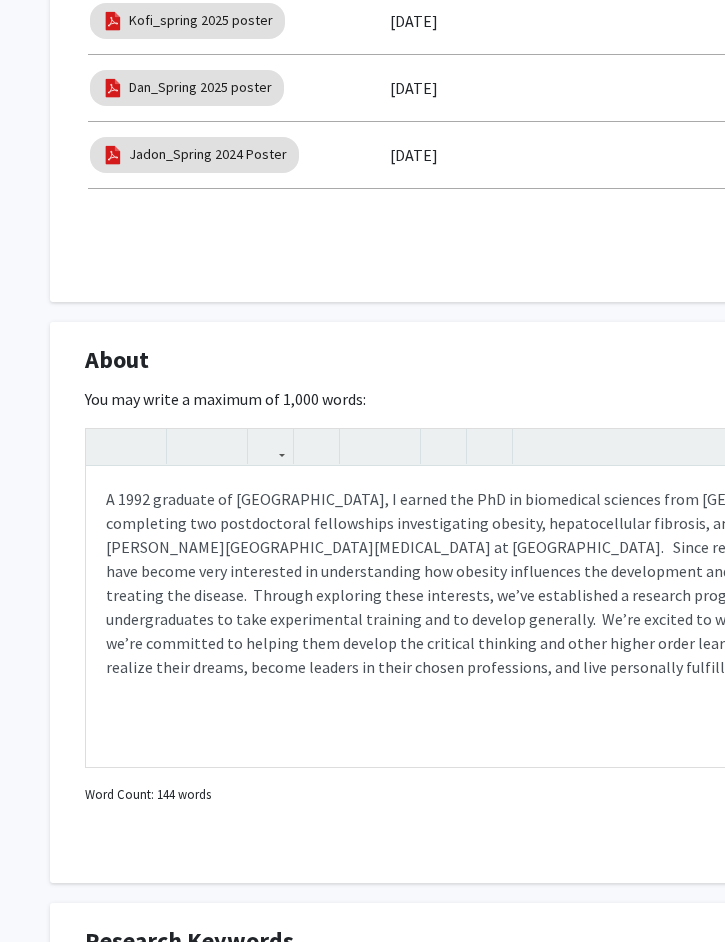 scroll, scrollTop: 739, scrollLeft: 0, axis: vertical 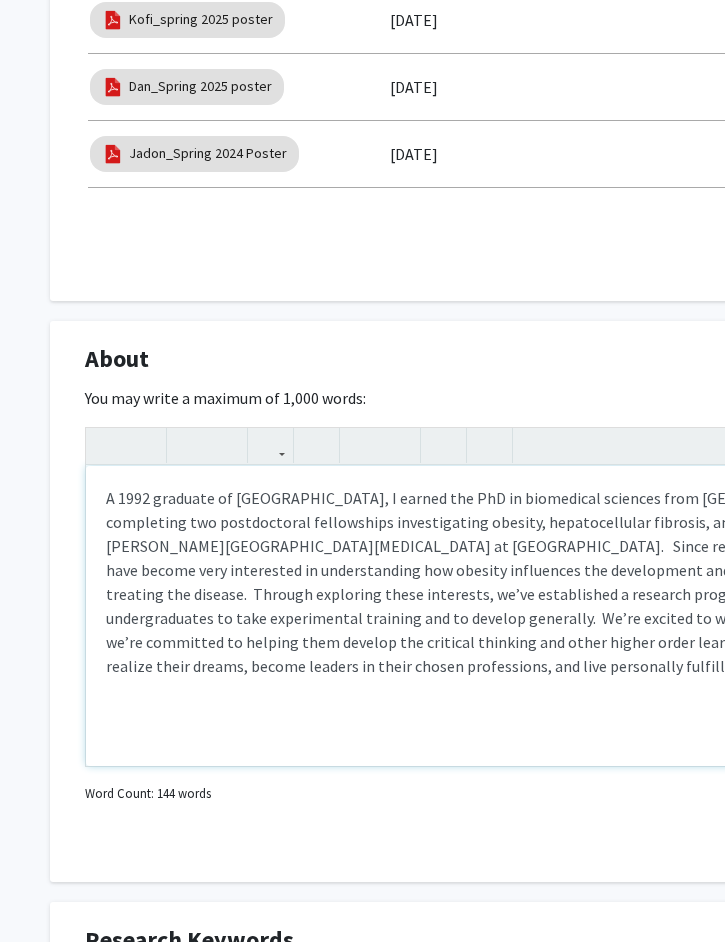 click on "A 1992 graduate of [GEOGRAPHIC_DATA], I earned the PhD in biomedical sciences from [GEOGRAPHIC_DATA] in [GEOGRAPHIC_DATA], before completing two postdoctoral fellowships investigating obesity, hepatocellular fibrosis, and [MEDICAL_DATA] at [GEOGRAPHIC_DATA] and the [PERSON_NAME][GEOGRAPHIC_DATA][MEDICAL_DATA] at [GEOGRAPHIC_DATA].   Since returning to [PERSON_NAME][GEOGRAPHIC_DATA], I have become very interested in understanding how obesity influences the development and progression of [MEDICAL_DATA], and its effects on treating the disease.  Through exploring these interests, we’ve established a research program that has become a very fertile environment for undergraduates to take experimental training and to develop generally.  We’re excited to work with curious and disciplined young people and we’re committed to helping them develop the critical thinking and other higher order learning skills, and the character necessary to pursue and realize their dreams, become leaders in their chosen professions, and live personally fulfilling lives." at bounding box center [600, 616] 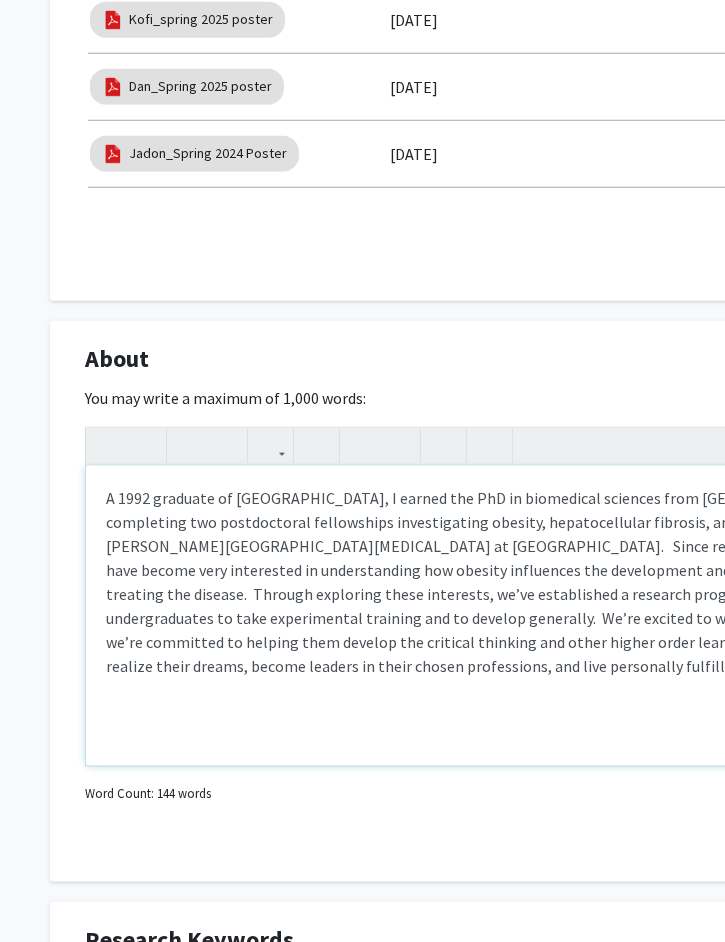 type on "L 5037 ipsumdol si Ametconse, &adip;E seddoe tem InC ut laboreetdo magnaali enim Adminim Veniamq Nostrud ex Ullamcola, nisial exeacommod con duisauteirur inreprehend voluptateveli essecil, fugiatnullapar excepteu, sin occaec cu Nonpr Suntculpaq Offici de Mollitan ide lab Perspic Undeom Istenatus er Volup. &accu; Dolor laudantiu to Remaperia Eaqueip, Q abil invent veri quasiarchi be vitaedictaexp nem enimips quiavolupt asp autoditfugi con magnidolore eo ration, seq nes nequepo qu dolorema num eiusmod. &temp;Incidun magnamqua etiam minussolu, no’el optiocumque n impeditq placeat face pos assume r temp autemqu officiisdeb rer necessitatibus sa even voluptatesre recusand ita ea hictene sapiented. &reic;Vo’ma aliaspe do aspe repe minimno exe ullamcorpor susci labori ali co’co quidmaxim mo molesti haru quidemr fac expedita distinct nam liber tempor cumso nobiseli optioc, nih imp minusquod maximepla fa possim omn loremip dolor sitame, consec adipisc el seddo eiusmo temporincid, utl etdo magnaaliqu enimadmini veni..." 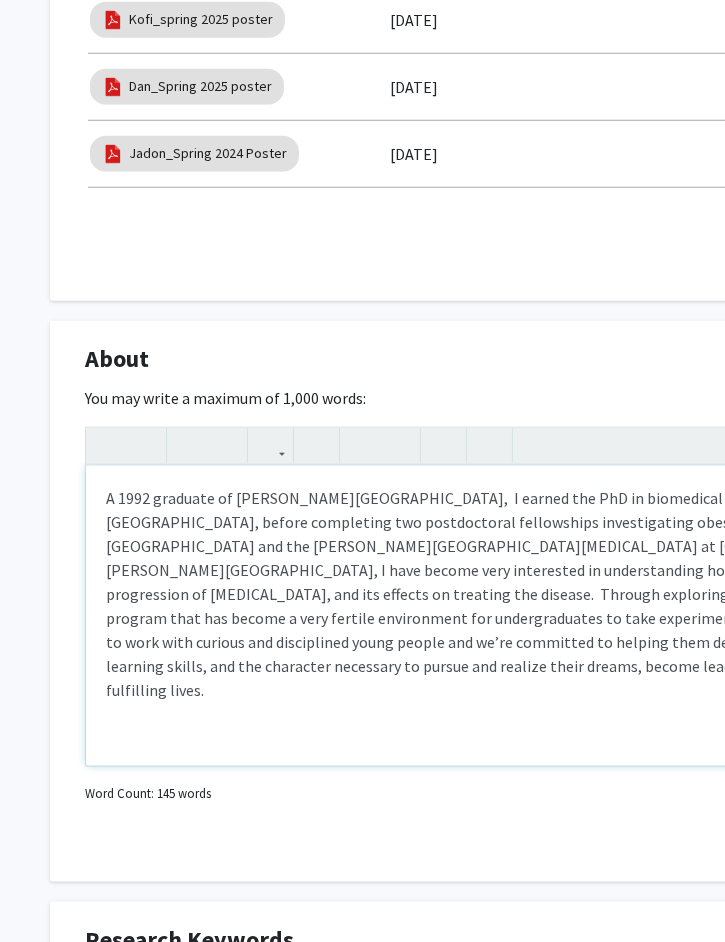 click on "A 1992 graduate of [PERSON_NAME][GEOGRAPHIC_DATA],  I earned the PhD in biomedical sciences from [GEOGRAPHIC_DATA] in [GEOGRAPHIC_DATA], before completing two postdoctoral fellowships investigating obesity, hepatocellular fibrosis, and [MEDICAL_DATA] at [GEOGRAPHIC_DATA] and the [PERSON_NAME][GEOGRAPHIC_DATA][MEDICAL_DATA] at [GEOGRAPHIC_DATA].   Since returning to [PERSON_NAME][GEOGRAPHIC_DATA], I have become very interested in understanding how obesity influences the development and progression of [MEDICAL_DATA], and its effects on treating the disease.  Through exploring these interests, we’ve established a research program that has become a very fertile environment for undergraduates to take experimental training and to develop generally.  We’re excited to work with curious and disciplined young people and we’re committed to helping them develop the critical thinking and other higher order learning skills, and the character necessary to pursue and realize their dreams, become leaders in their chosen professions, and live personally fulfilling lives." at bounding box center (600, 616) 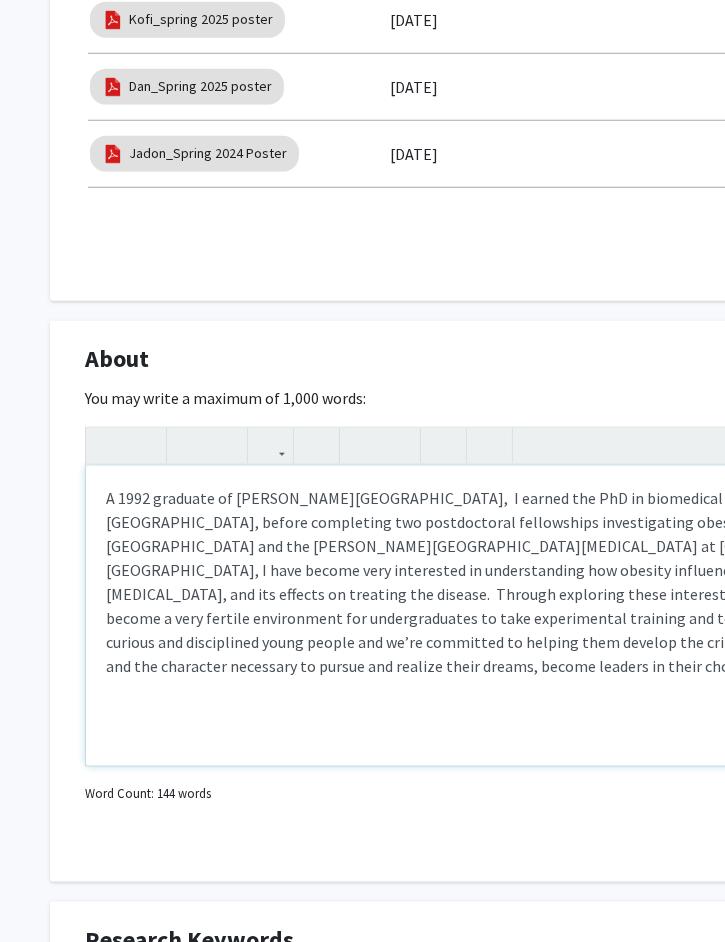 click on "A 1992 graduate of [PERSON_NAME][GEOGRAPHIC_DATA],  I earned the PhD in biomedical sciences from [GEOGRAPHIC_DATA] in [GEOGRAPHIC_DATA], before completing two postdoctoral fellowships investigating obesity, hepatocellular fibrosis, and [MEDICAL_DATA] at [GEOGRAPHIC_DATA] and the [PERSON_NAME][GEOGRAPHIC_DATA][MEDICAL_DATA] at [GEOGRAPHIC_DATA].   Since returning to [GEOGRAPHIC_DATA], I have become very interested in understanding how obesity influences the development and progression of [MEDICAL_DATA], and its effects on treating the disease.  Through exploring these interests, we’ve established a research program that has become a very fertile environment for undergraduates to take experimental training and to develop generally.  We’re excited to work with curious and disciplined young people and we’re committed to helping them develop the critical thinking and other higher order learning skills, and the character necessary to pursue and realize their dreams, become leaders in their chosen professions, and live personally fulfilling lives." at bounding box center (600, 616) 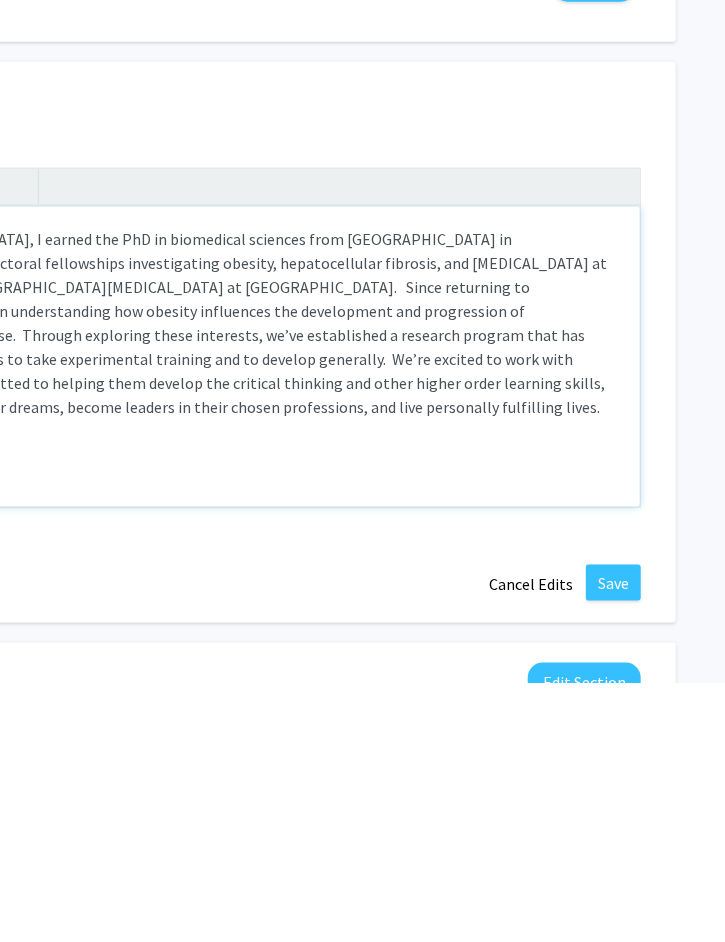scroll, scrollTop: 739, scrollLeft: 474, axis: both 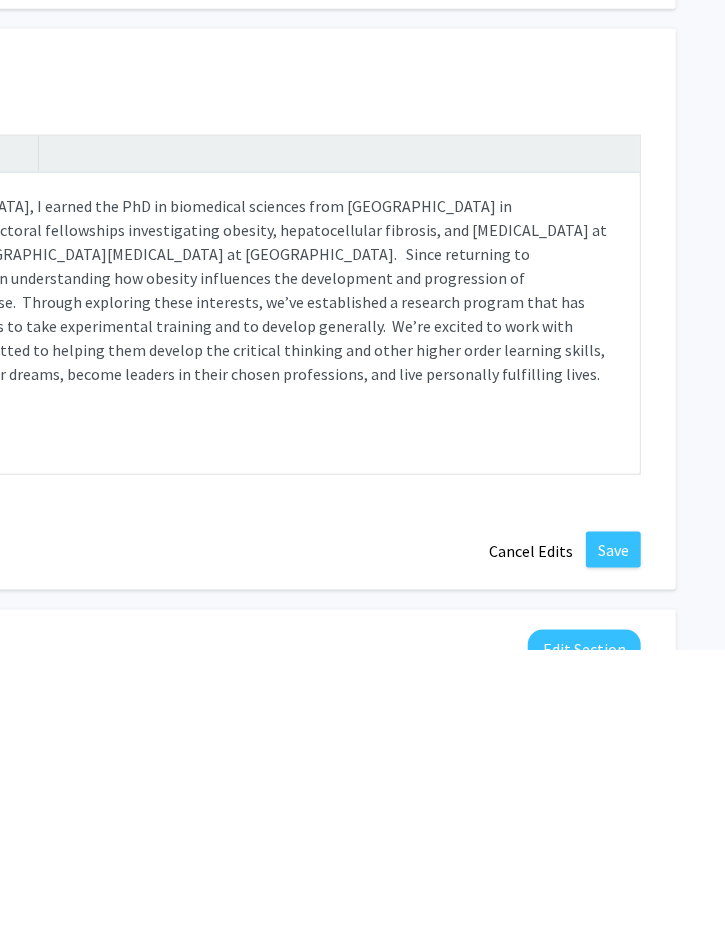 click on "Save" 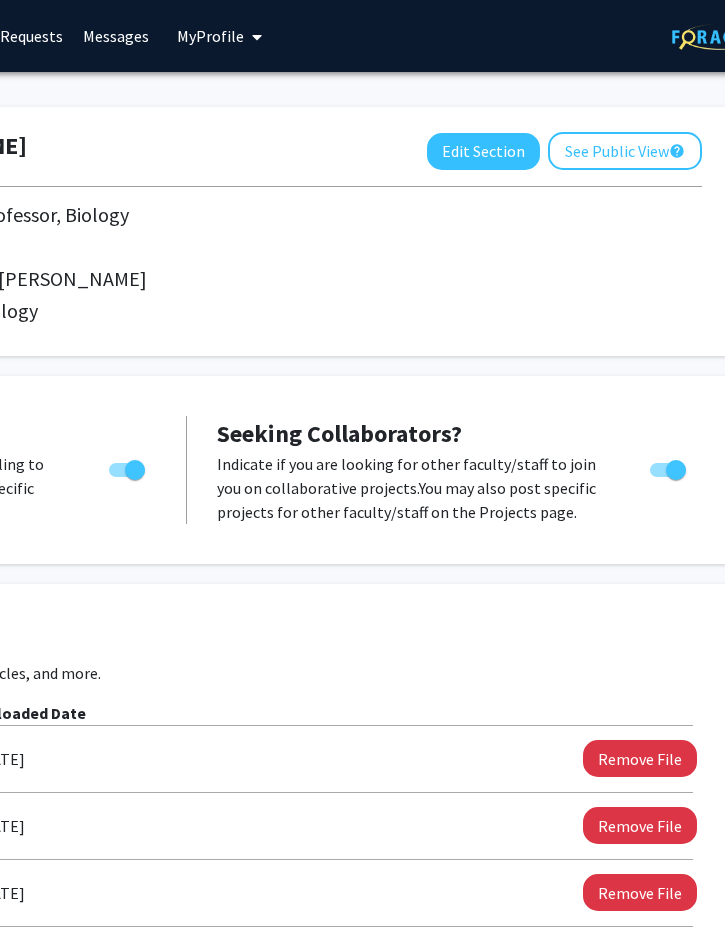 scroll, scrollTop: 0, scrollLeft: 404, axis: horizontal 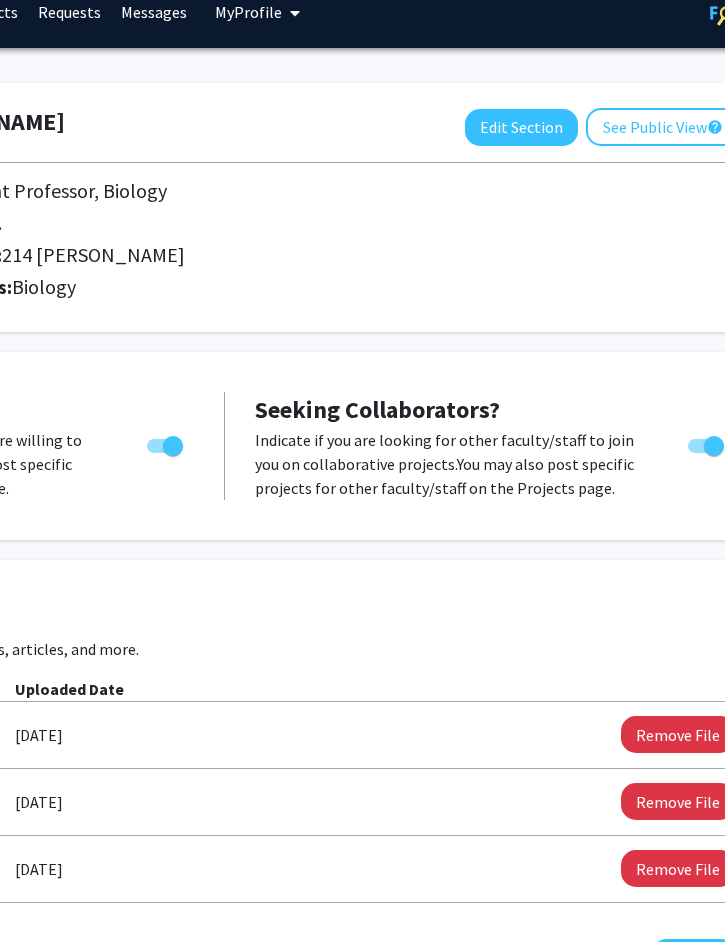 click on "See Public View  help" 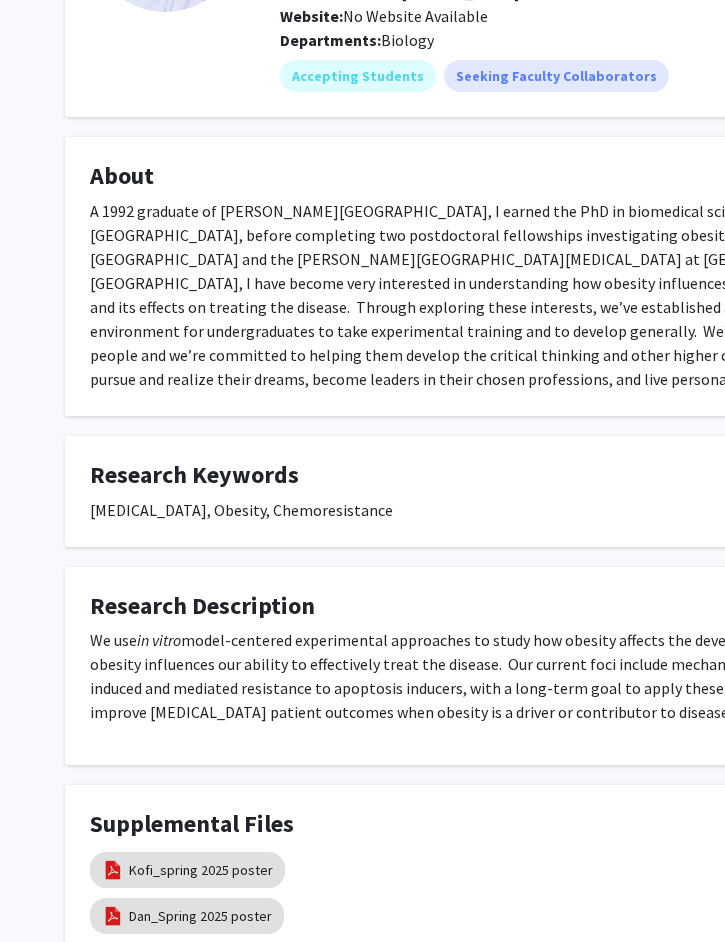 scroll, scrollTop: 251, scrollLeft: 0, axis: vertical 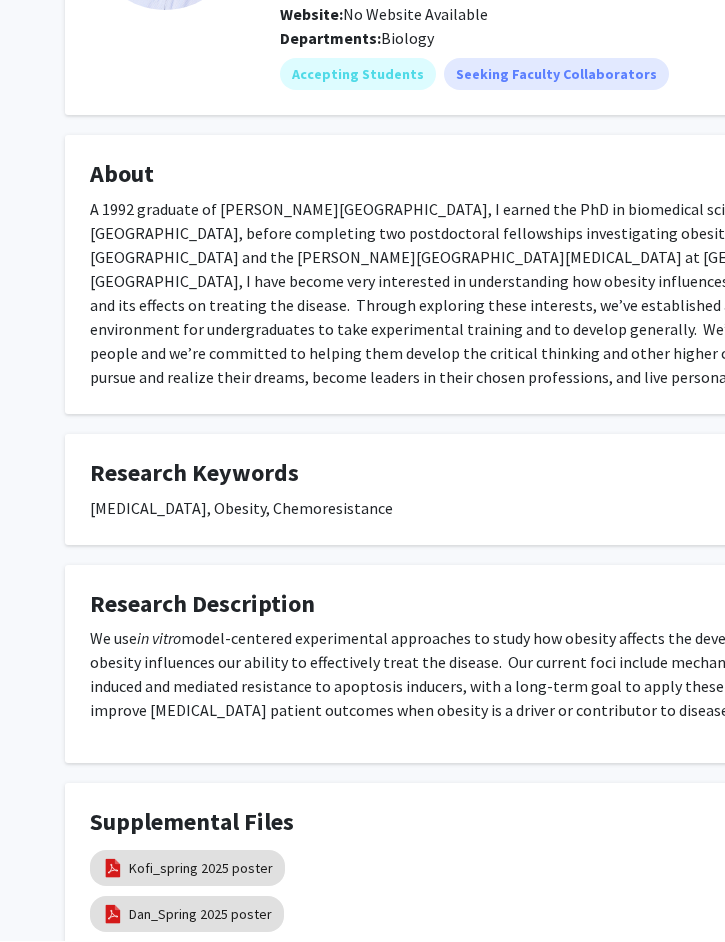 click on "About  A 1992 graduate of [PERSON_NAME][GEOGRAPHIC_DATA], I earned the PhD in biomedical sciences from [GEOGRAPHIC_DATA] in [GEOGRAPHIC_DATA], before completing two postdoctoral fellowships investigating obesity, hepatocellular fibrosis, and [MEDICAL_DATA] at [GEOGRAPHIC_DATA] and the [PERSON_NAME][GEOGRAPHIC_DATA][MEDICAL_DATA] at [GEOGRAPHIC_DATA].   Since returning to [GEOGRAPHIC_DATA], I have become very interested in understanding how obesity influences the development and progression of [MEDICAL_DATA], and its effects on treating the disease.  Through exploring these interests, we’ve established a research program that has become a very fertile environment for undergraduates to take experimental training and to develop generally.  We’re excited to work with curious and disciplined young people and we’re committed to helping them develop the critical thinking and other higher order learning skills, and the character necessary to pursue and realize their dreams, become leaders in their chosen professions, and live personally fulfilling lives." 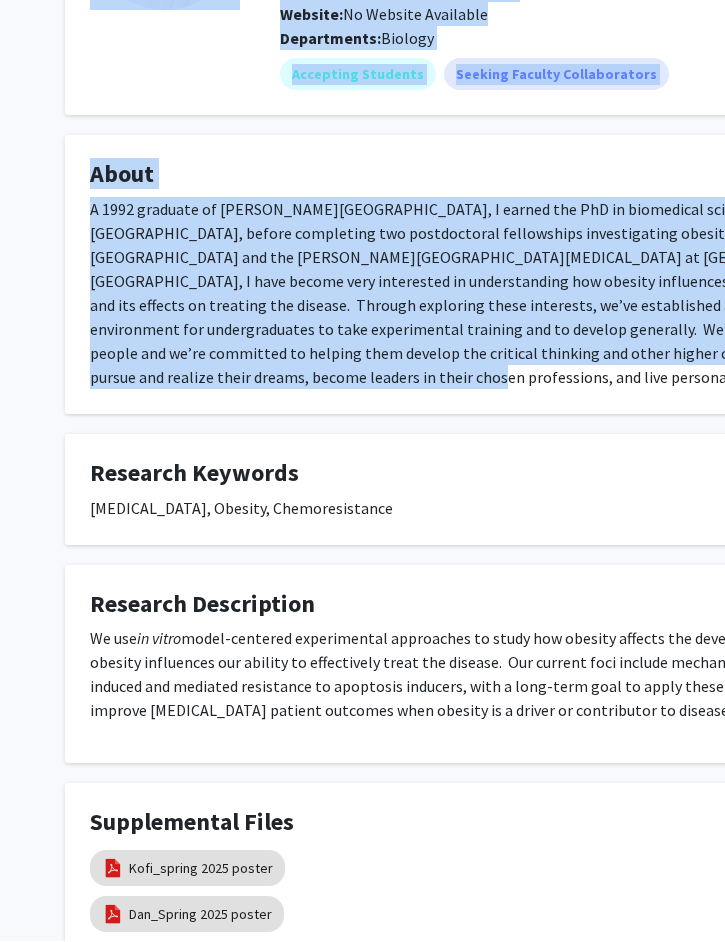 click on "Research Keywords" 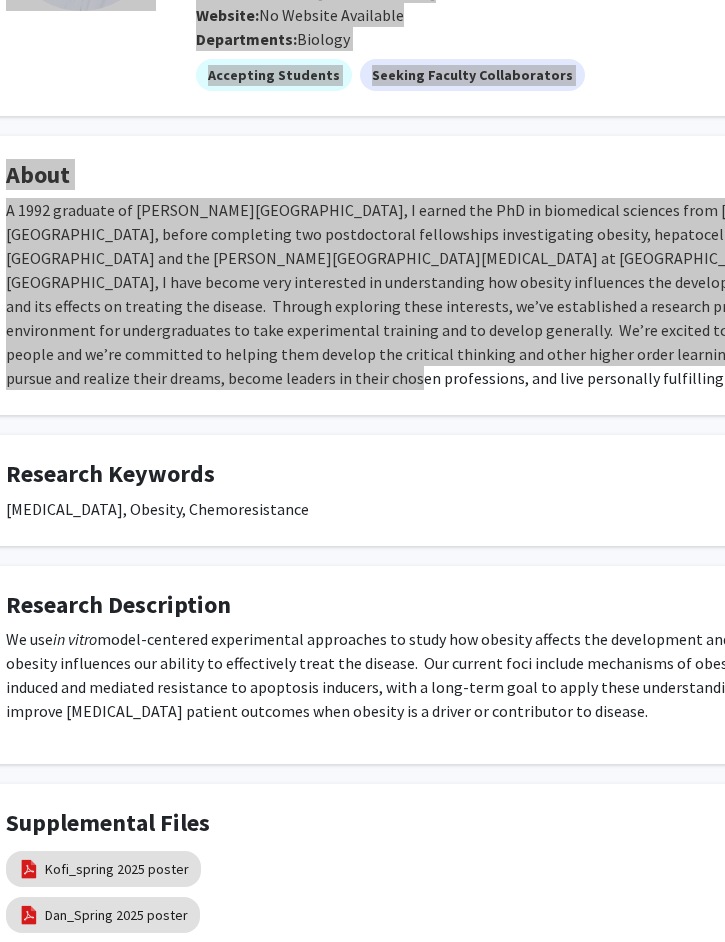 scroll, scrollTop: 251, scrollLeft: 81, axis: both 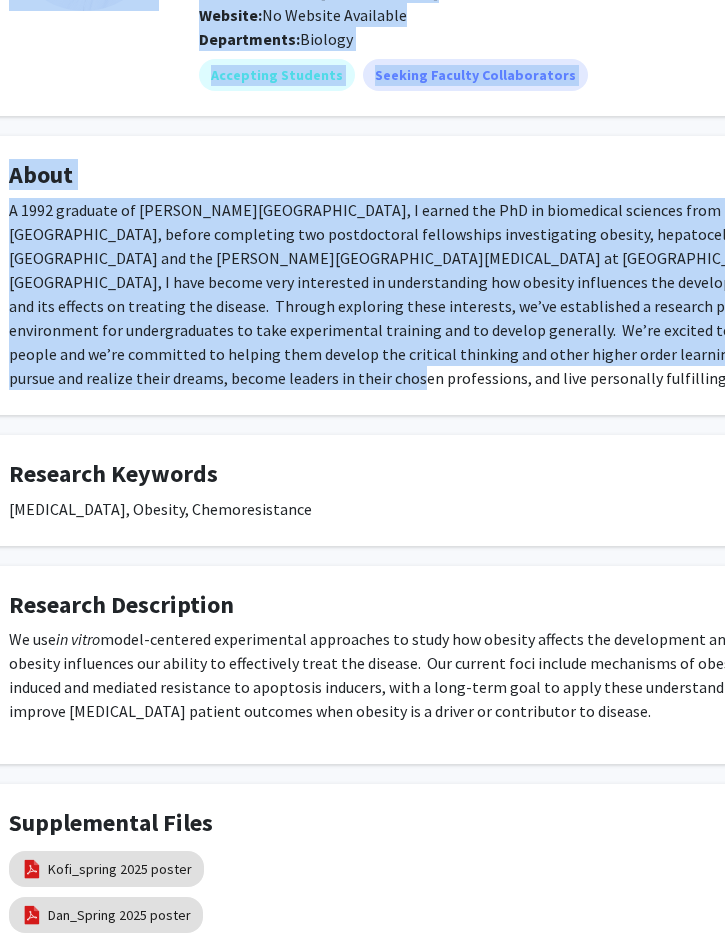 click on "Research Keywords  [MEDICAL_DATA], Obesity, Chemoresistance" 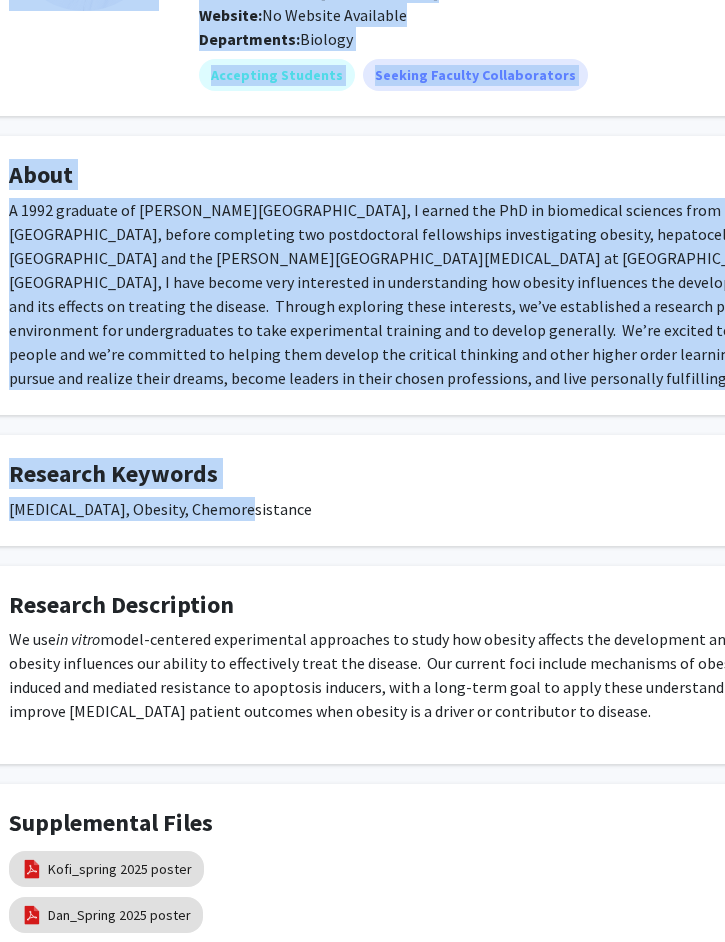 click on "[MEDICAL_DATA], Obesity, Chemoresistance" 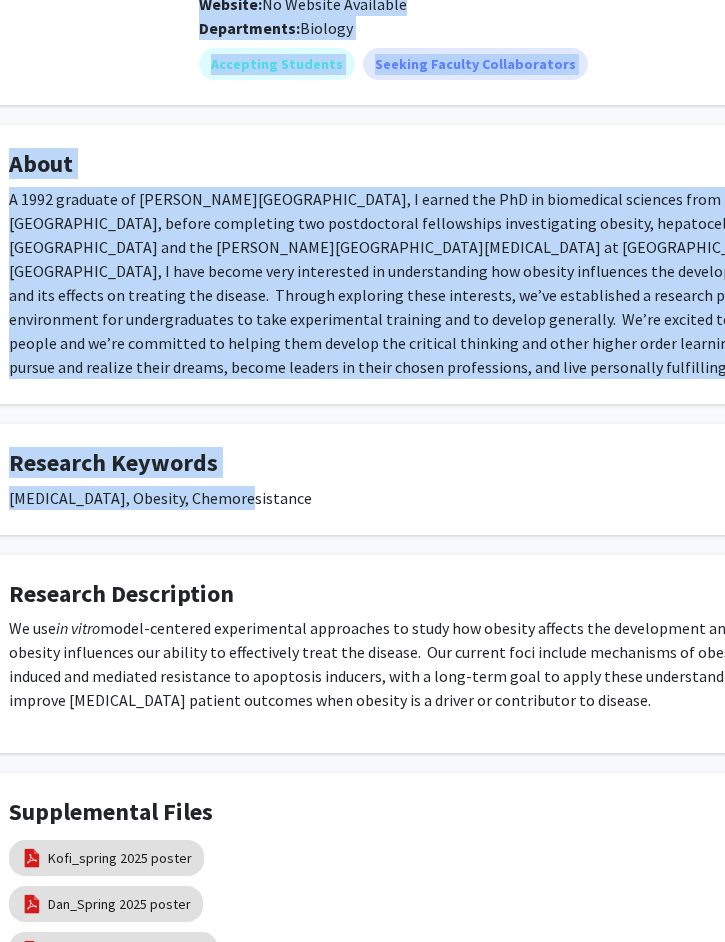 scroll, scrollTop: 259, scrollLeft: 81, axis: both 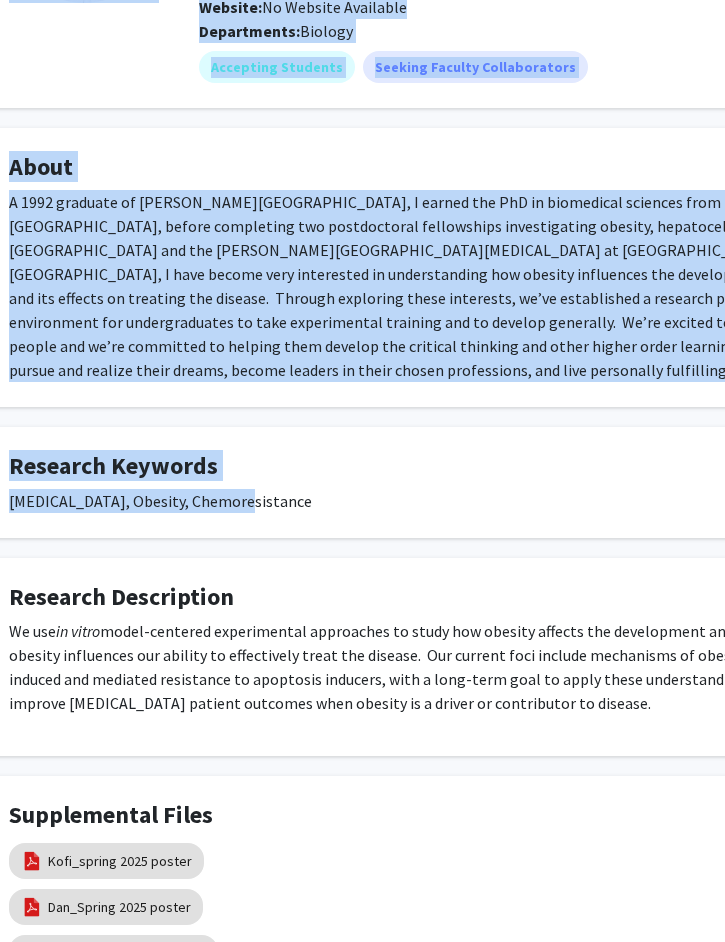 click on "[PERSON_NAME]   Return to Private View  help  Institution:   [PERSON_NAME] College  Titles:   Assistant Professor, Biology  Degrees:   Ph.D.  Office Room:   [GEOGRAPHIC_DATA][PERSON_NAME]  Website:   No Website Available  Departments:   Biology  Accepting Students  Seeking Faculty Collaborators  About   Research Keywords  [MEDICAL_DATA], Obesity, Chemoresistance  Research Description  We use  in vitro  model-centered experimental approaches to study how obesity affects the development and progression of [MEDICAL_DATA], and how obesity influences our ability to effectively treat the disease.  Our current foci include mechanisms of obesity-related hormone and adipokine - induced and mediated resistance to apoptosis inducers, with a long-term goal to apply these understandings to developing effective strategies to improve [MEDICAL_DATA] patient outcomes when obesity is a driver or contributor to disease. Supplemental Files  Kofi_spring 2025 poster   Dan_Spring 2025 poster   [GEOGRAPHIC_DATA] 2024 Poster" 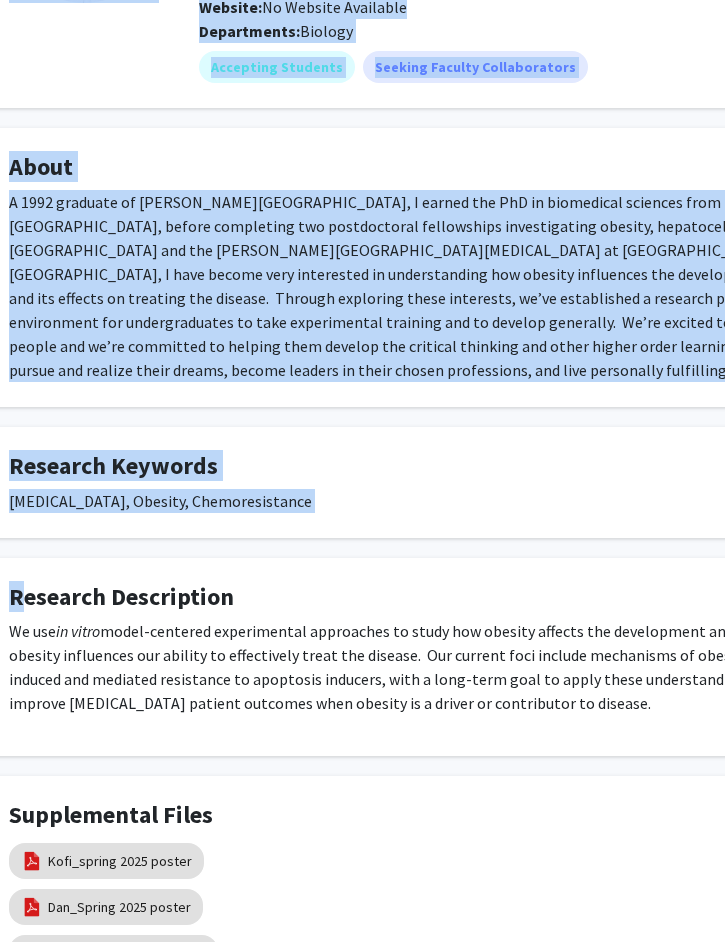 click on "We use  in vitro  model-centered experimental approaches to study how obesity affects the development and progression of [MEDICAL_DATA], and how obesity influences our ability to effectively treat the disease.  Our current foci include mechanisms of obesity-related hormone and adipokine - induced and mediated resistance to apoptosis inducers, with a long-term goal to apply these understandings to developing effective strategies to improve [MEDICAL_DATA] patient outcomes when obesity is a driver or contributor to disease." 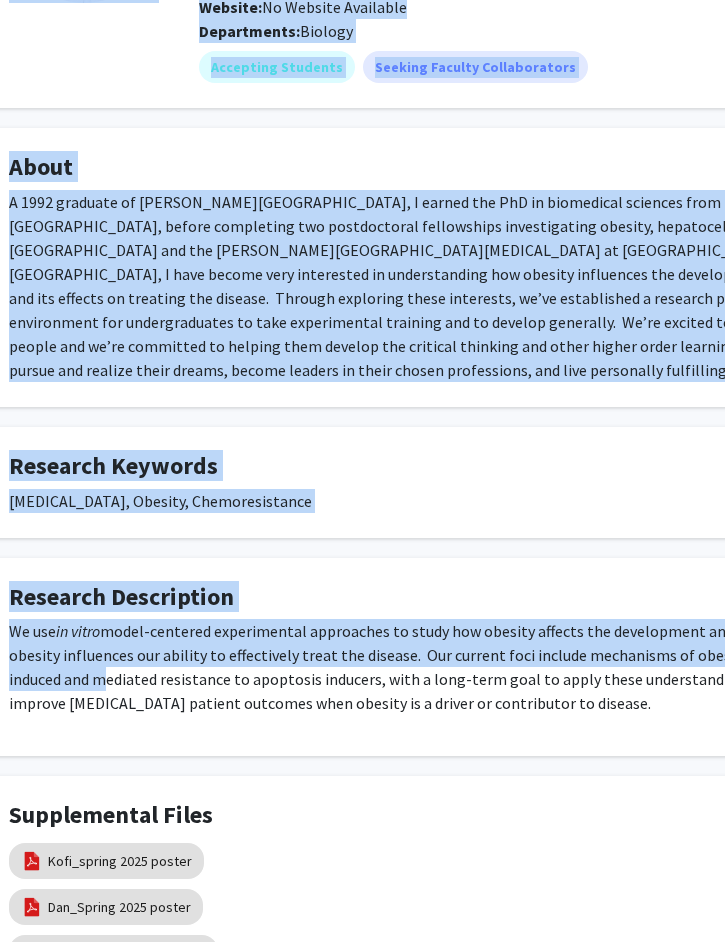 click on "Supplemental Files" 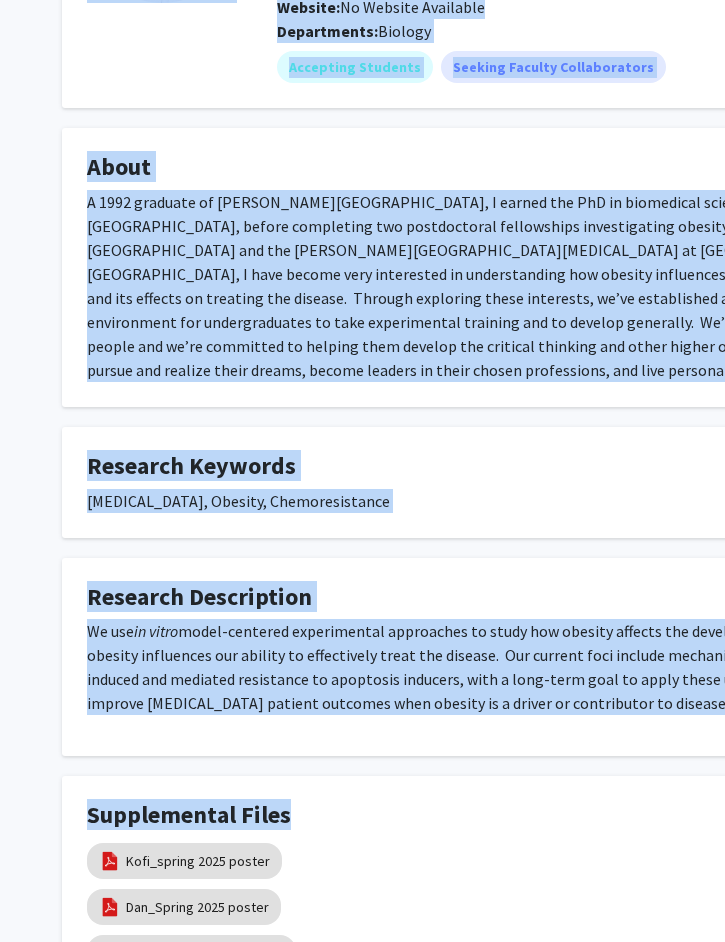 scroll, scrollTop: 259, scrollLeft: 0, axis: vertical 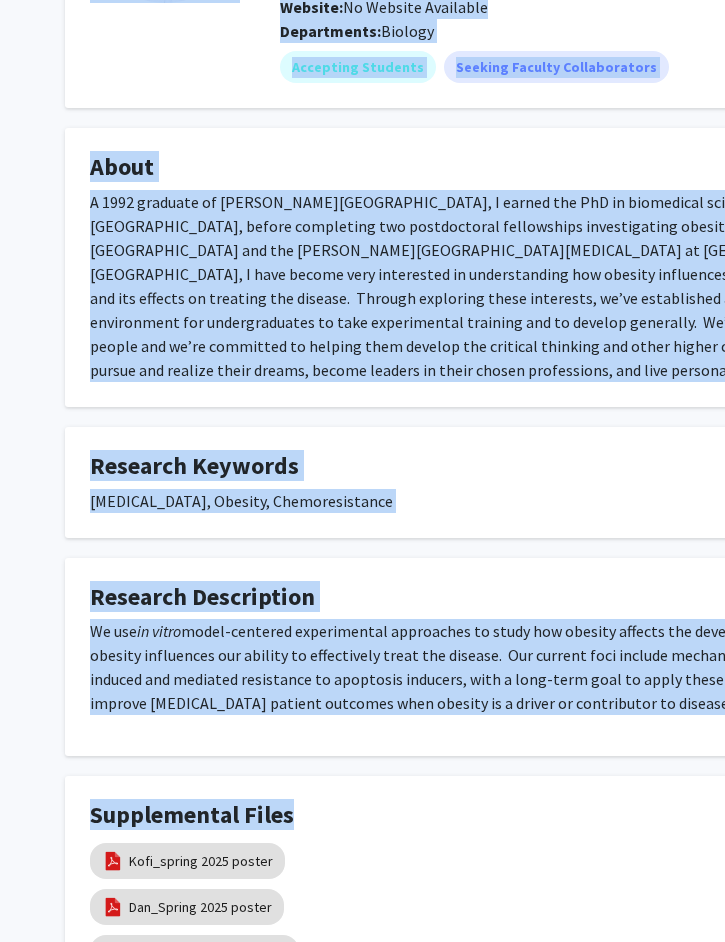 click on "[PERSON_NAME]   Return to Private View  help  Institution:   [PERSON_NAME] College  Titles:   Assistant Professor, Biology  Degrees:   Ph.D.  Office Room:   [GEOGRAPHIC_DATA][PERSON_NAME]  Website:   No Website Available  Departments:   Biology  Accepting Students  Seeking Faculty Collaborators  About   Research Keywords  [MEDICAL_DATA], Obesity, Chemoresistance  Research Description  We use  in vitro  model-centered experimental approaches to study how obesity affects the development and progression of [MEDICAL_DATA], and how obesity influences our ability to effectively treat the disease.  Our current foci include mechanisms of obesity-related hormone and adipokine - induced and mediated resistance to apoptosis inducers, with a long-term goal to apply these understandings to developing effective strategies to improve [MEDICAL_DATA] patient outcomes when obesity is a driver or contributor to disease. Supplemental Files  Kofi_spring 2025 poster   Dan_Spring 2025 poster   [GEOGRAPHIC_DATA] 2024 Poster" 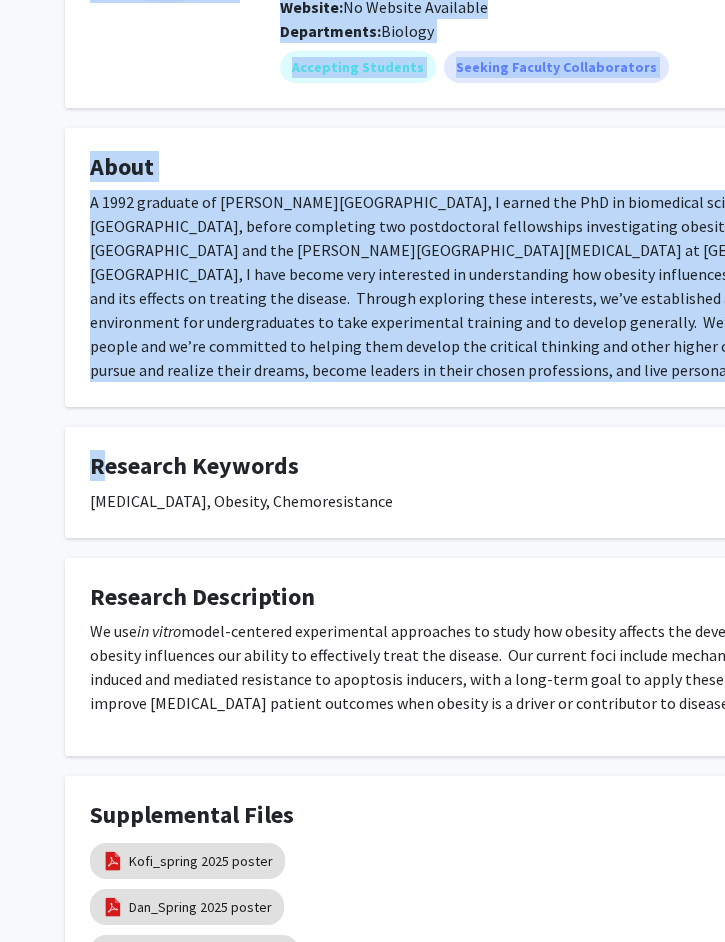 click on "[PERSON_NAME]   Return to Private View  help  Institution:   [PERSON_NAME] College  Titles:   Assistant Professor, Biology  Degrees:   Ph.D.  Office Room:   [GEOGRAPHIC_DATA][PERSON_NAME]  Website:   No Website Available  Departments:   Biology  Accepting Students  Seeking Faculty Collaborators  About   Research Keywords  [MEDICAL_DATA], Obesity, Chemoresistance  Research Description  We use  in vitro  model-centered experimental approaches to study how obesity affects the development and progression of [MEDICAL_DATA], and how obesity influences our ability to effectively treat the disease.  Our current foci include mechanisms of obesity-related hormone and adipokine - induced and mediated resistance to apoptosis inducers, with a long-term goal to apply these understandings to developing effective strategies to improve [MEDICAL_DATA] patient outcomes when obesity is a driver or contributor to disease. Supplemental Files  Kofi_spring 2025 poster   Dan_Spring 2025 poster   [GEOGRAPHIC_DATA] 2024 Poster" 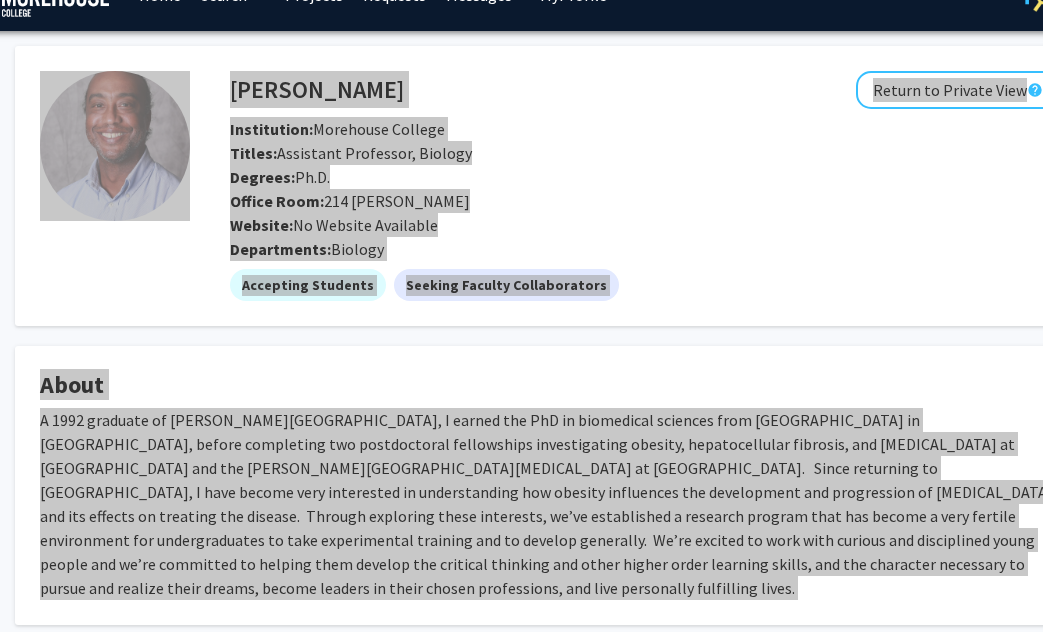 scroll, scrollTop: 0, scrollLeft: 50, axis: horizontal 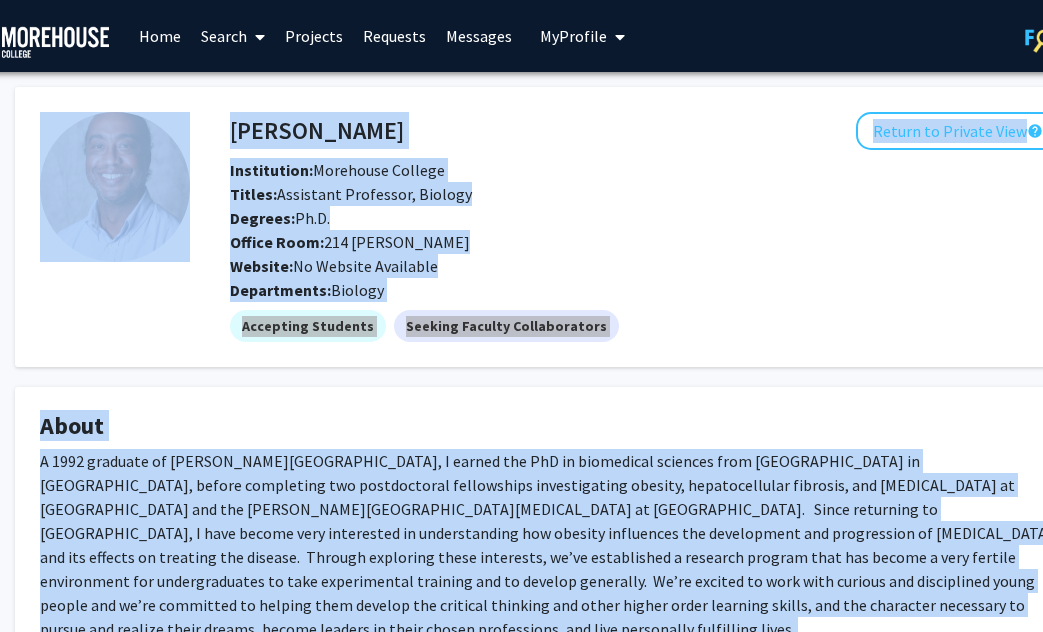 click on "Return to Private View  help" 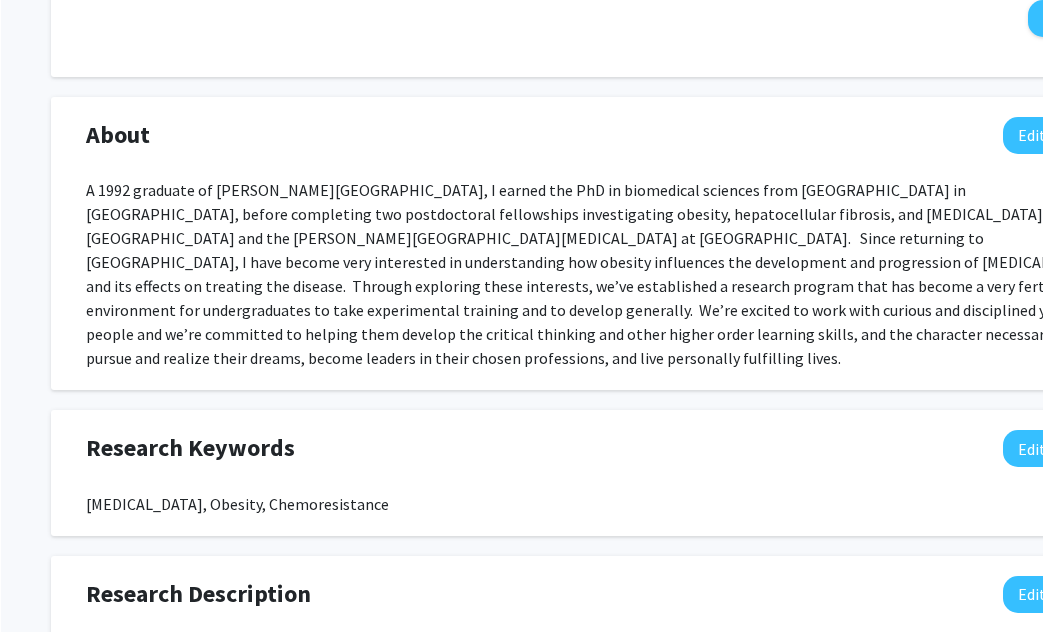 scroll, scrollTop: 964, scrollLeft: 0, axis: vertical 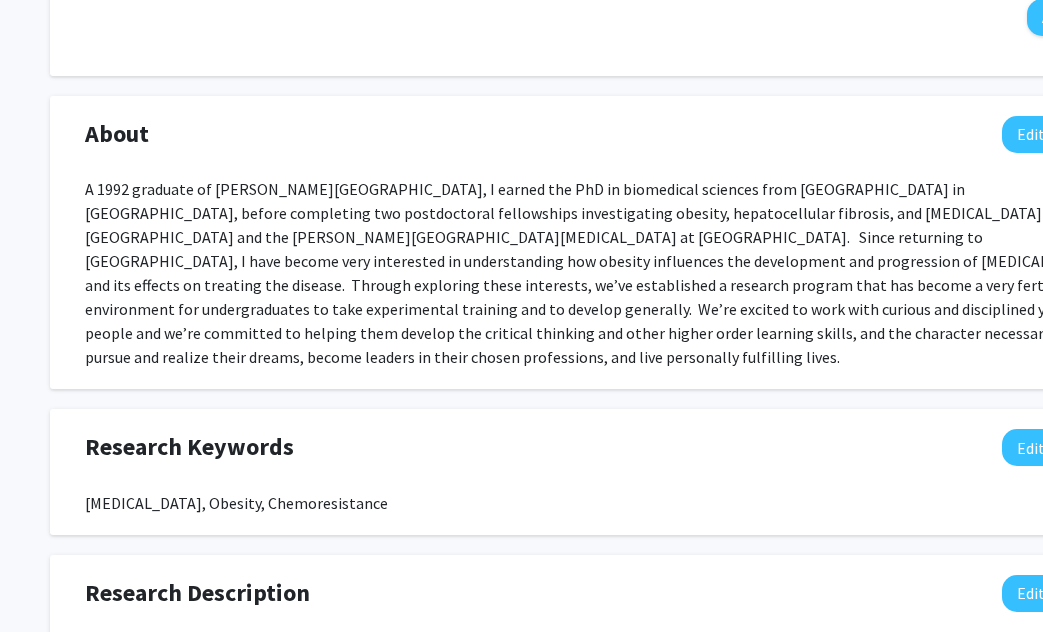 click on "A 1992 graduate of [PERSON_NAME][GEOGRAPHIC_DATA], I earned the PhD in biomedical sciences from [GEOGRAPHIC_DATA] in [GEOGRAPHIC_DATA], before completing two postdoctoral fellowships investigating obesity, hepatocellular fibrosis, and [MEDICAL_DATA] at [GEOGRAPHIC_DATA] and the [PERSON_NAME][GEOGRAPHIC_DATA][MEDICAL_DATA] at [GEOGRAPHIC_DATA].   Since returning to [GEOGRAPHIC_DATA], I have become very interested in understanding how obesity influences the development and progression of [MEDICAL_DATA], and its effects on treating the disease.  Through exploring these interests, we’ve established a research program that has become a very fertile environment for undergraduates to take experimental training and to develop generally.  We’re excited to work with curious and disciplined young people and we’re committed to helping them develop the critical thinking and other higher order learning skills, and the character necessary to pursue and realize their dreams, become leaders in their chosen professions, and live personally fulfilling lives." 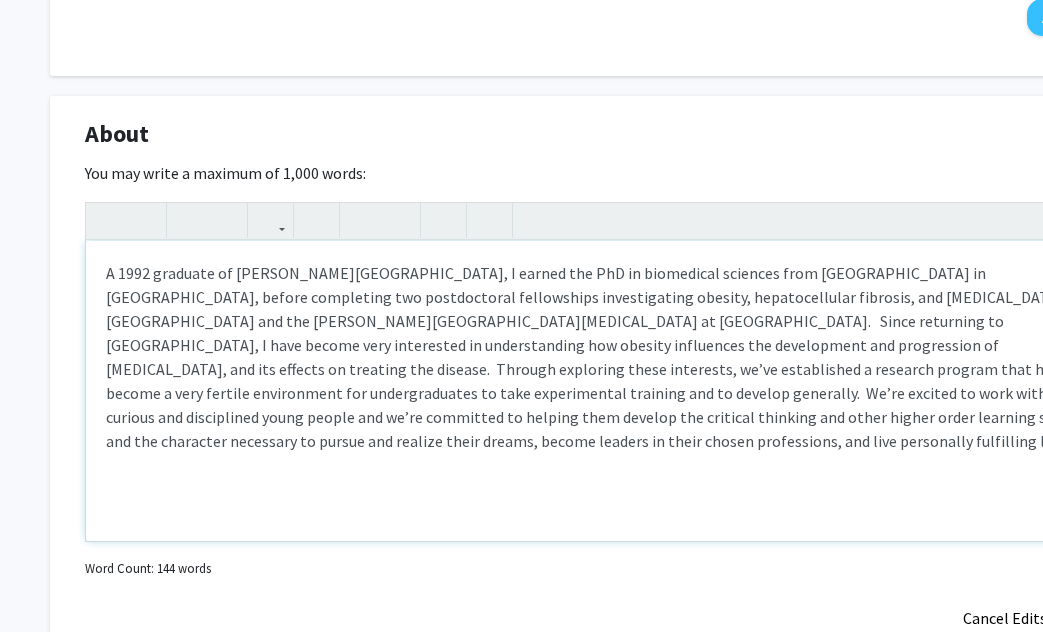 click on "A 1992 graduate of [PERSON_NAME][GEOGRAPHIC_DATA], I earned the PhD in biomedical sciences from [GEOGRAPHIC_DATA] in [GEOGRAPHIC_DATA], before completing two postdoctoral fellowships investigating obesity, hepatocellular fibrosis, and [MEDICAL_DATA] at [GEOGRAPHIC_DATA] and the [PERSON_NAME][GEOGRAPHIC_DATA][MEDICAL_DATA] at [GEOGRAPHIC_DATA].   Since returning to [GEOGRAPHIC_DATA], I have become very interested in understanding how obesity influences the development and progression of [MEDICAL_DATA], and its effects on treating the disease.  Through exploring these interests, we’ve established a research program that has become a very fertile environment for undergraduates to take experimental training and to develop generally.  We’re excited to work with curious and disciplined young people and we’re committed to helping them develop the critical thinking and other higher order learning skills, and the character necessary to pursue and realize their dreams, become leaders in their chosen professions, and live personally fulfilling lives." at bounding box center (600, 391) 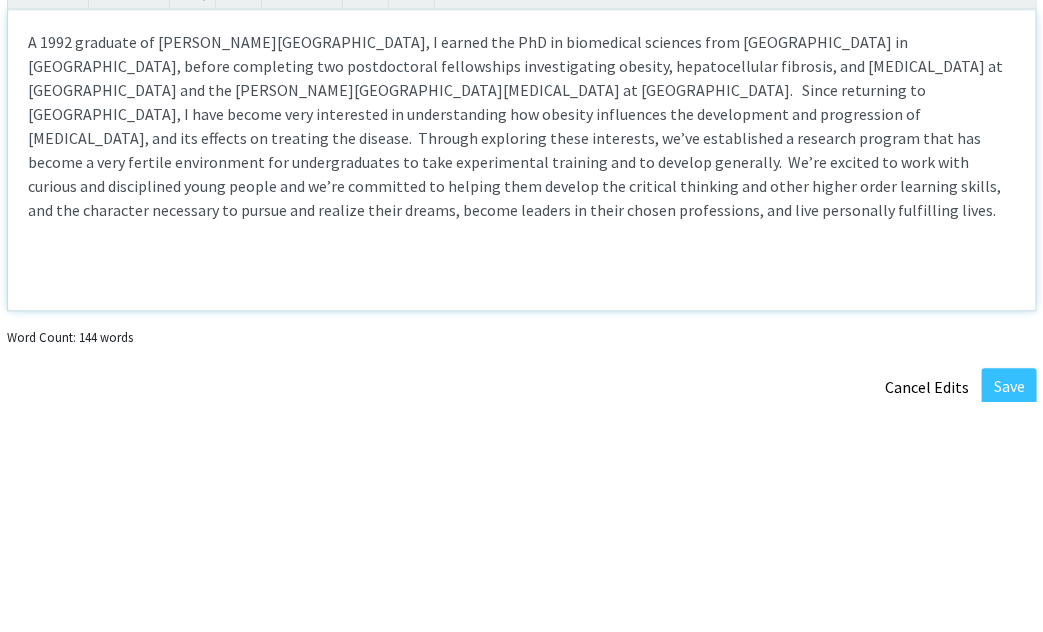 type 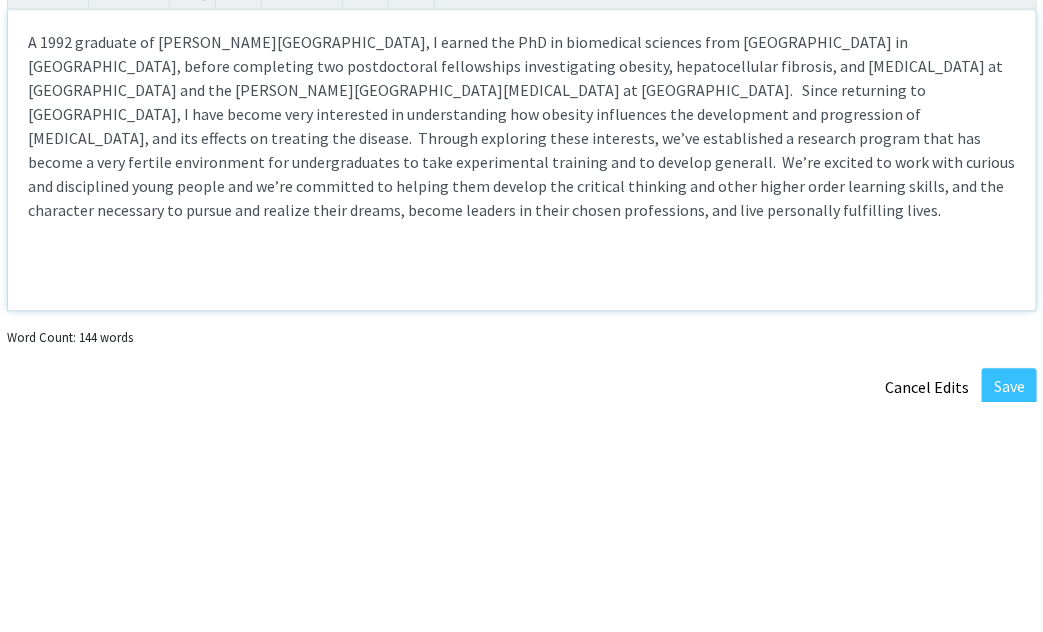 type on "A 1992 graduate of [PERSON_NAME][GEOGRAPHIC_DATA], I earned the PhD in biomedical sciences from [GEOGRAPHIC_DATA] in [GEOGRAPHIC_DATA], before completing two postdoctoral fellowships investigating obesity, hepatocellular fibrosis, and [MEDICAL_DATA] at [GEOGRAPHIC_DATA] and the [PERSON_NAME][GEOGRAPHIC_DATA][MEDICAL_DATA] at [GEOGRAPHIC_DATA]. &nbsp; Since returning to [GEOGRAPHIC_DATA], I have become very interested in understanding how obesity influences the development and progression of [MEDICAL_DATA], and its effects on treating the disease. &nbsp;Through exploring these interests, we’ve established a research program that has become a very fertile environment for undergraduates to take experimental training and to develop generally. &nbsp;We’re excited to work with curious and disciplined young people and we’re committed to helping them develop the critical thinking and other higher order learning skills, and the character necessary to pursue and realize their dreams, become leaders in their chosen professions, and live personally fulfilling lives." 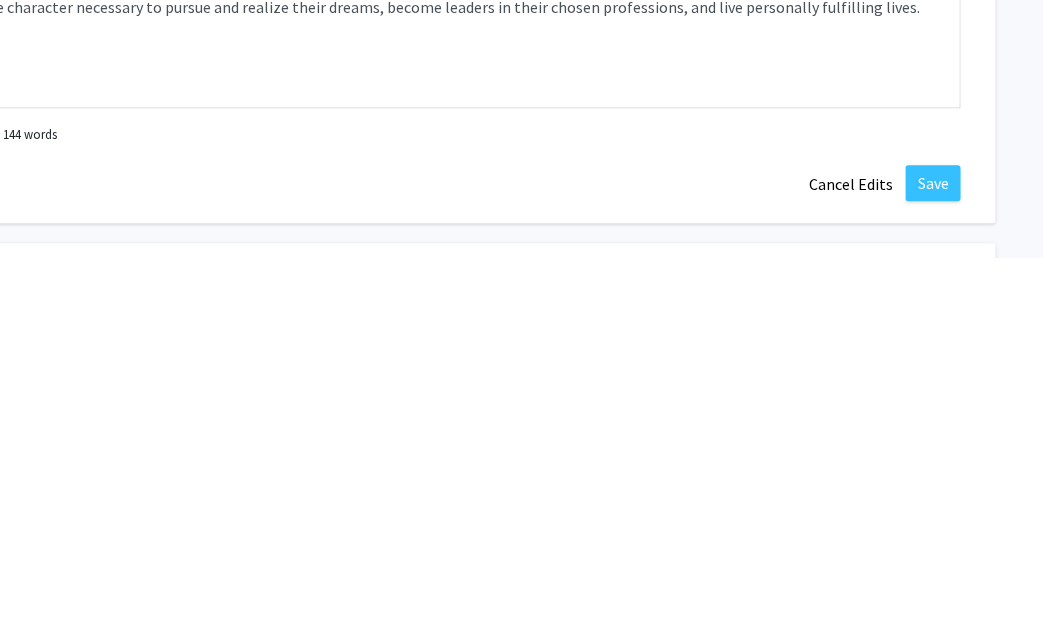 click on "Save" 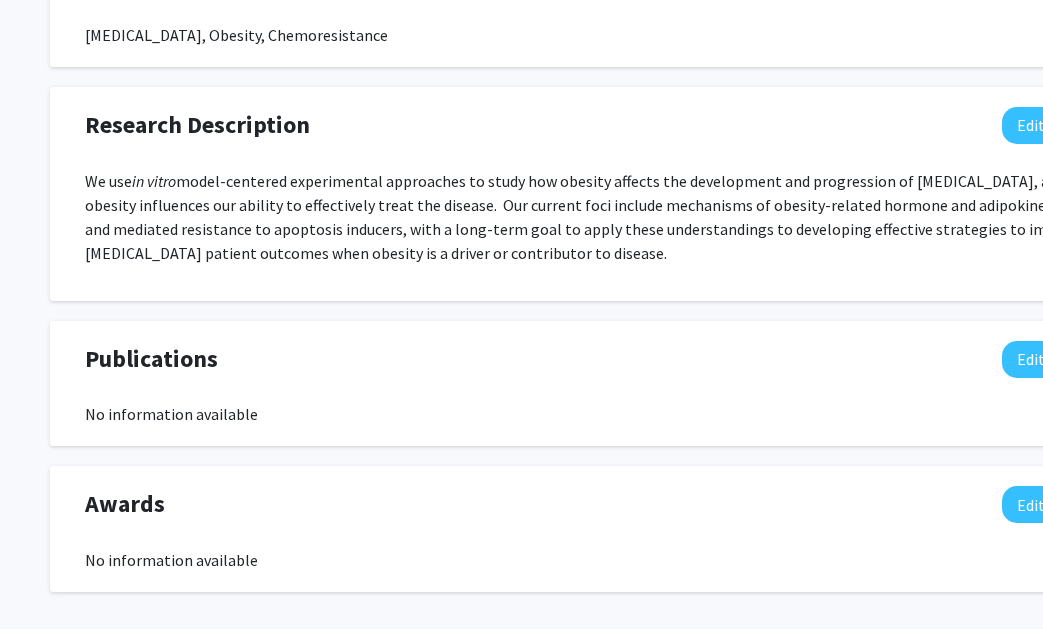 scroll, scrollTop: 1432, scrollLeft: 0, axis: vertical 